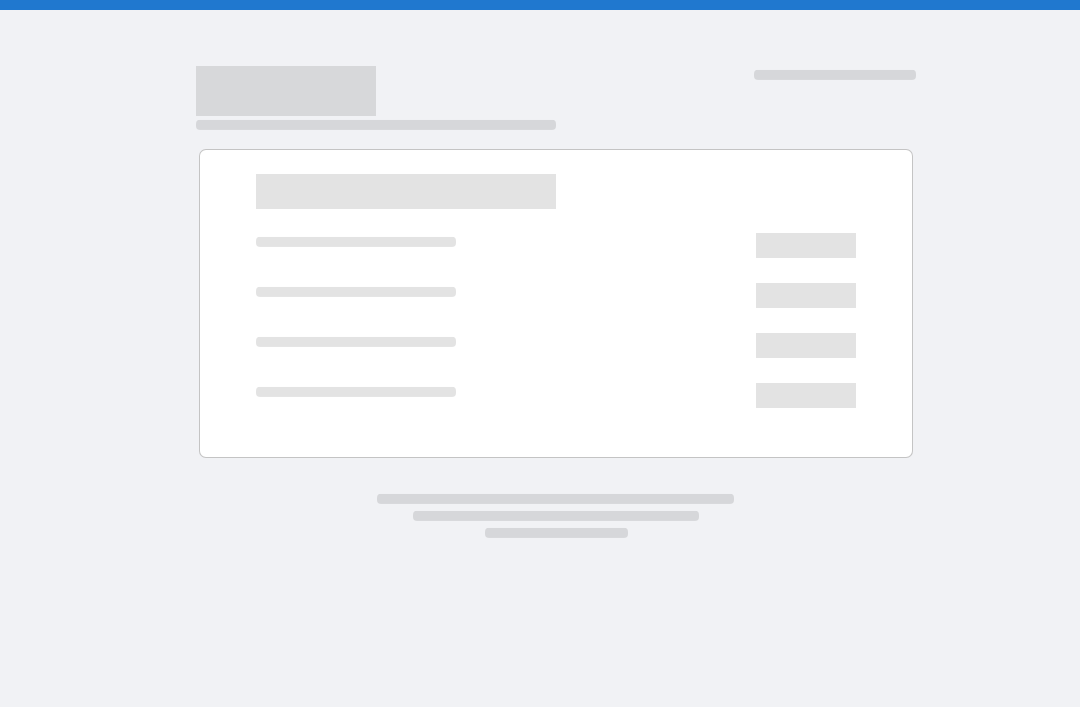 scroll, scrollTop: 0, scrollLeft: 0, axis: both 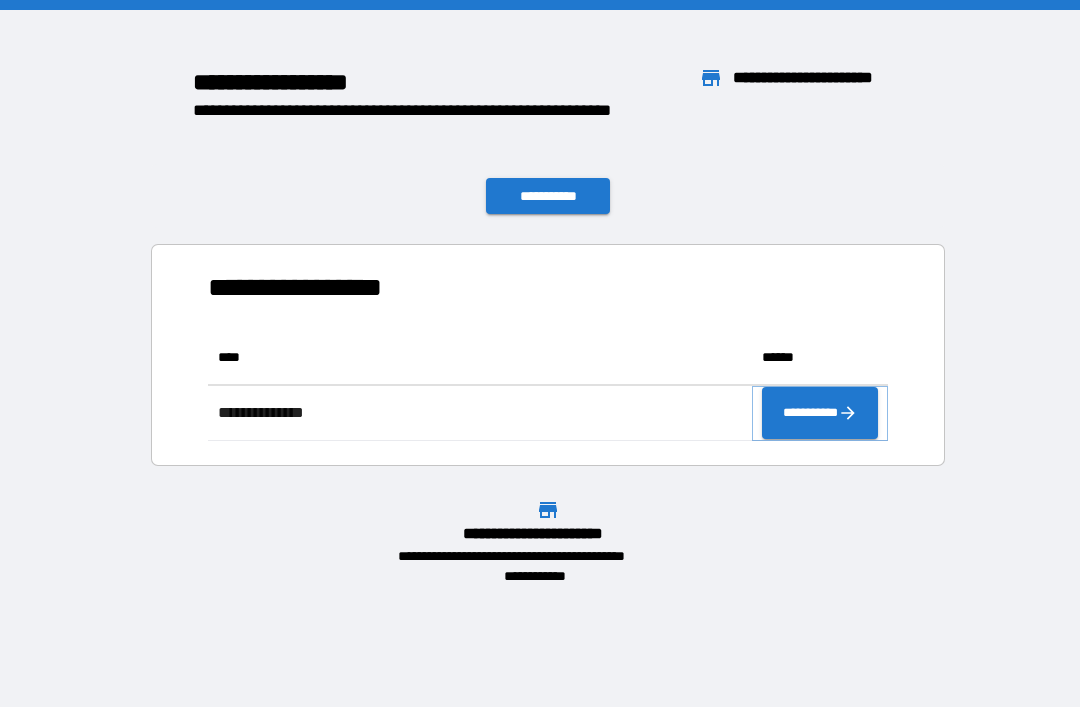 click on "**********" at bounding box center [820, 413] 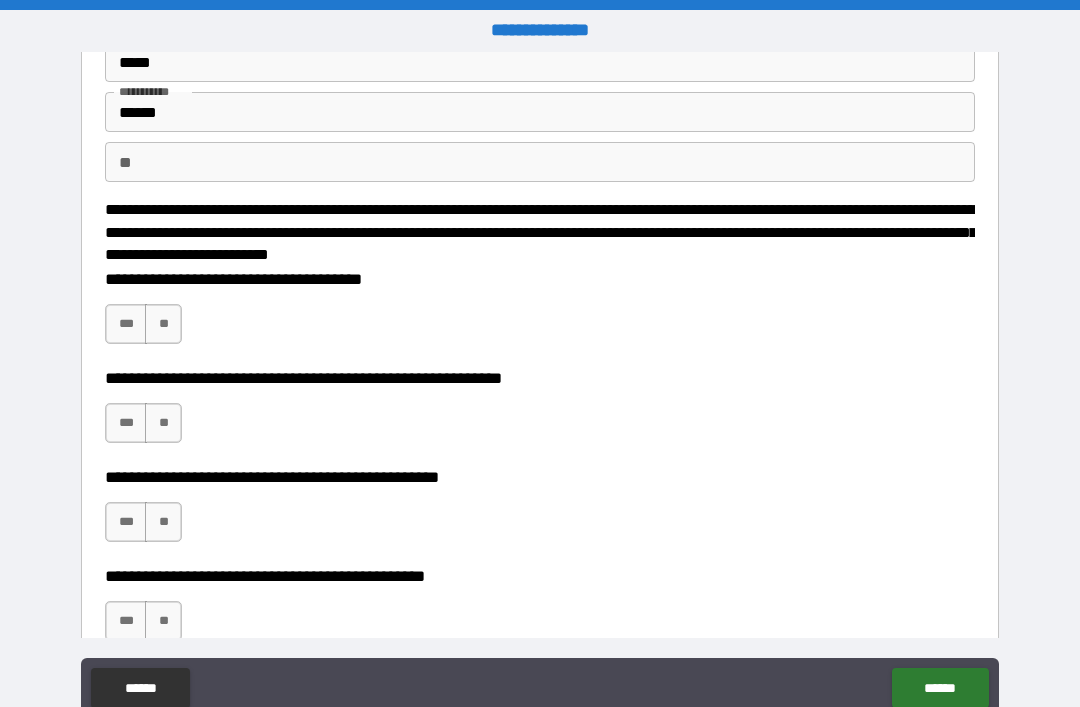 scroll, scrollTop: 108, scrollLeft: 0, axis: vertical 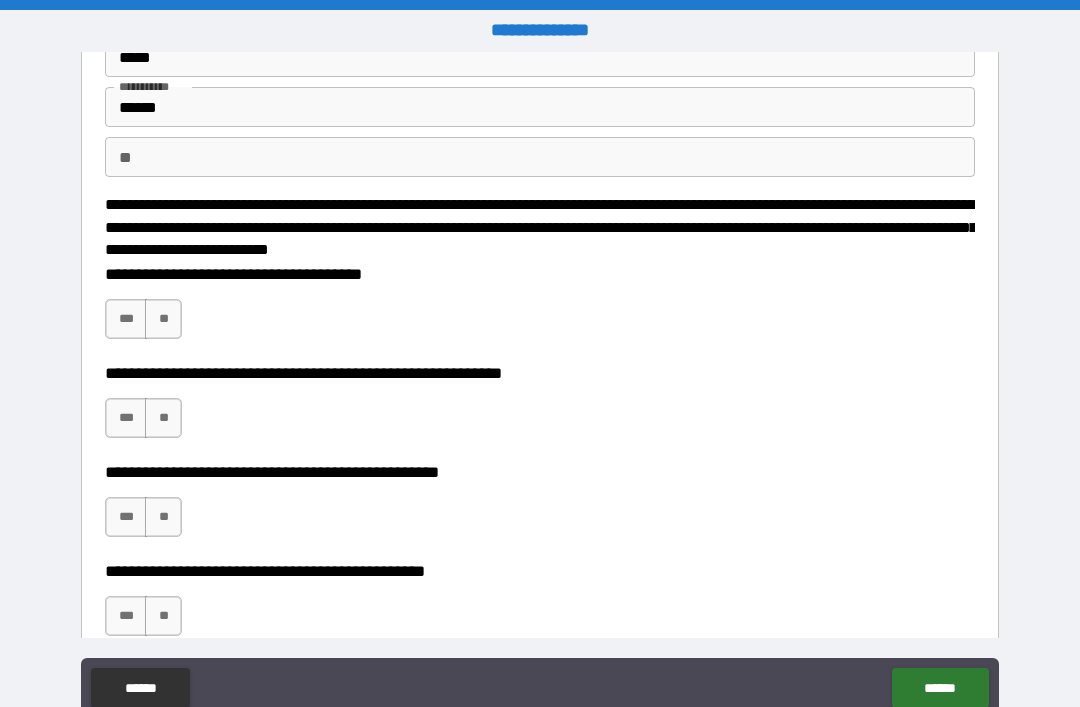 click on "**" at bounding box center [163, 319] 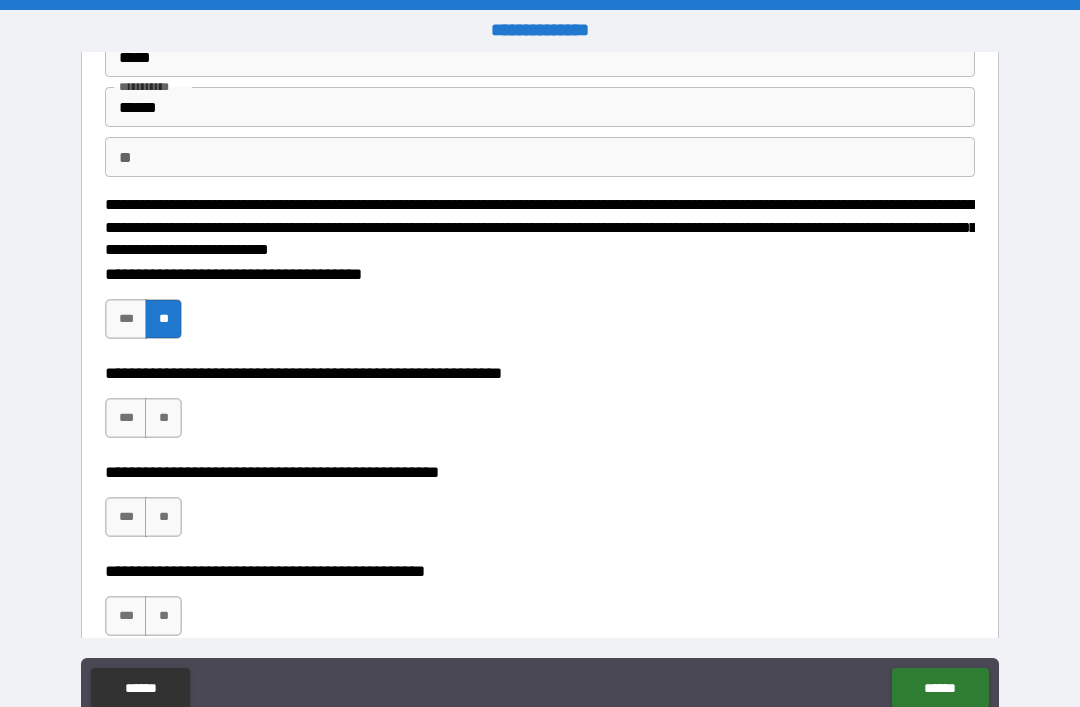 click on "**" at bounding box center [163, 418] 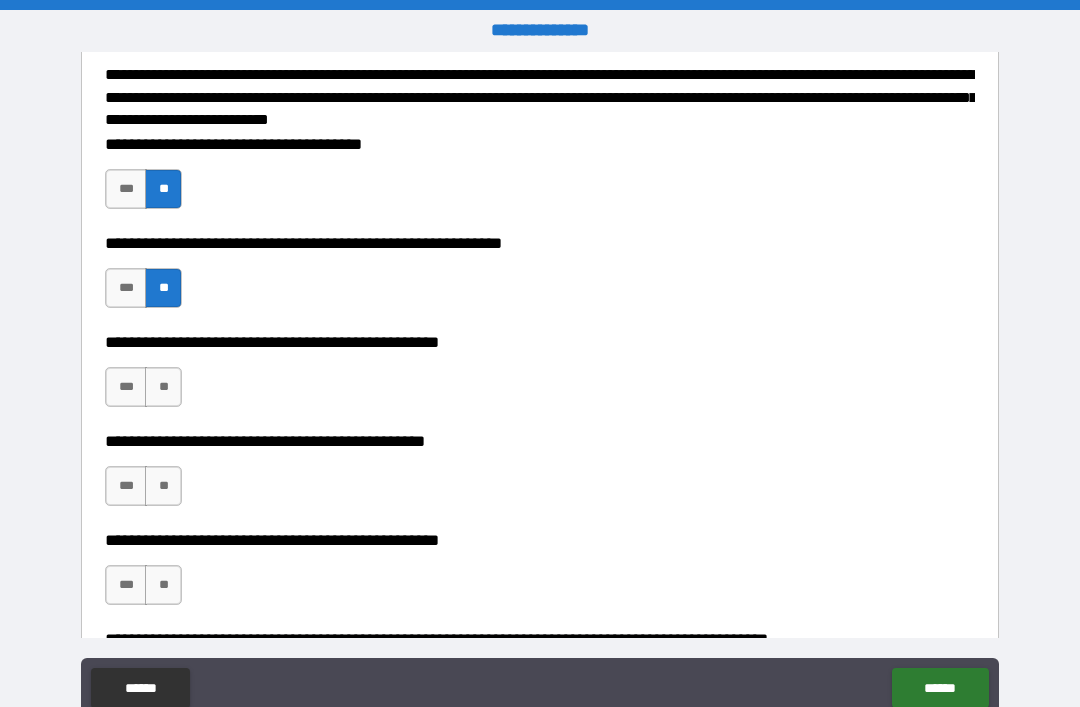 scroll, scrollTop: 239, scrollLeft: 0, axis: vertical 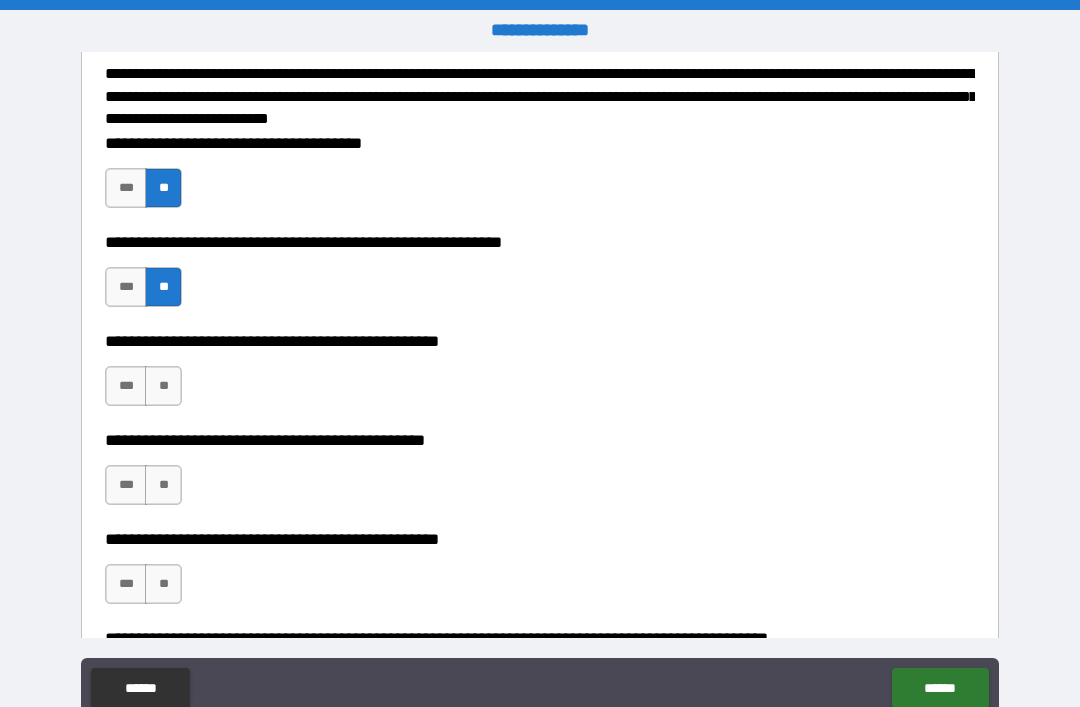 click on "**" at bounding box center [163, 386] 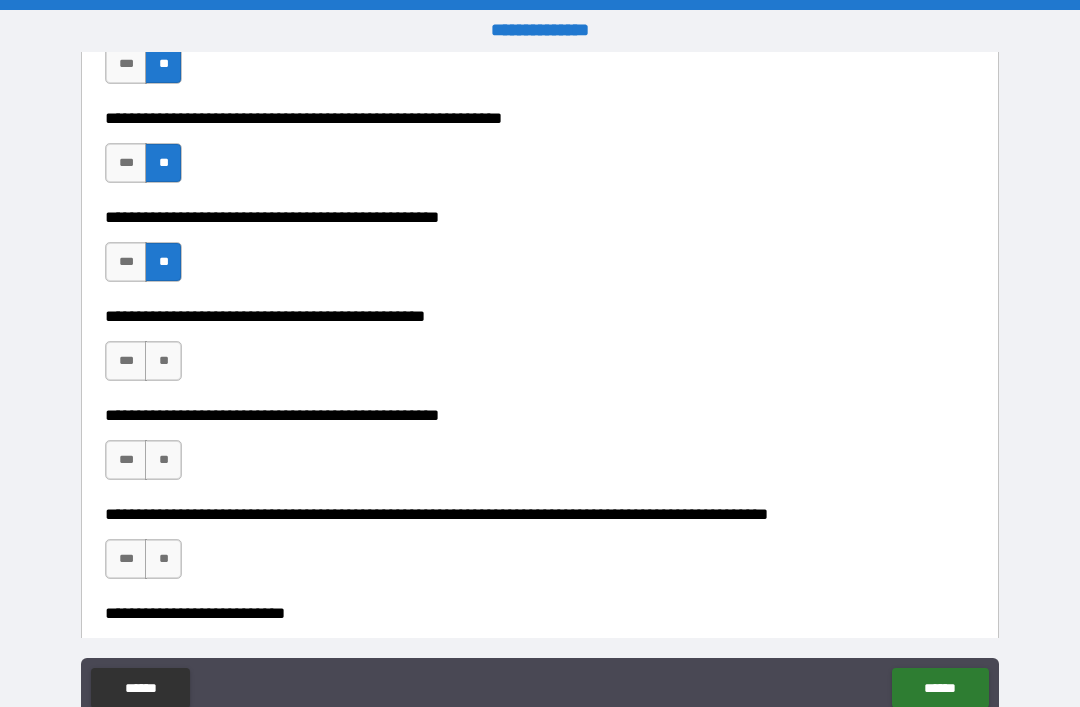 scroll, scrollTop: 364, scrollLeft: 0, axis: vertical 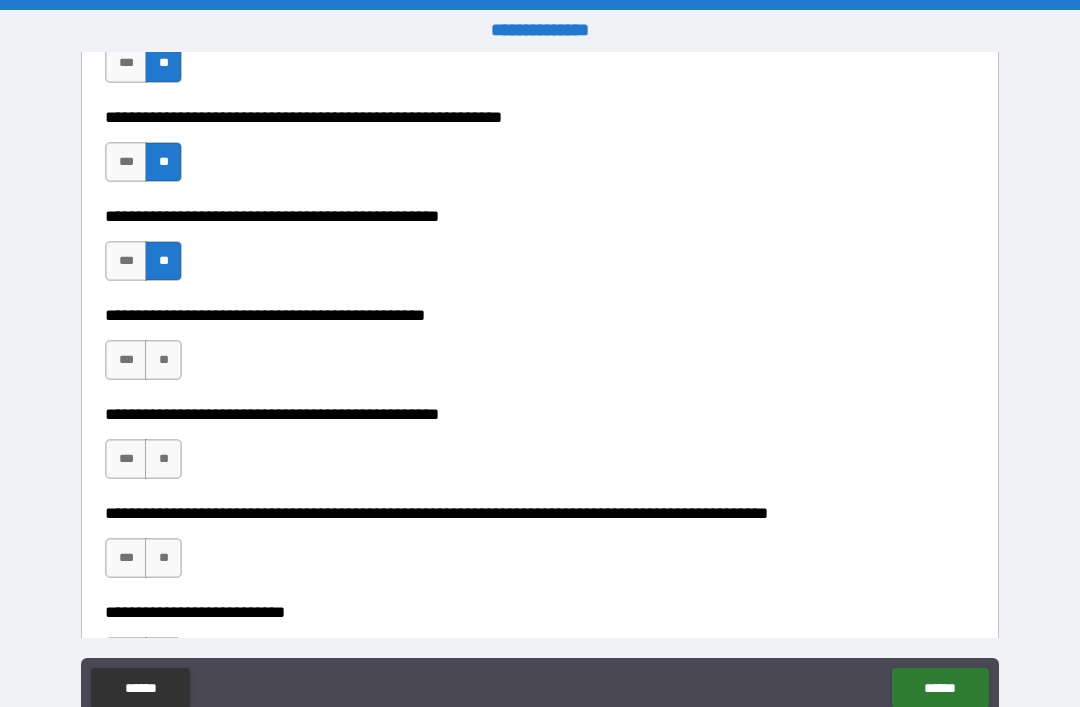 click on "**" at bounding box center [163, 459] 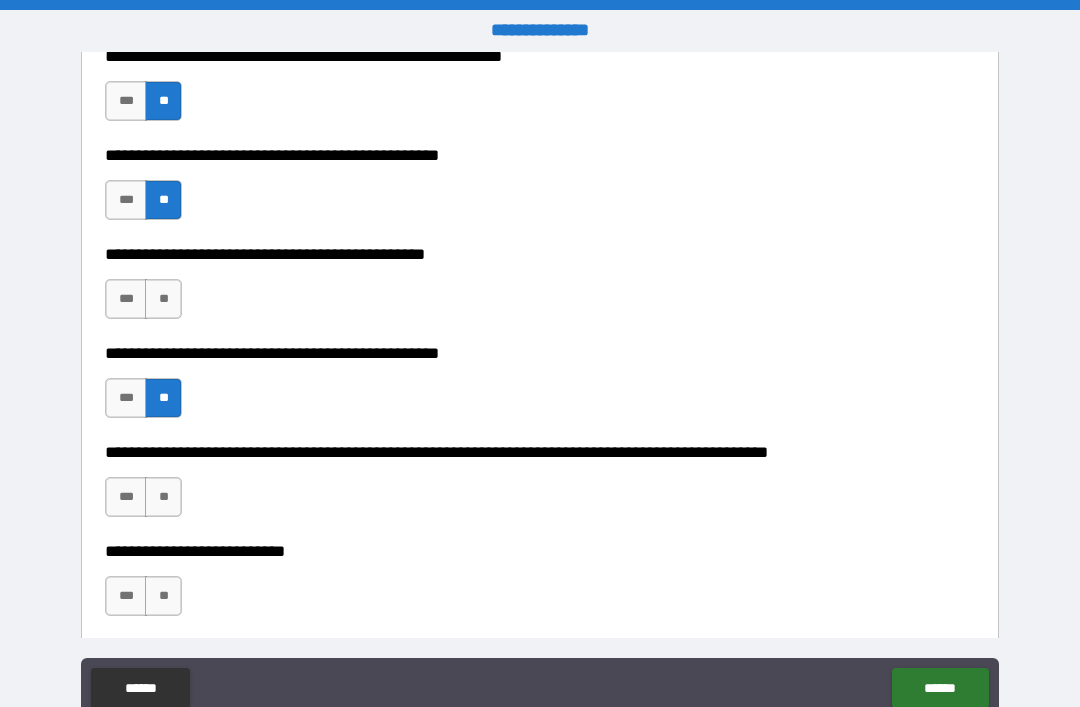 scroll, scrollTop: 432, scrollLeft: 0, axis: vertical 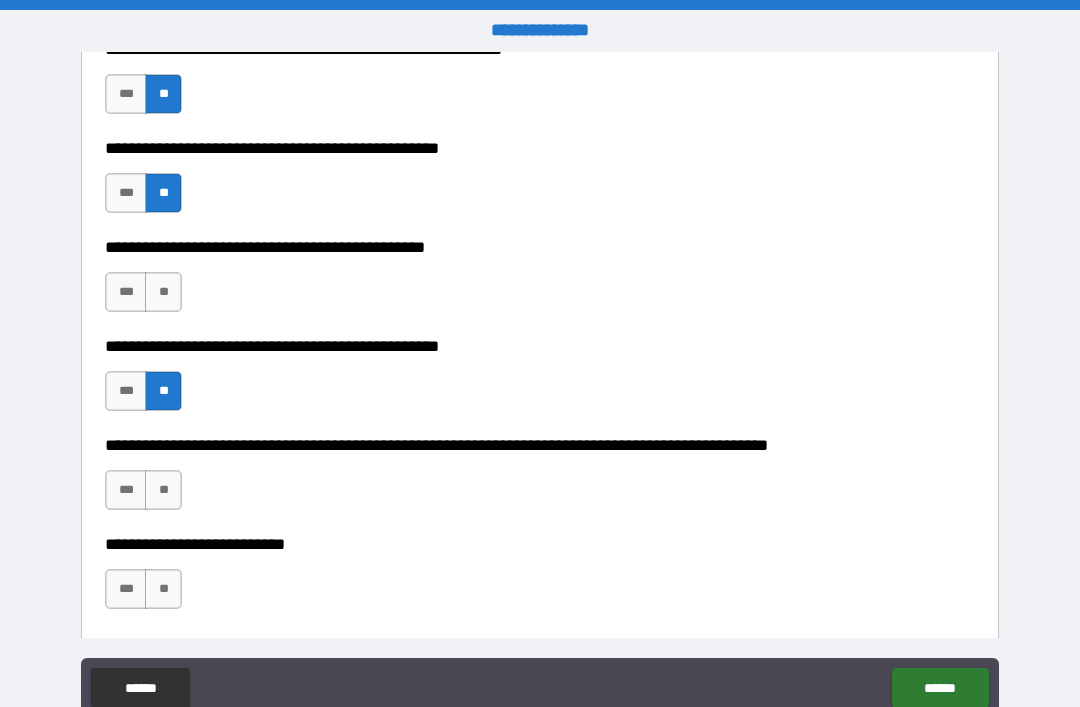 click on "**" at bounding box center [163, 490] 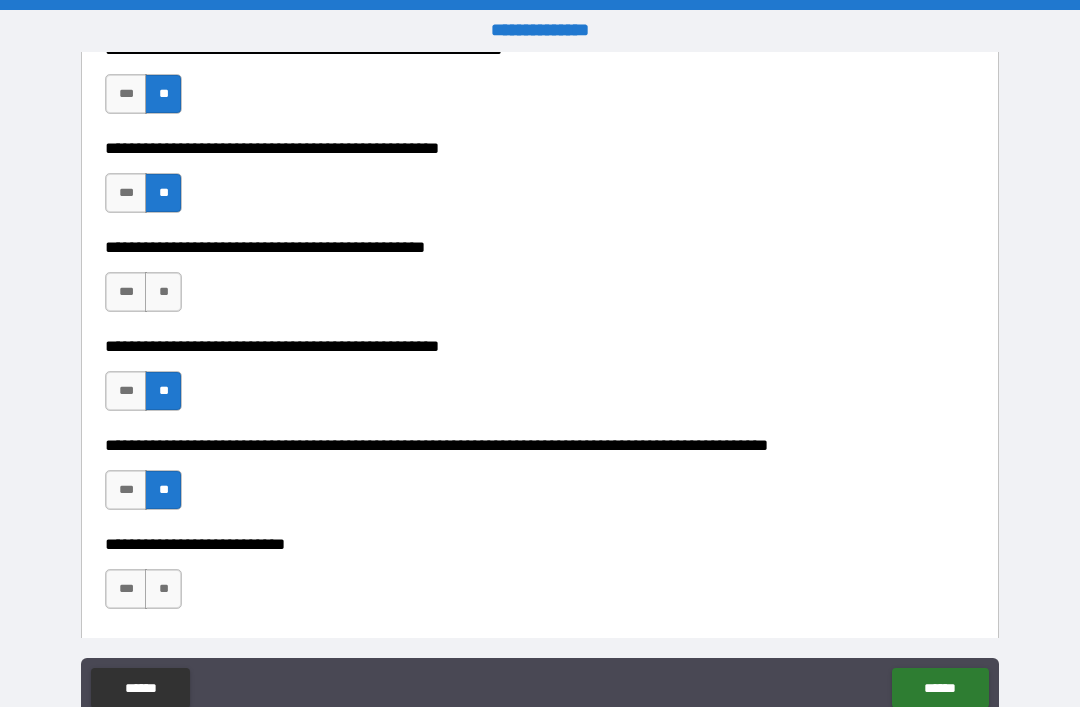 click on "**" at bounding box center (163, 589) 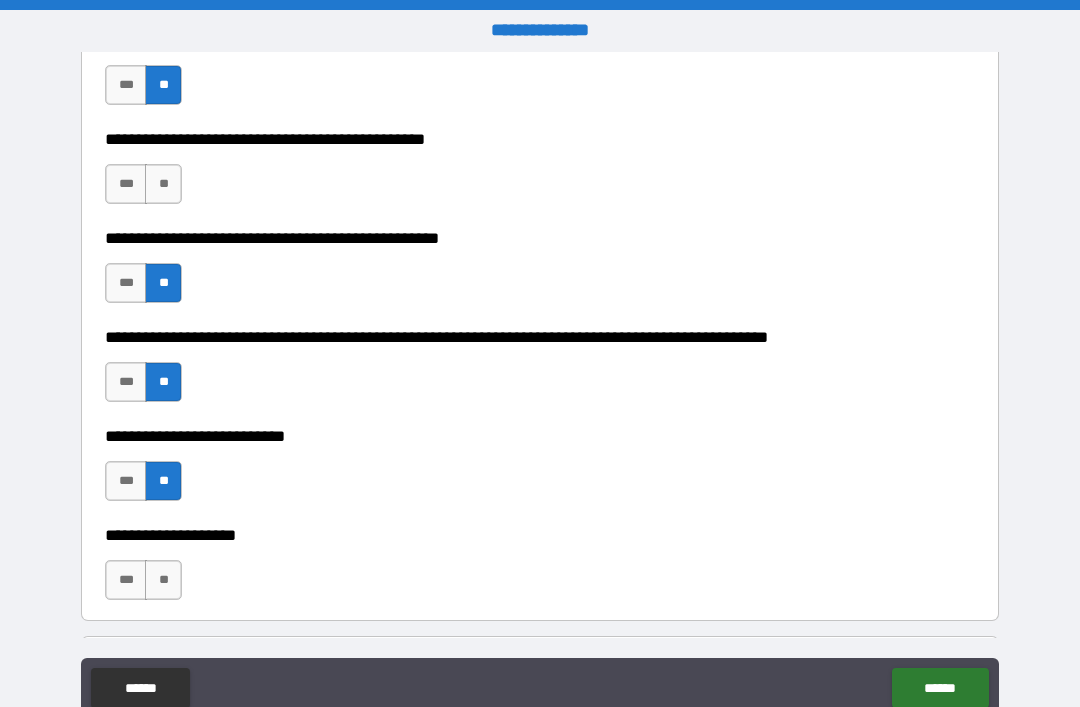 scroll, scrollTop: 541, scrollLeft: 0, axis: vertical 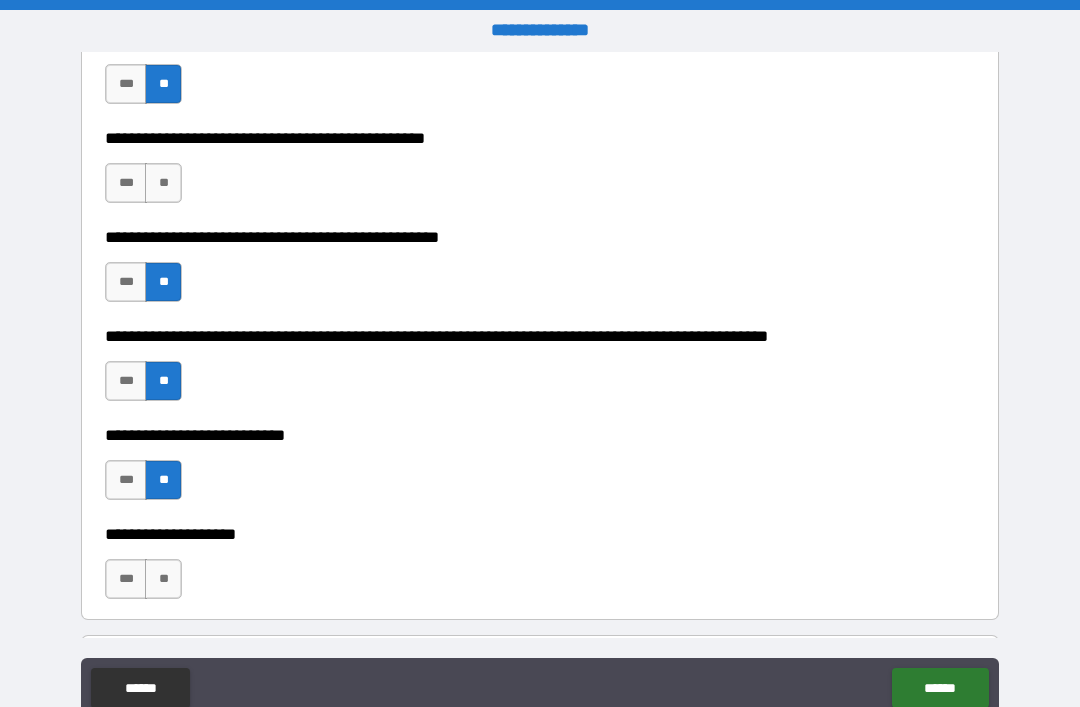click on "***" at bounding box center (126, 579) 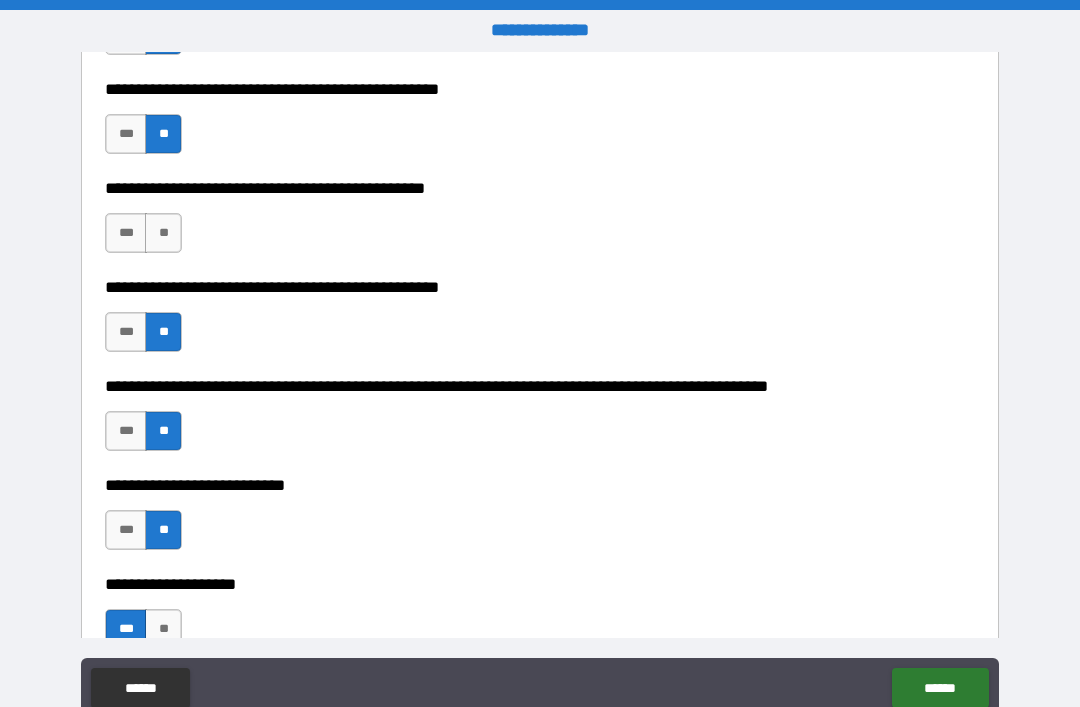 scroll, scrollTop: 489, scrollLeft: 0, axis: vertical 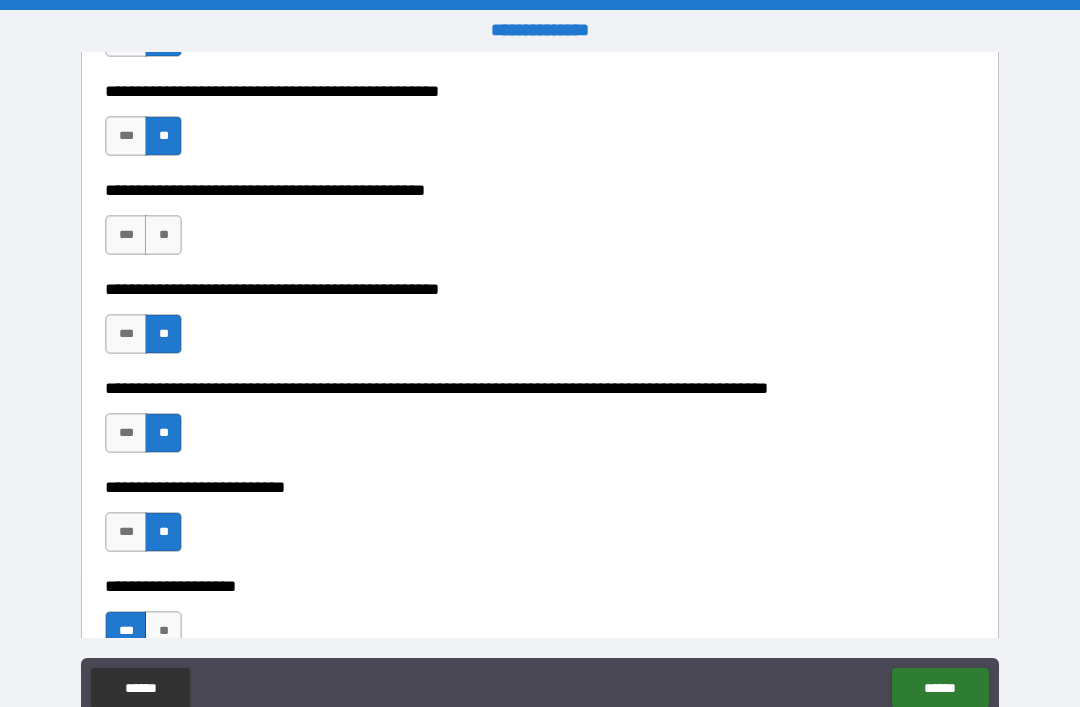 click on "***" at bounding box center [126, 235] 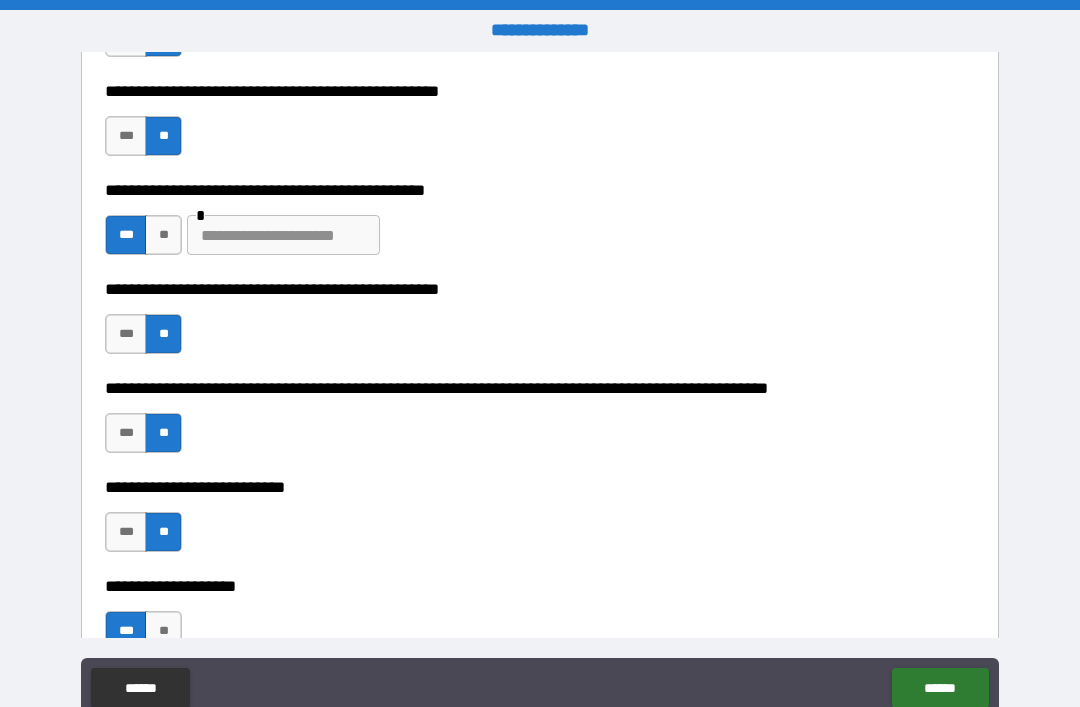 click at bounding box center (283, 235) 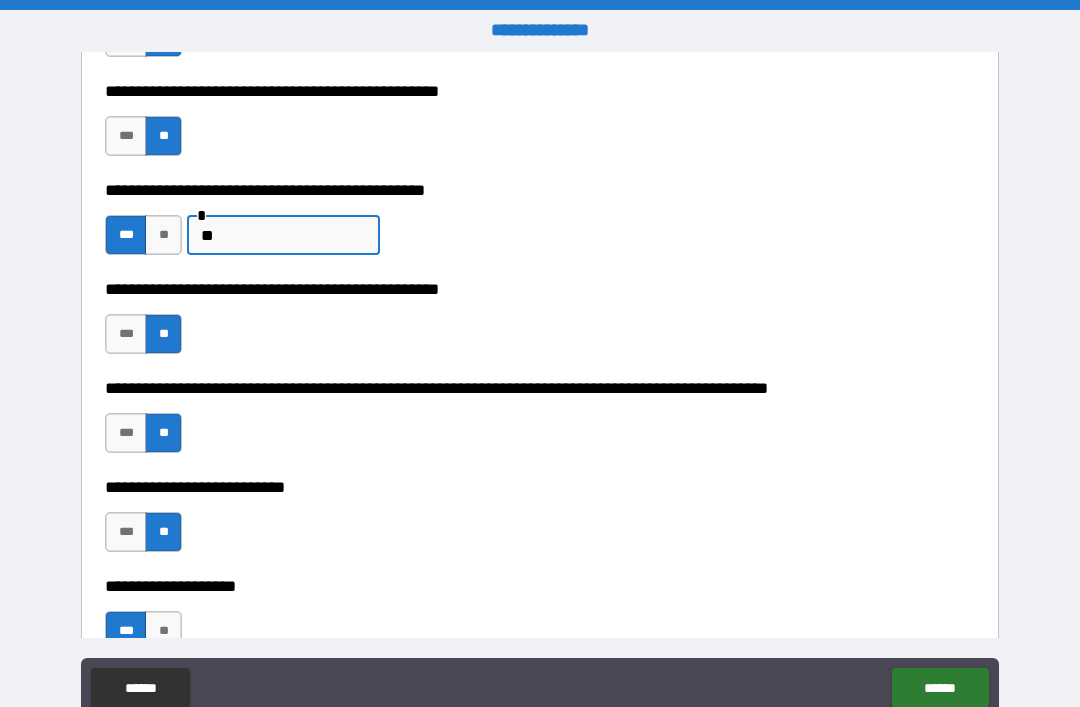 type on "*" 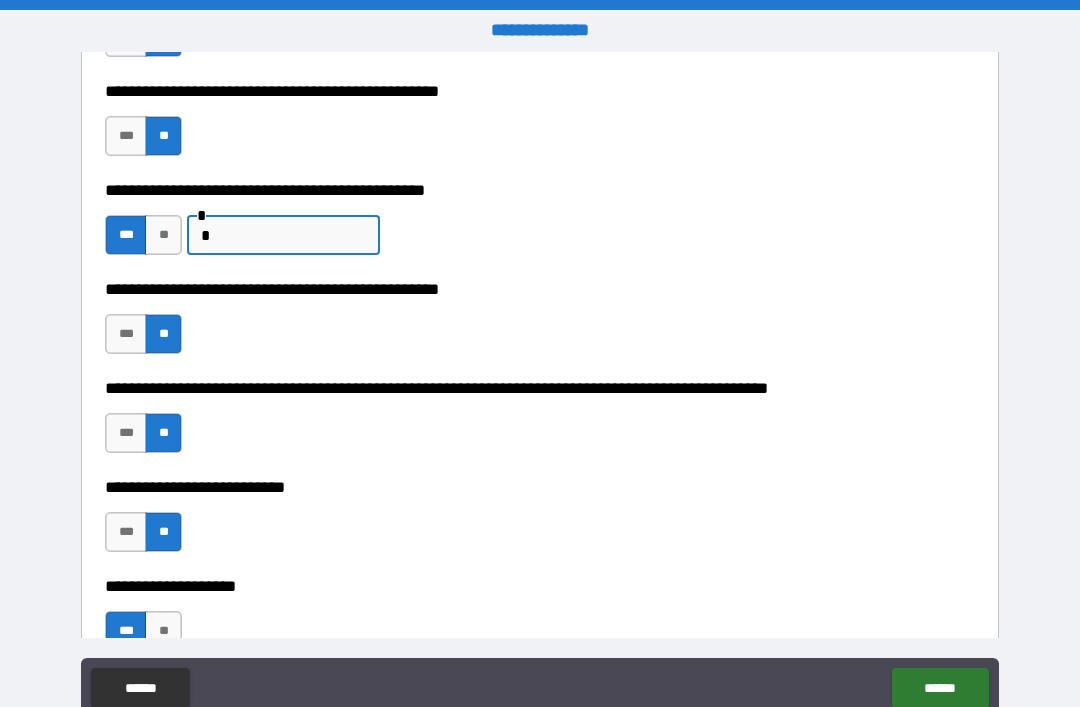 type 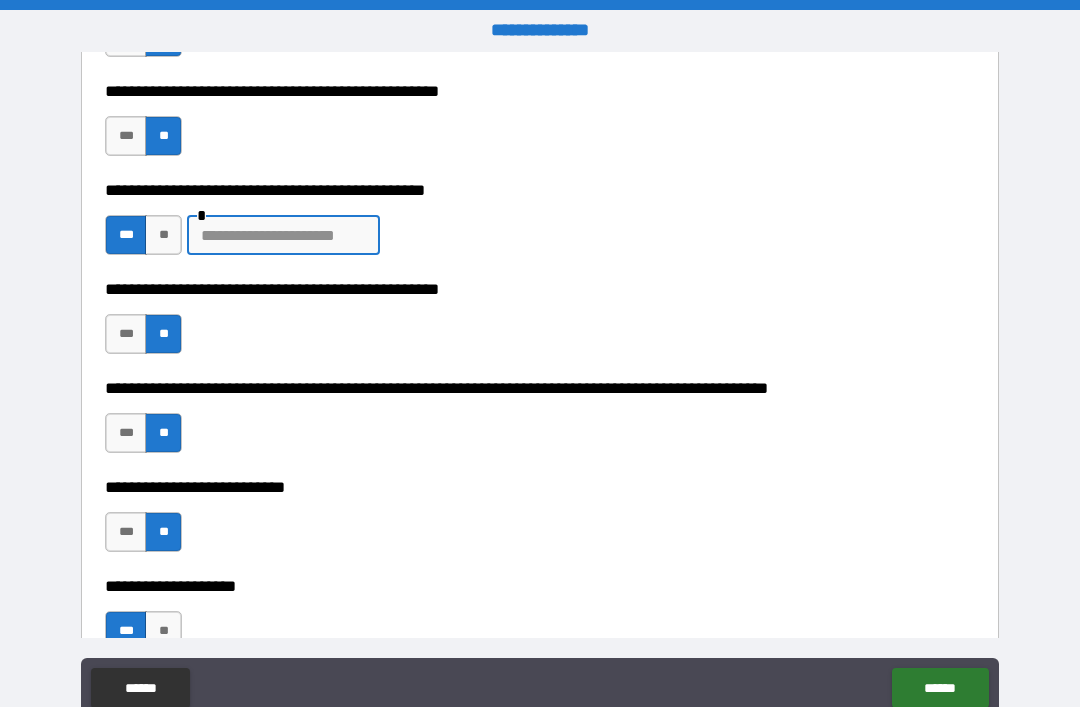 click on "**" at bounding box center [163, 235] 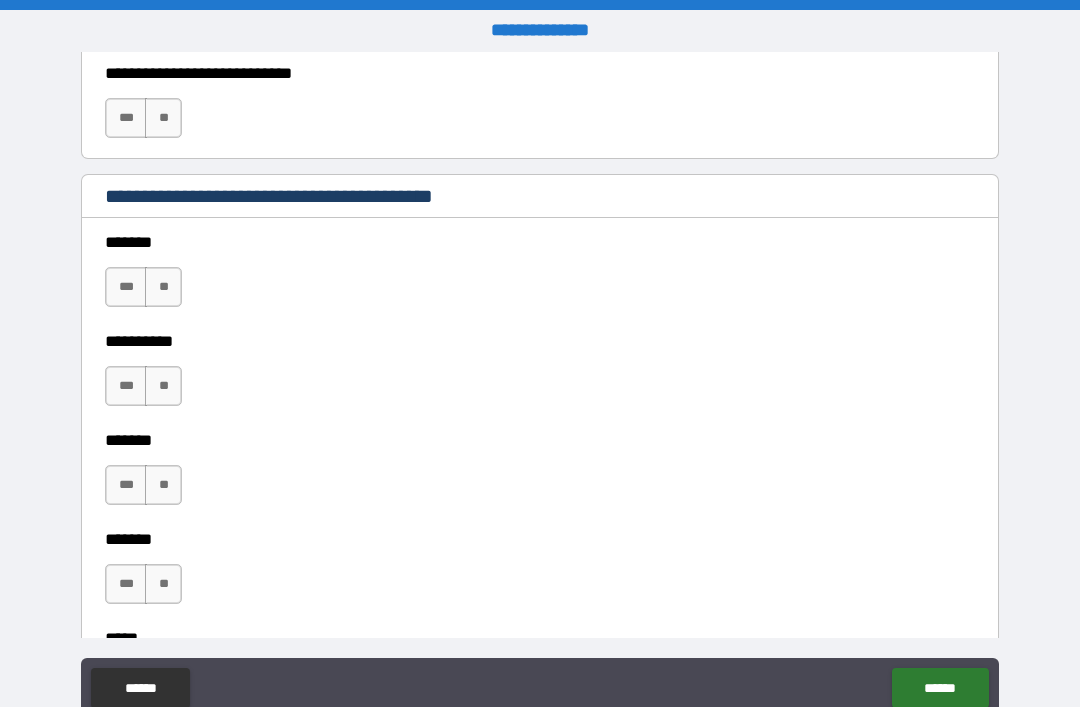 scroll, scrollTop: 1373, scrollLeft: 0, axis: vertical 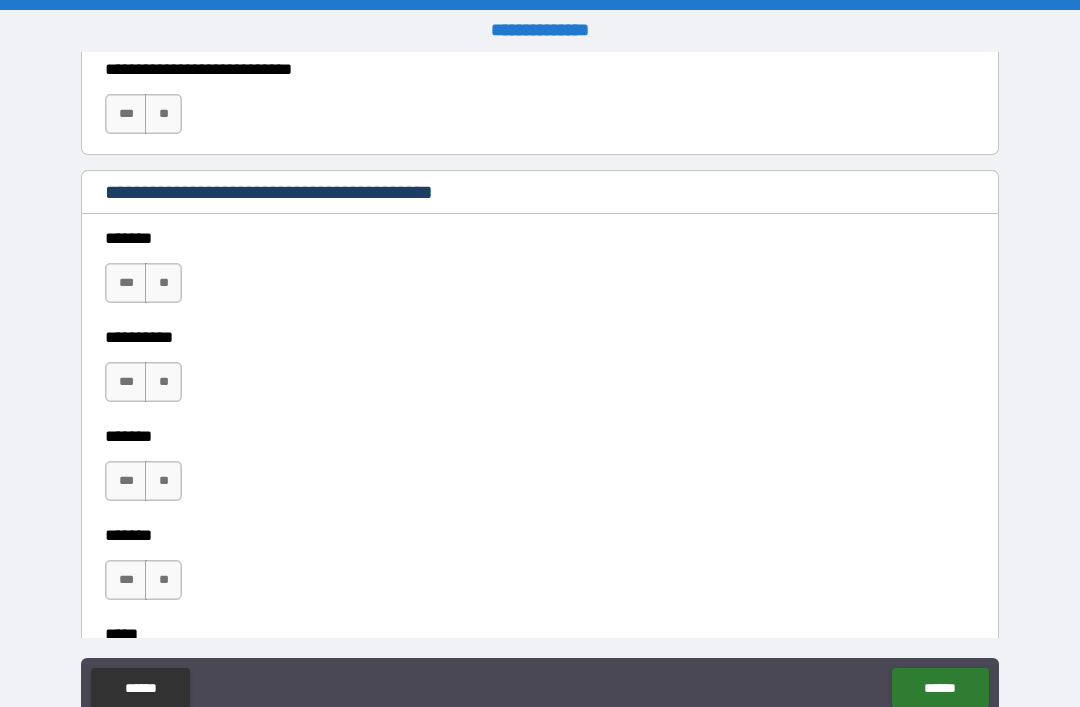 click on "**" at bounding box center (163, 283) 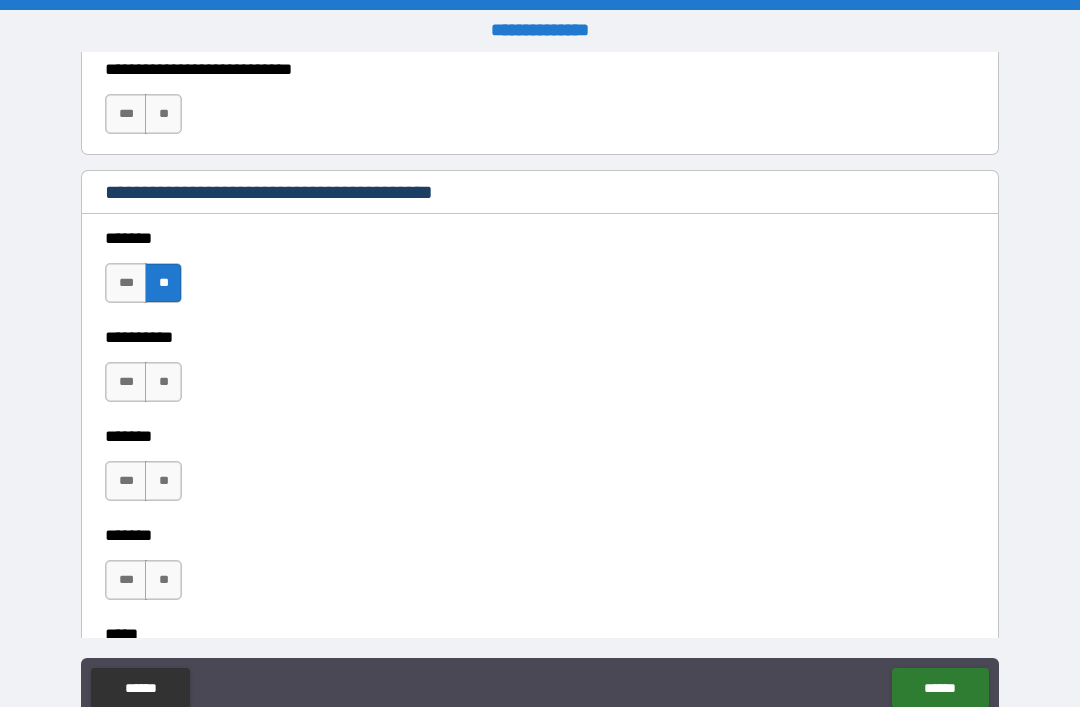 click on "**" at bounding box center [163, 382] 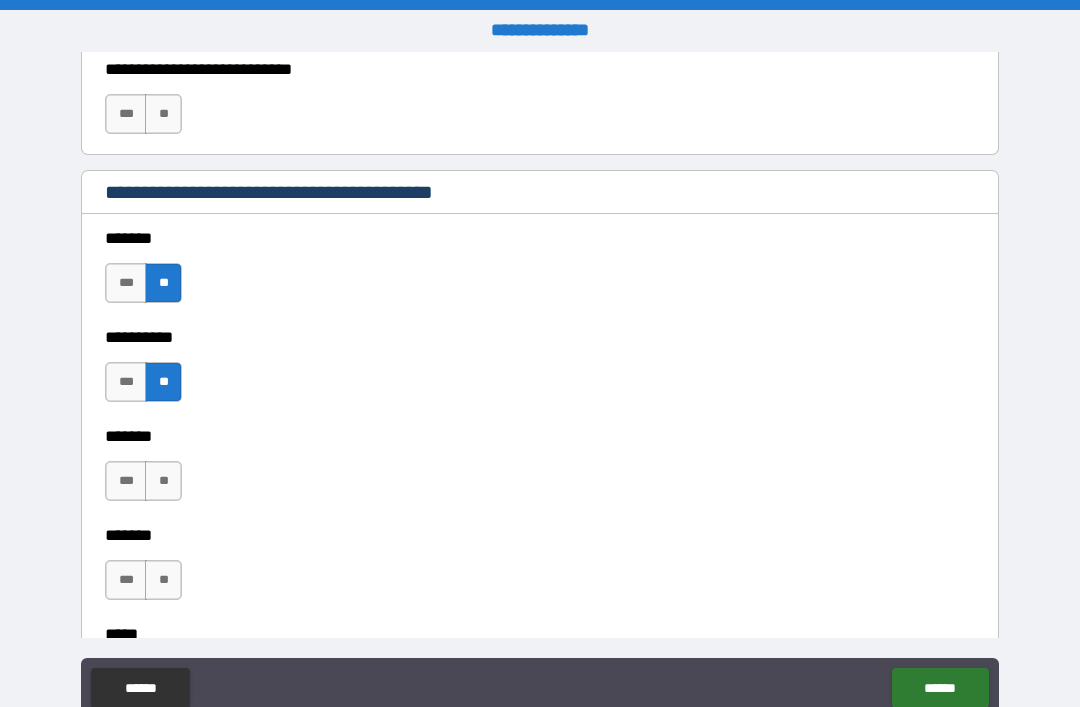 click on "**" at bounding box center [163, 481] 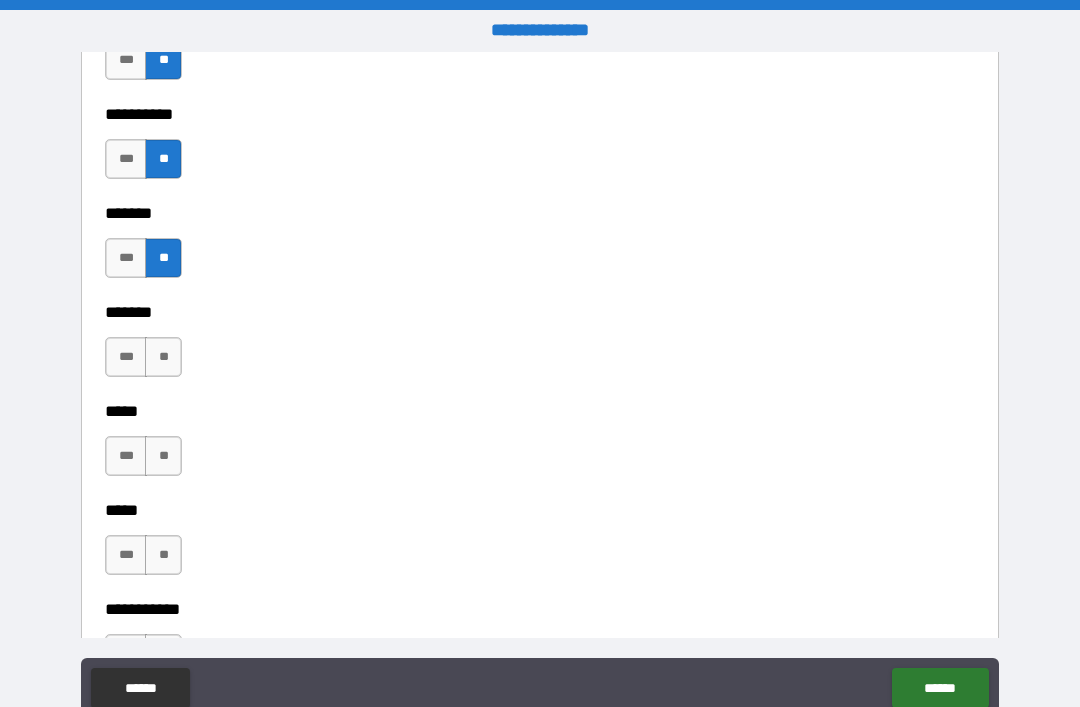 scroll, scrollTop: 1599, scrollLeft: 0, axis: vertical 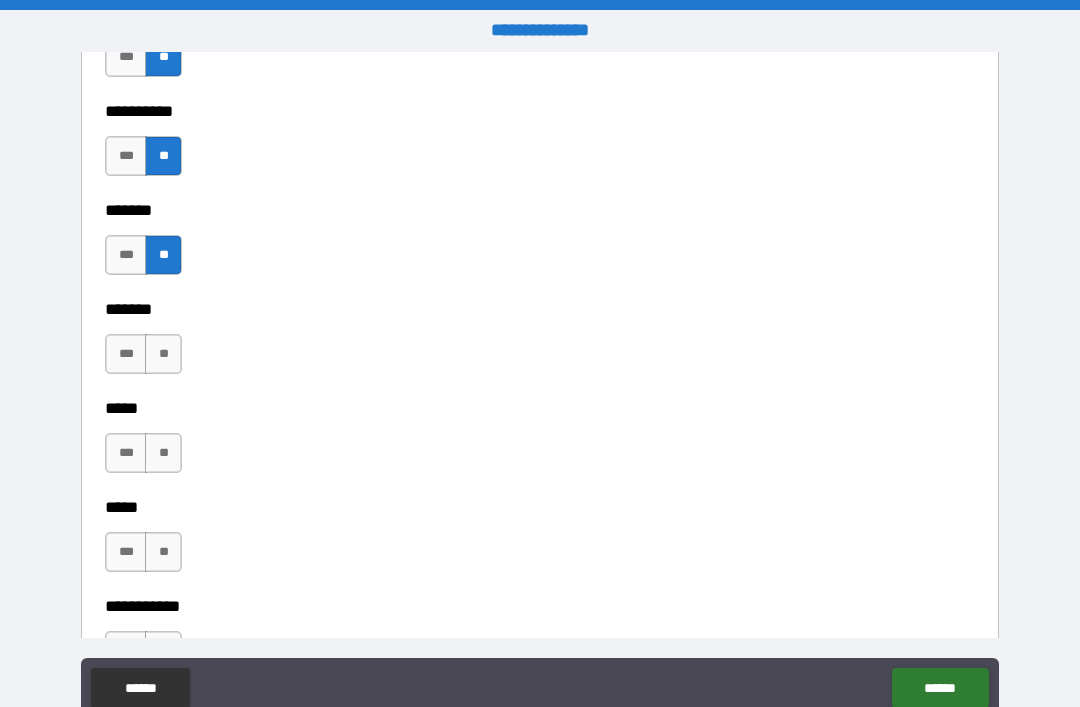 click on "**" at bounding box center [163, 354] 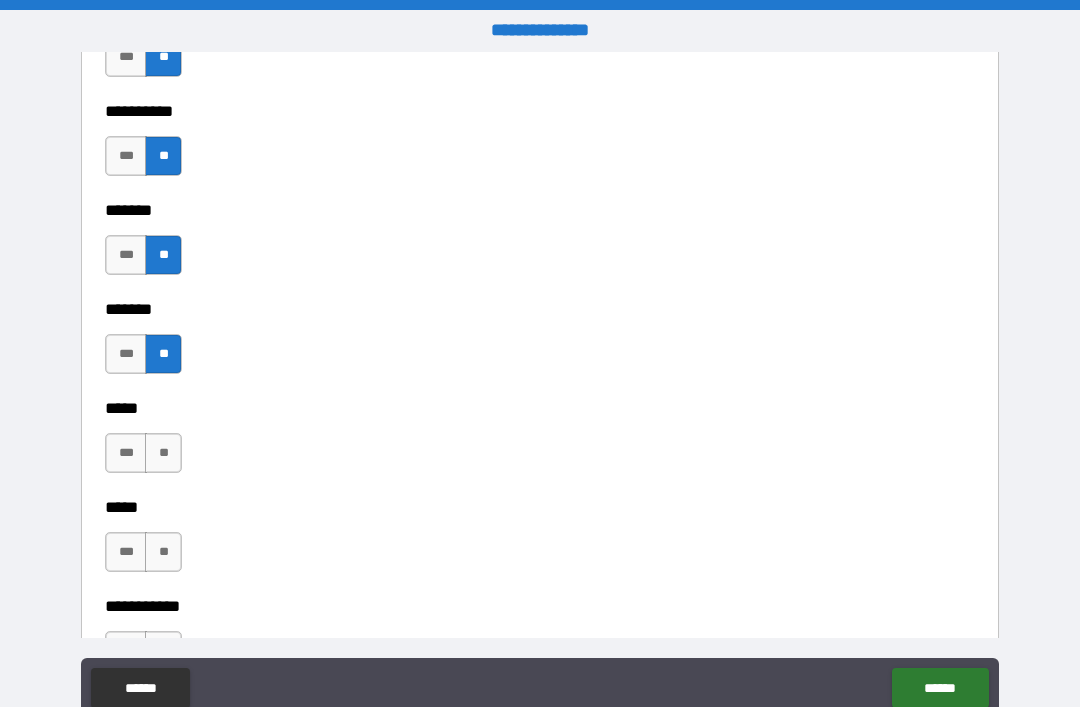 click on "**" at bounding box center [163, 453] 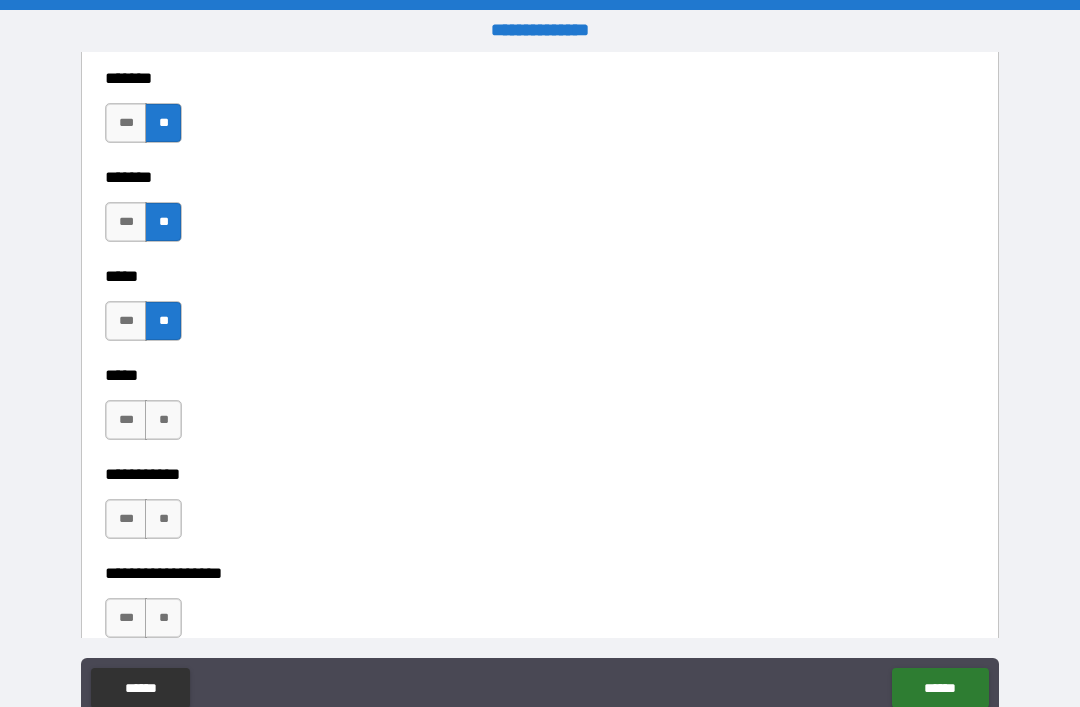 scroll, scrollTop: 1734, scrollLeft: 0, axis: vertical 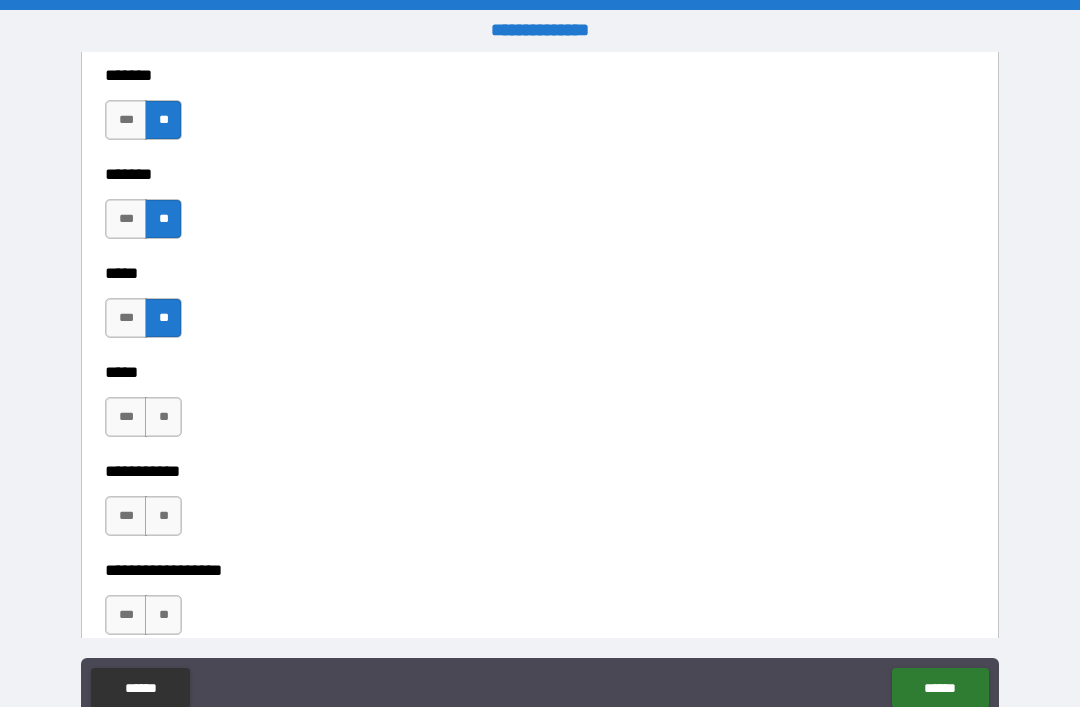 click on "**" at bounding box center [163, 417] 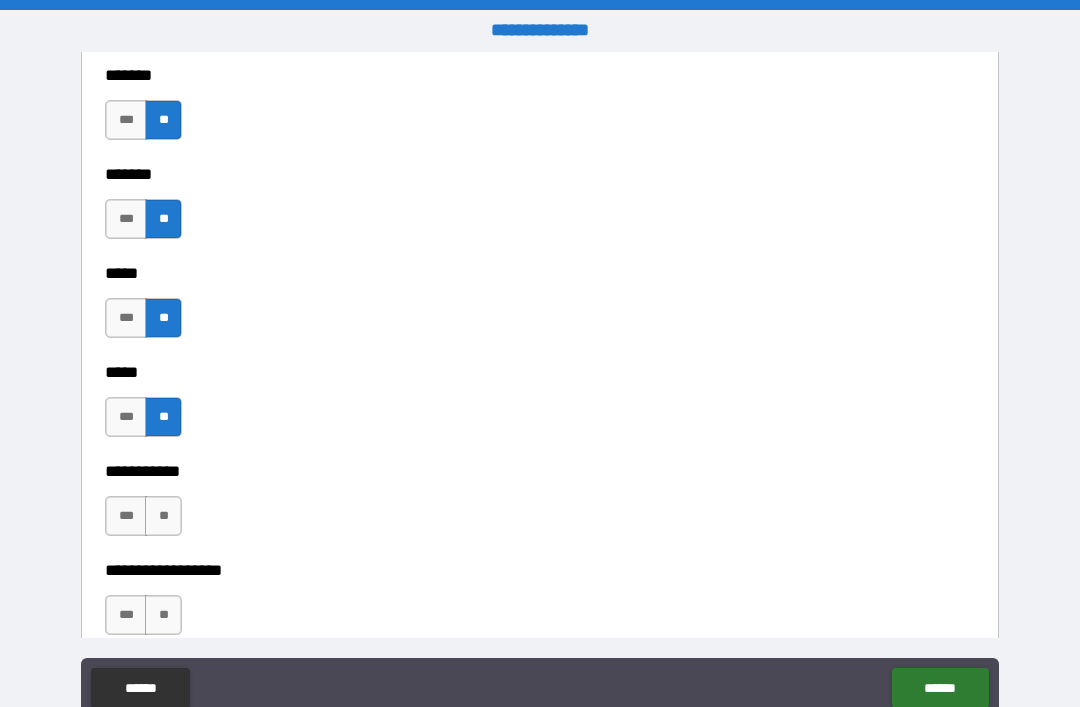 click on "**" at bounding box center [163, 516] 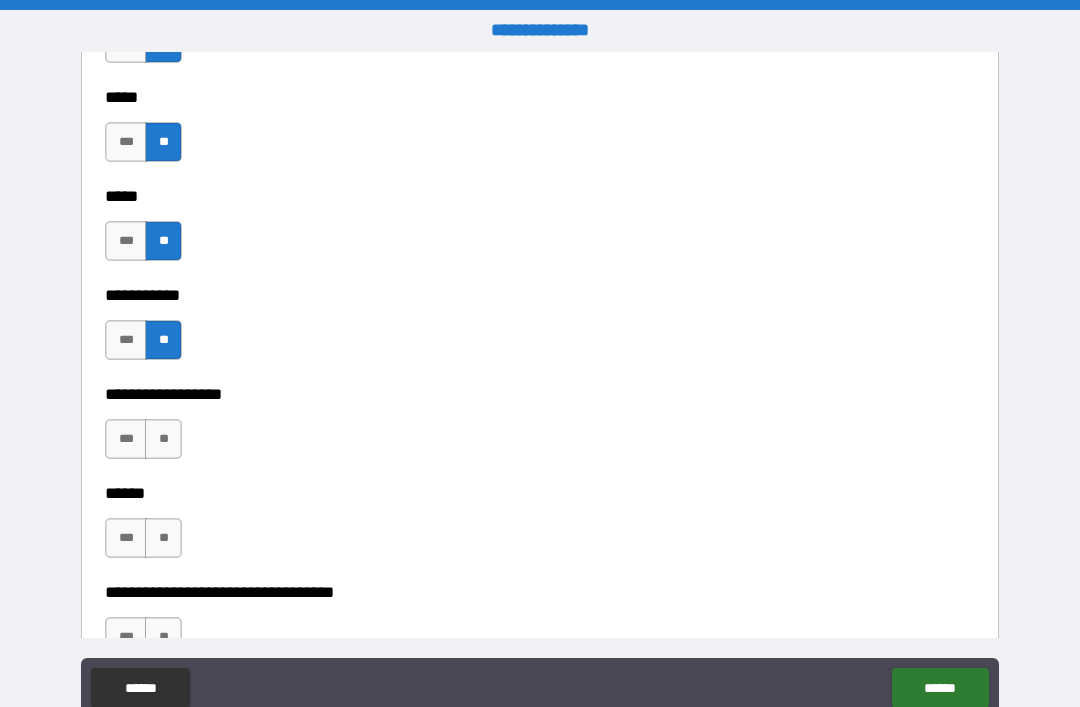 scroll, scrollTop: 1949, scrollLeft: 0, axis: vertical 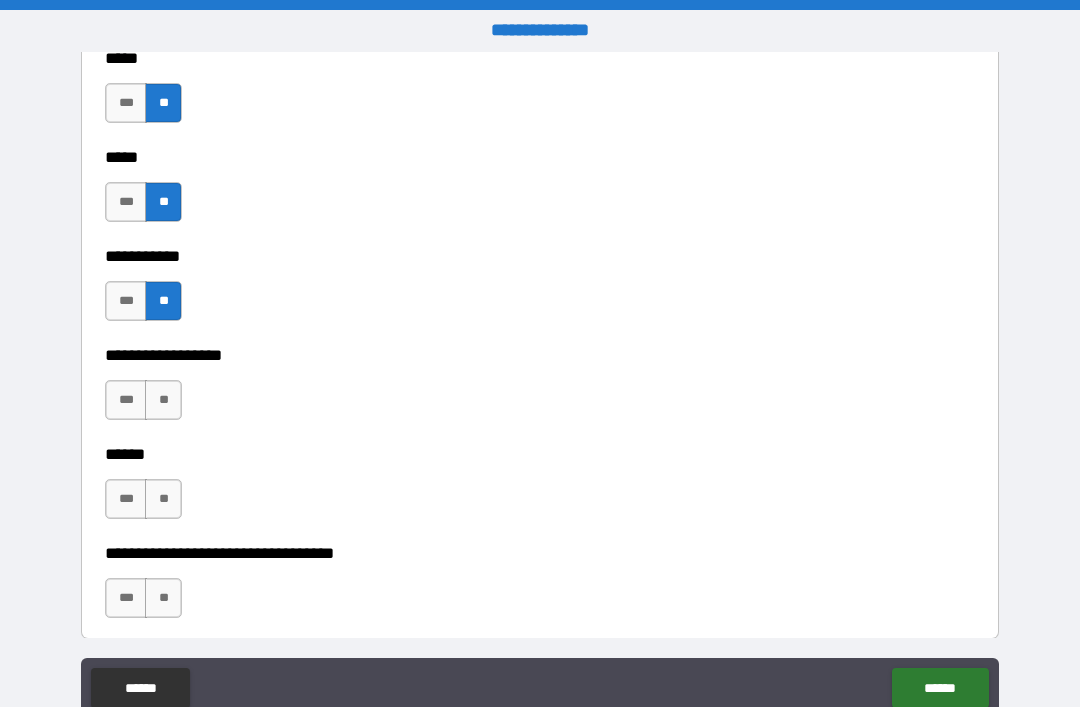 click on "**" at bounding box center (163, 400) 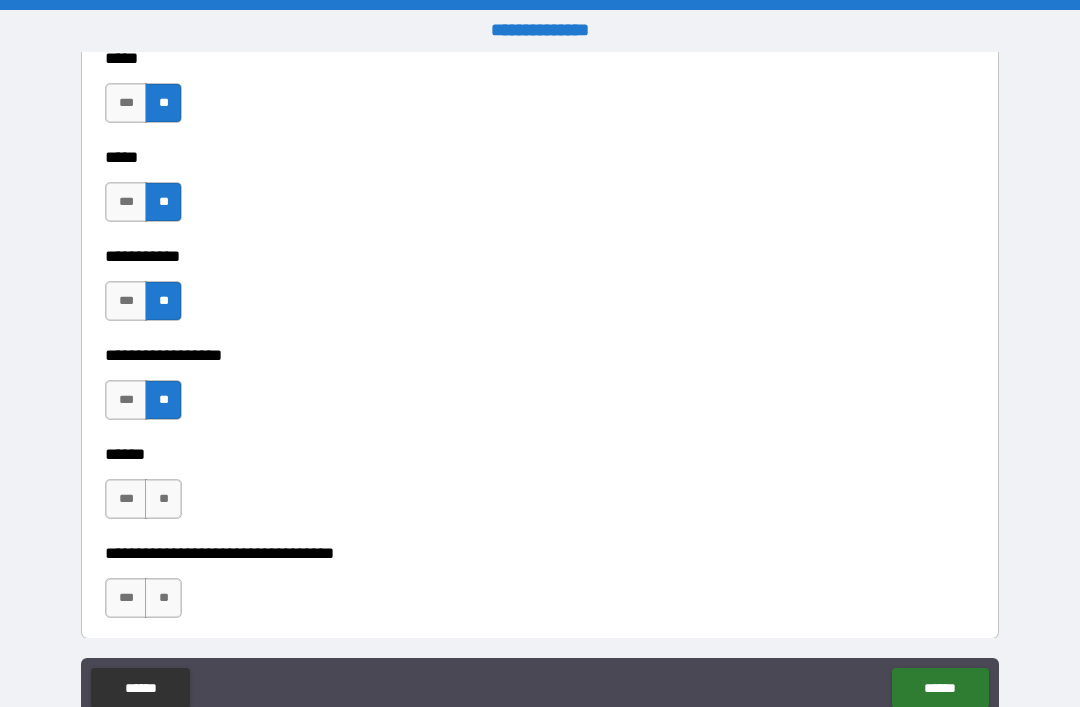 click on "**" at bounding box center [163, 499] 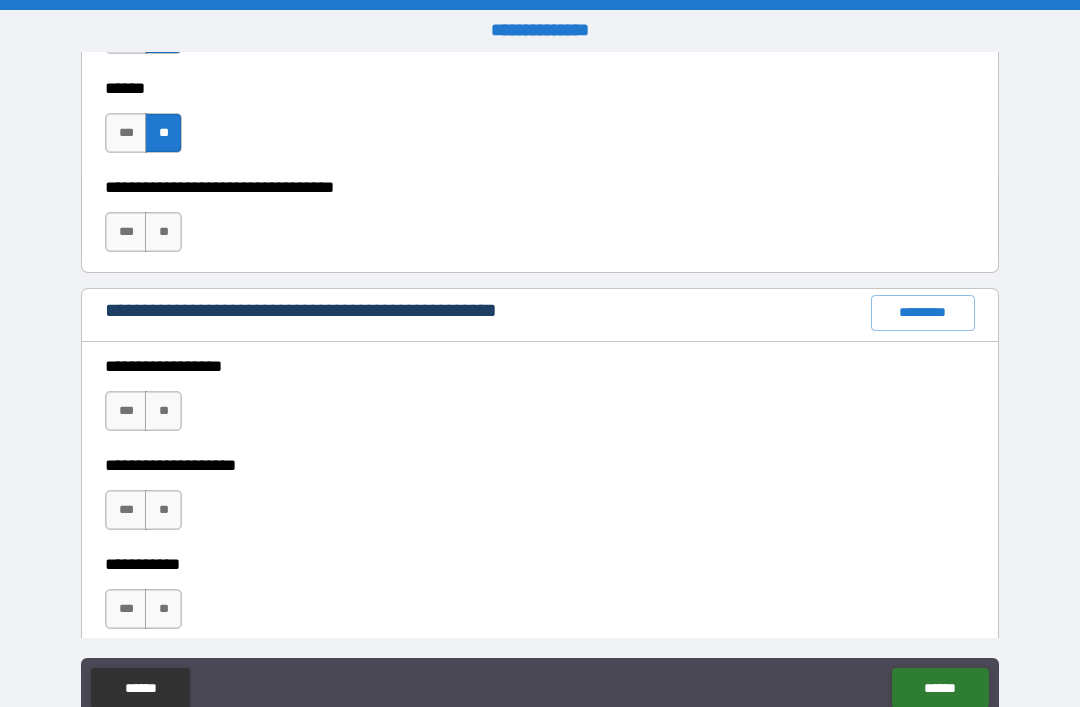 scroll, scrollTop: 2318, scrollLeft: 0, axis: vertical 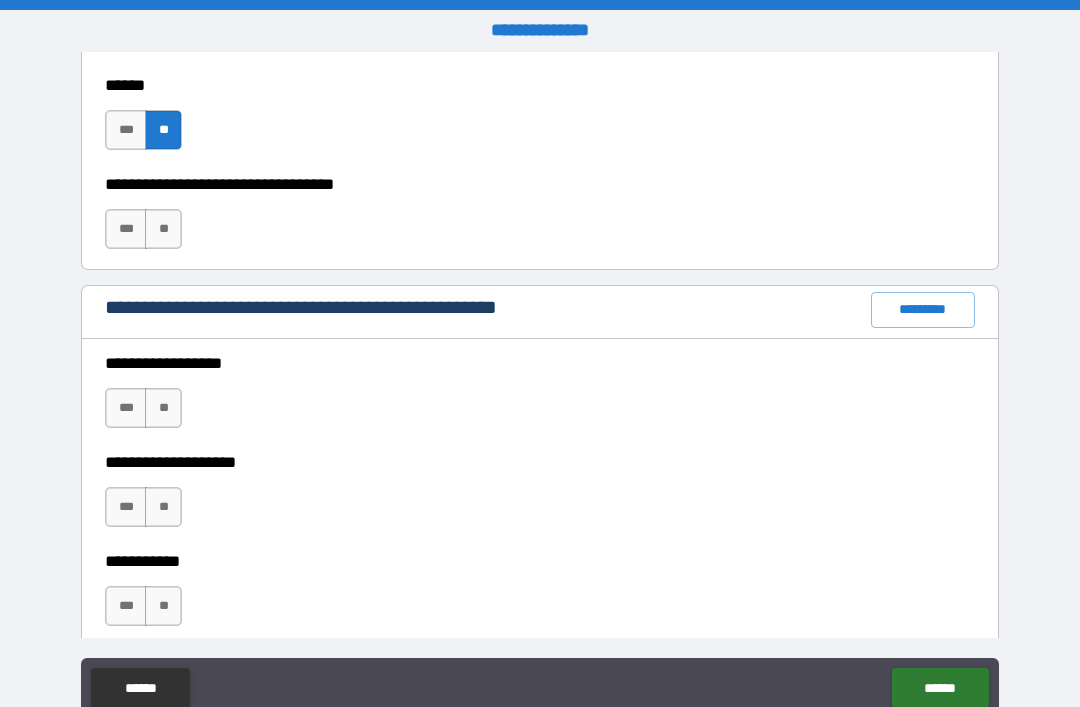 click on "**" at bounding box center (163, 229) 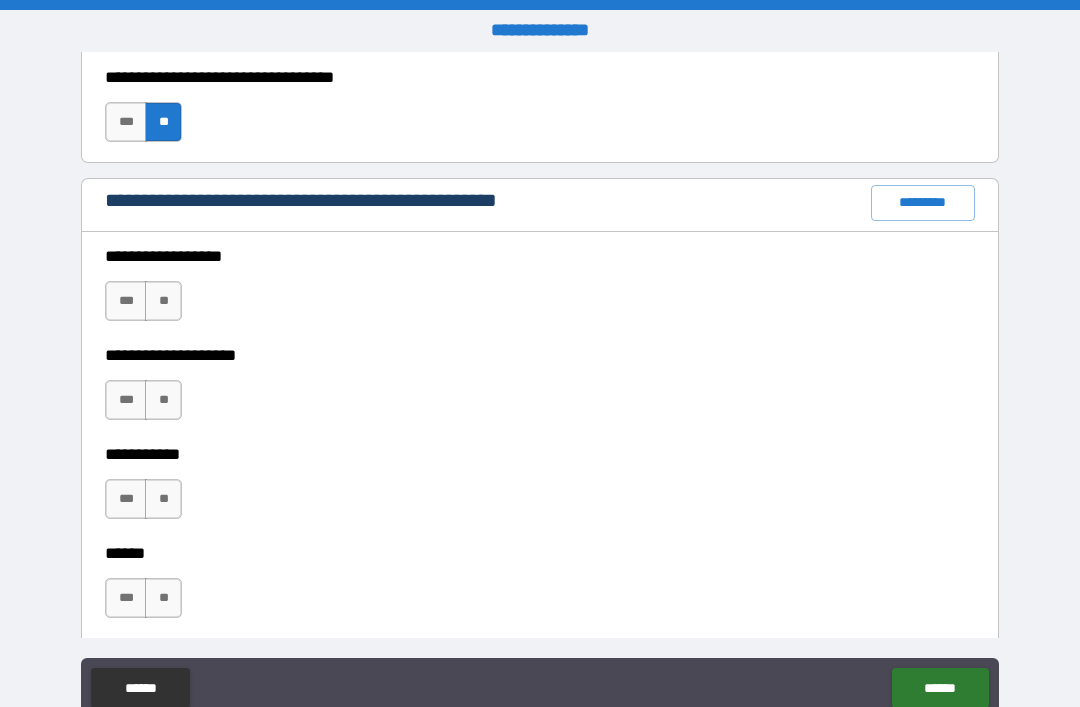 scroll, scrollTop: 2426, scrollLeft: 0, axis: vertical 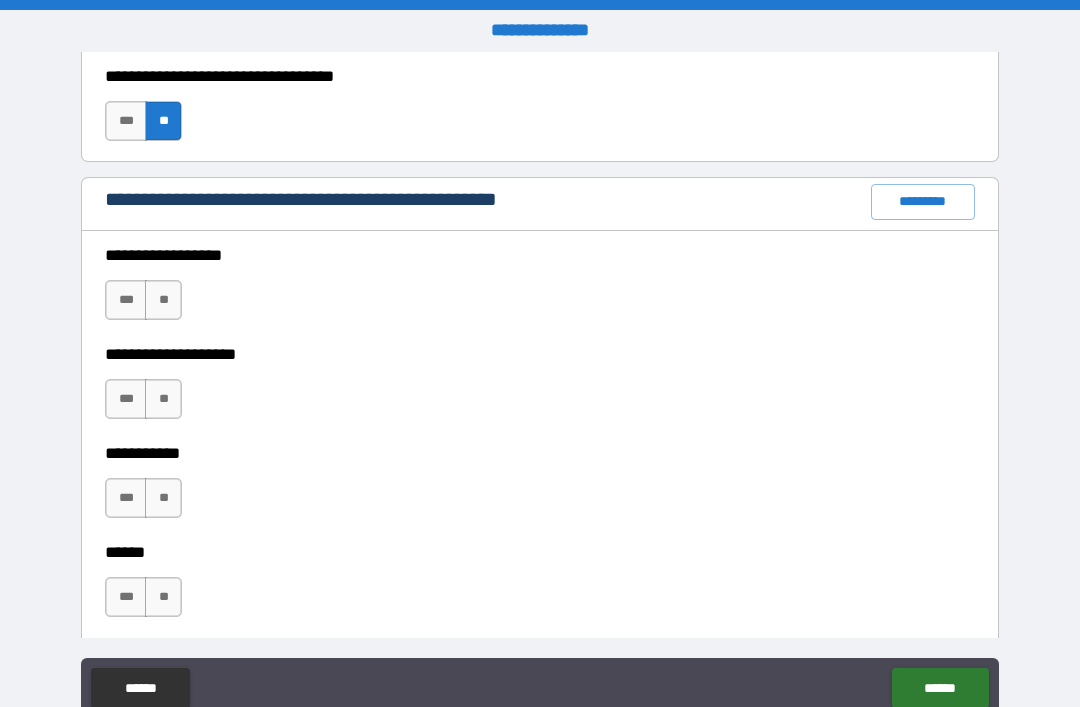 click on "**" at bounding box center (163, 300) 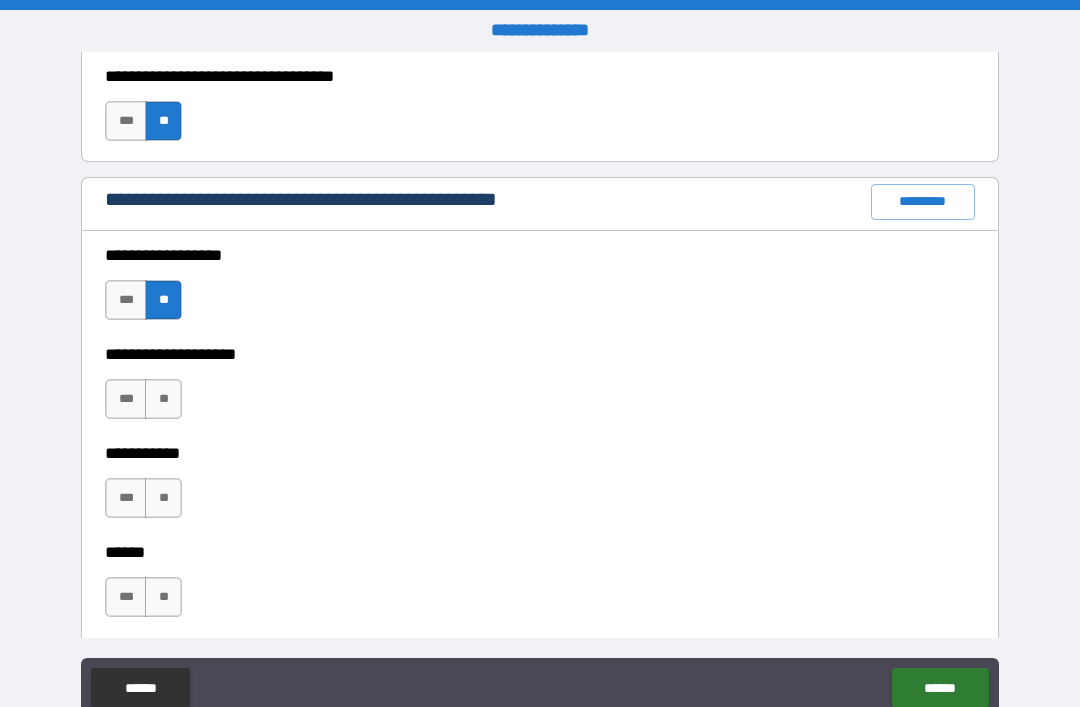 click on "**" at bounding box center (163, 399) 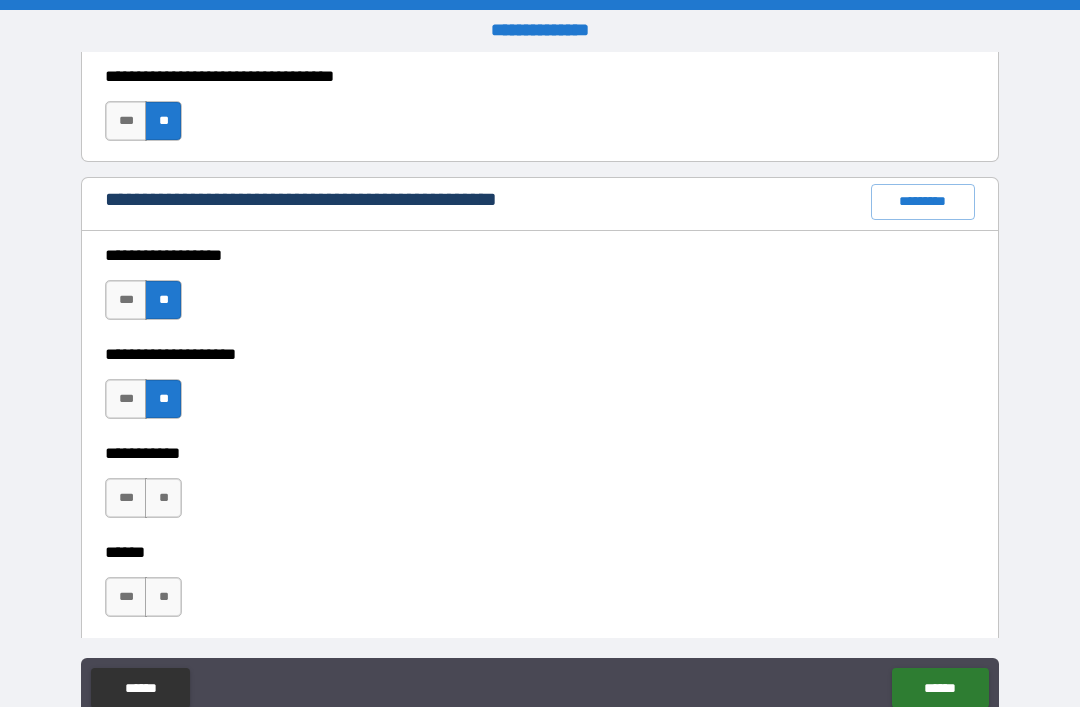 click on "**" at bounding box center (163, 498) 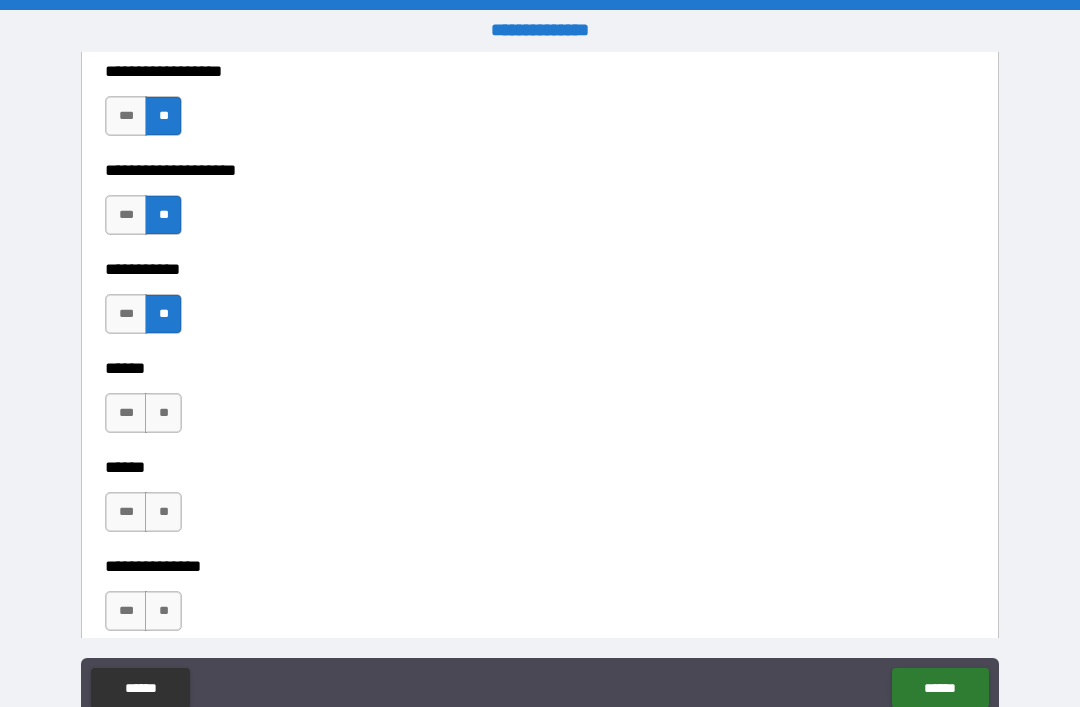 scroll, scrollTop: 2612, scrollLeft: 0, axis: vertical 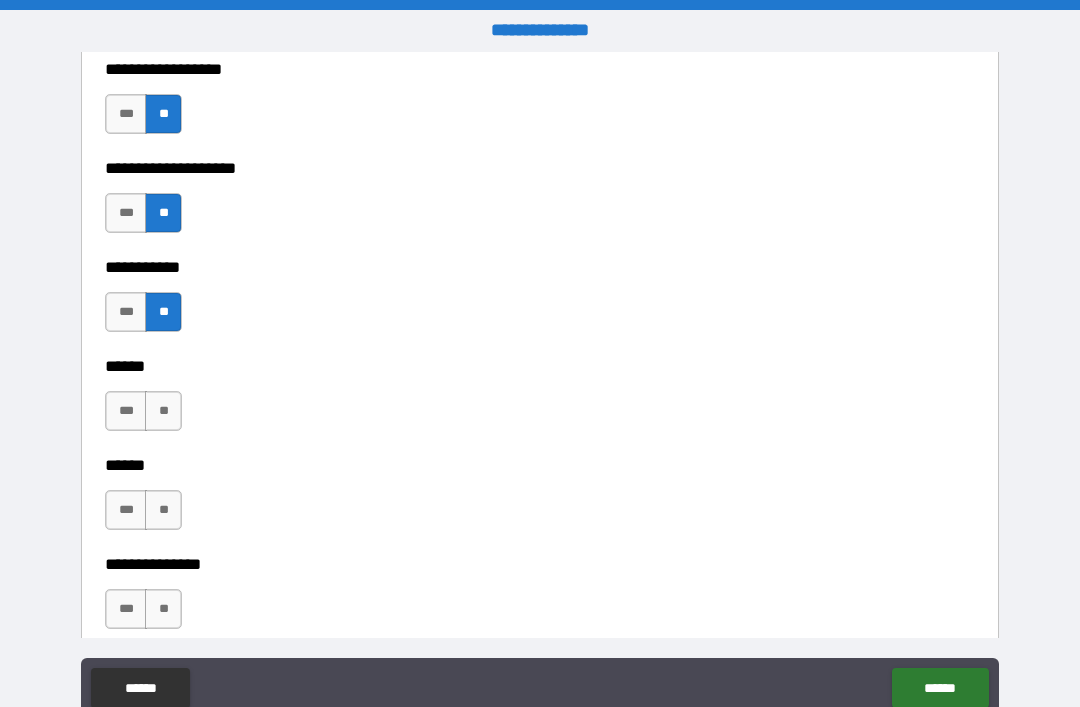click on "**" at bounding box center [163, 411] 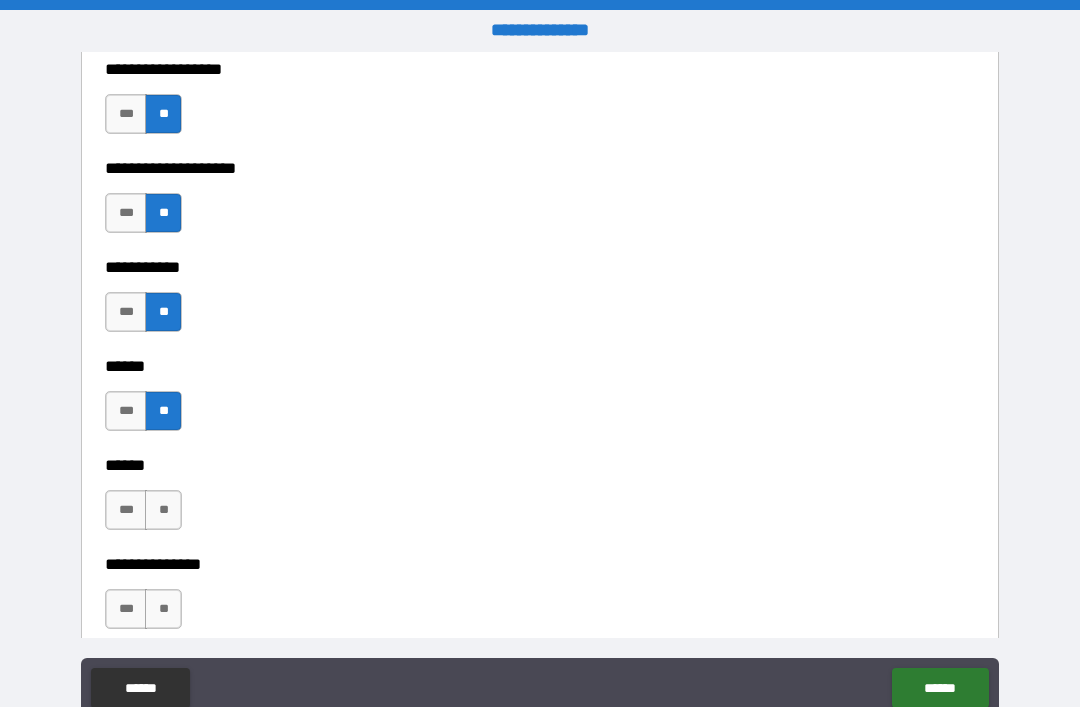 click on "**" at bounding box center [163, 510] 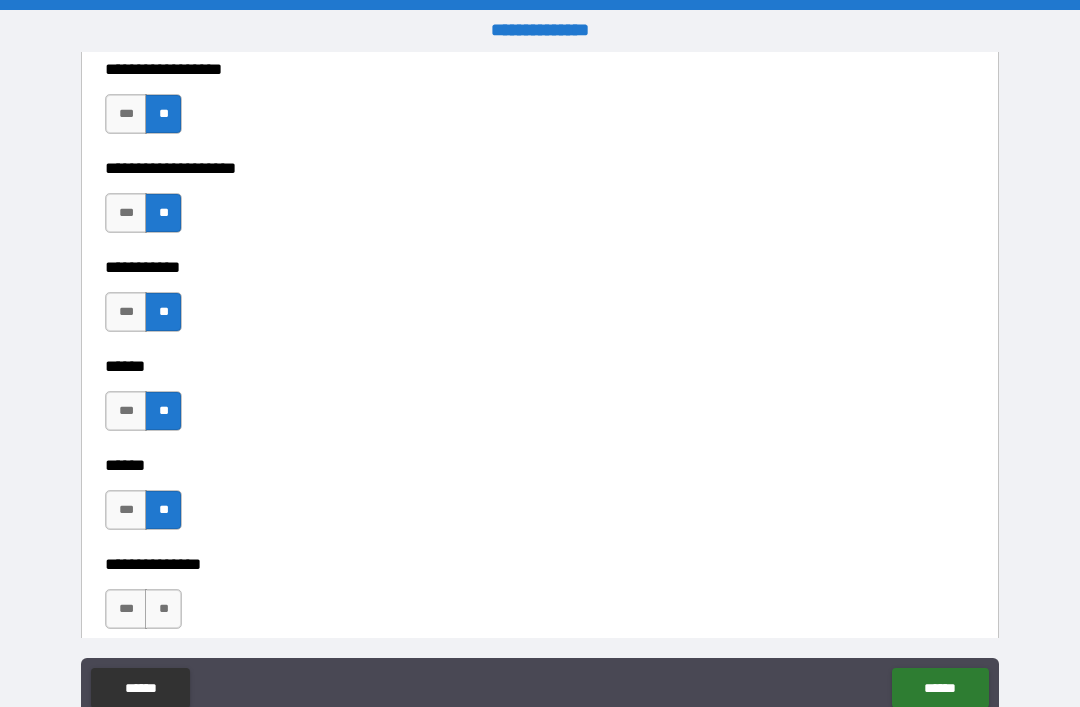 click on "**" at bounding box center [163, 609] 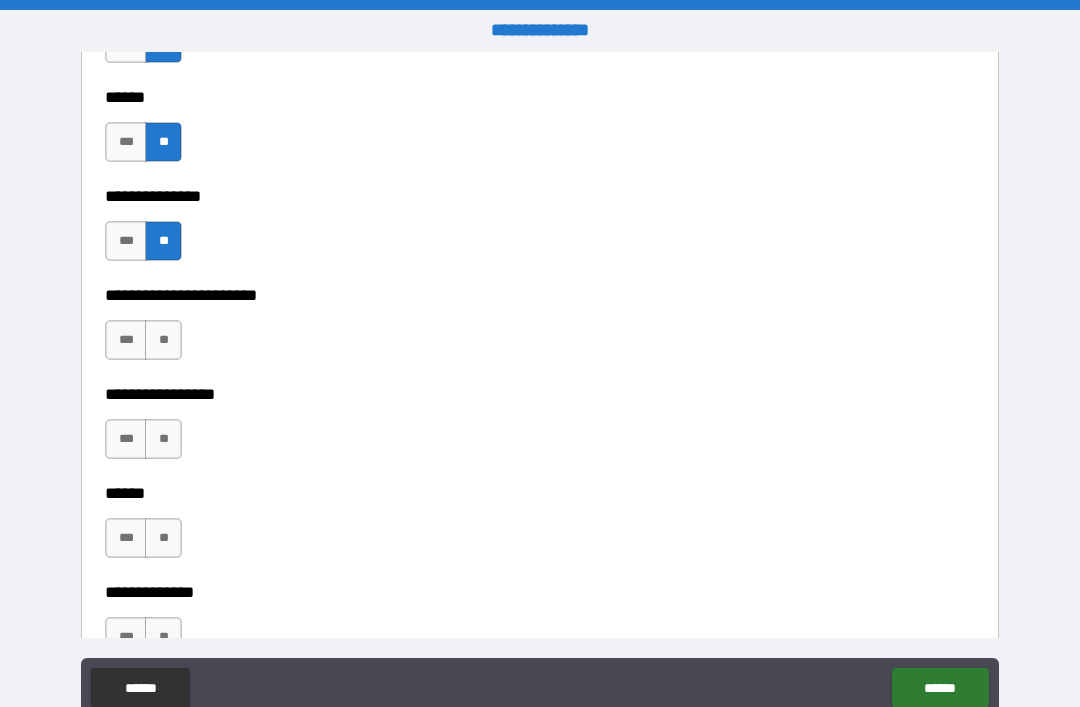 scroll, scrollTop: 2980, scrollLeft: 0, axis: vertical 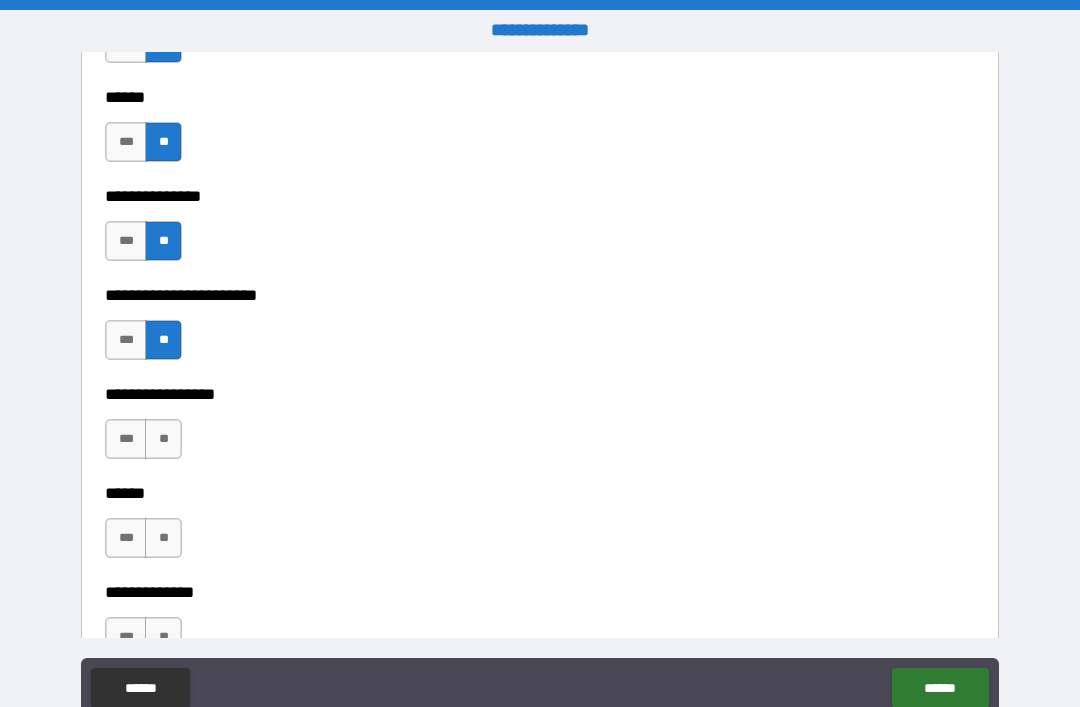 click on "**" at bounding box center [163, 439] 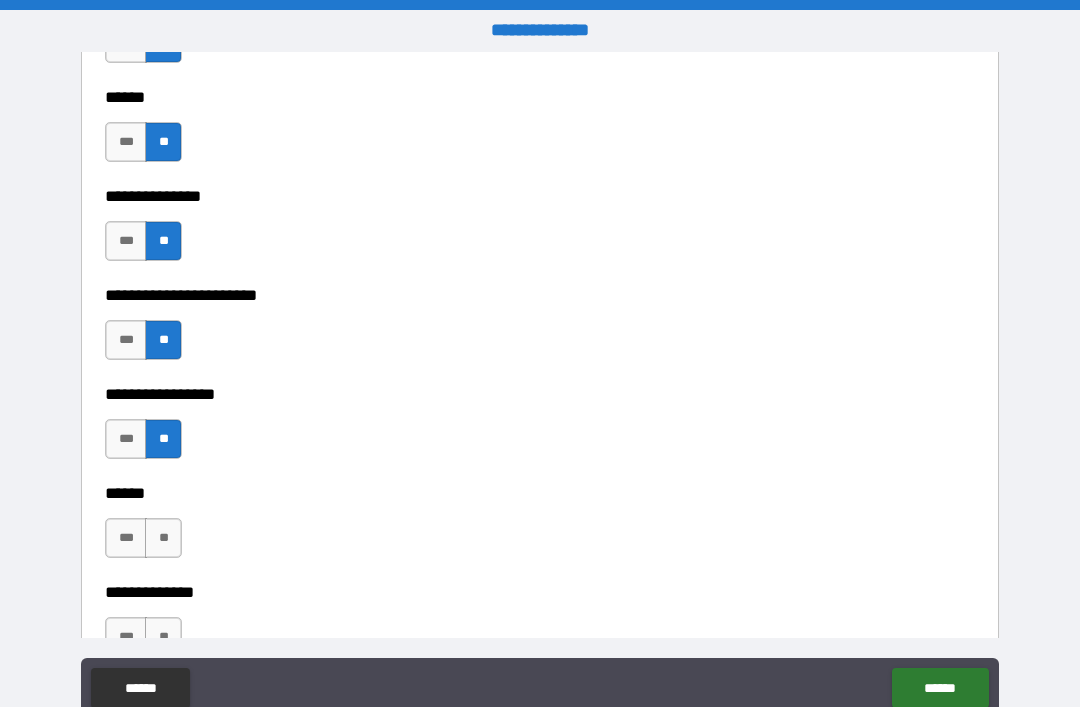 click on "**" at bounding box center (163, 538) 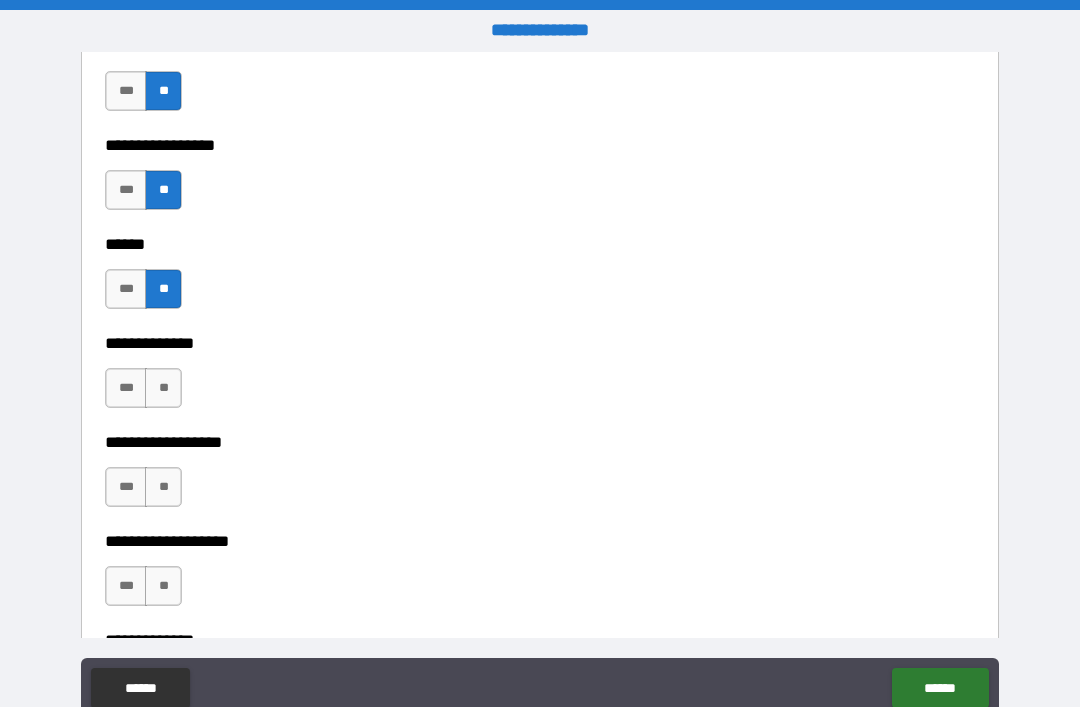 scroll, scrollTop: 3238, scrollLeft: 0, axis: vertical 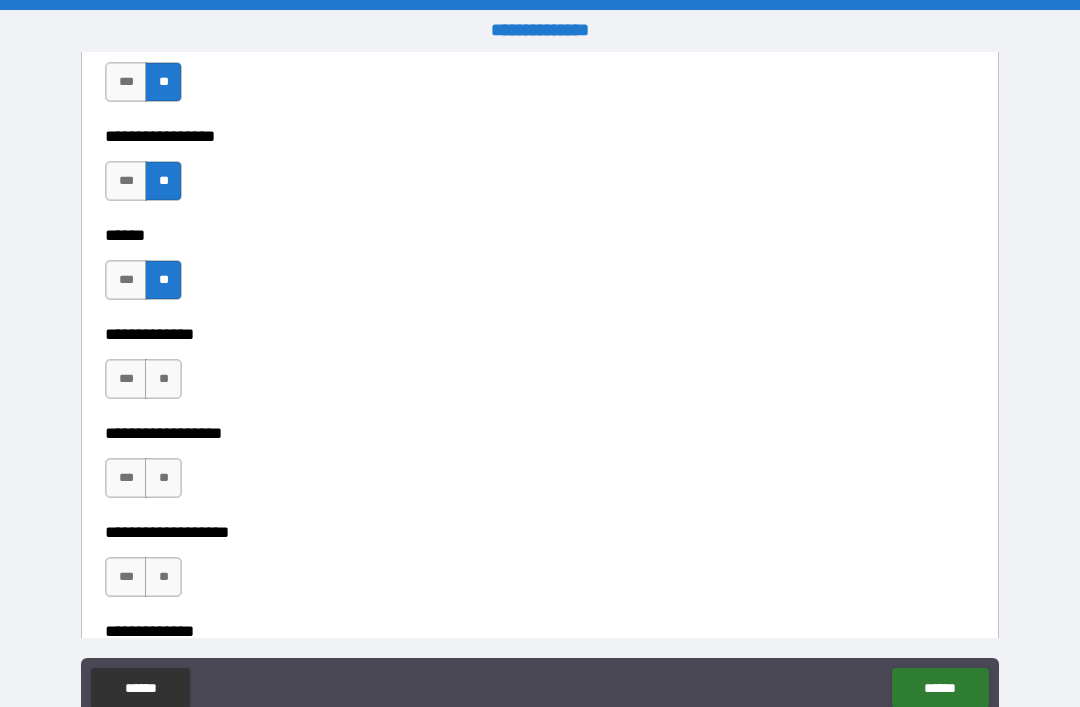 click on "**" at bounding box center (163, 379) 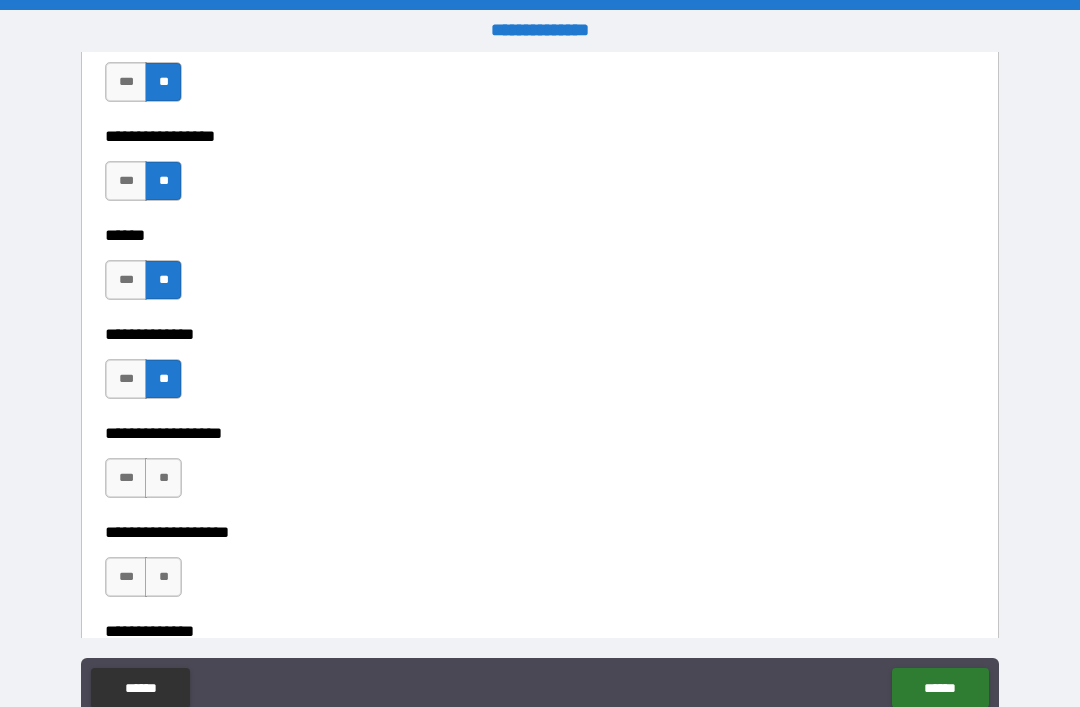 click on "**" at bounding box center [163, 478] 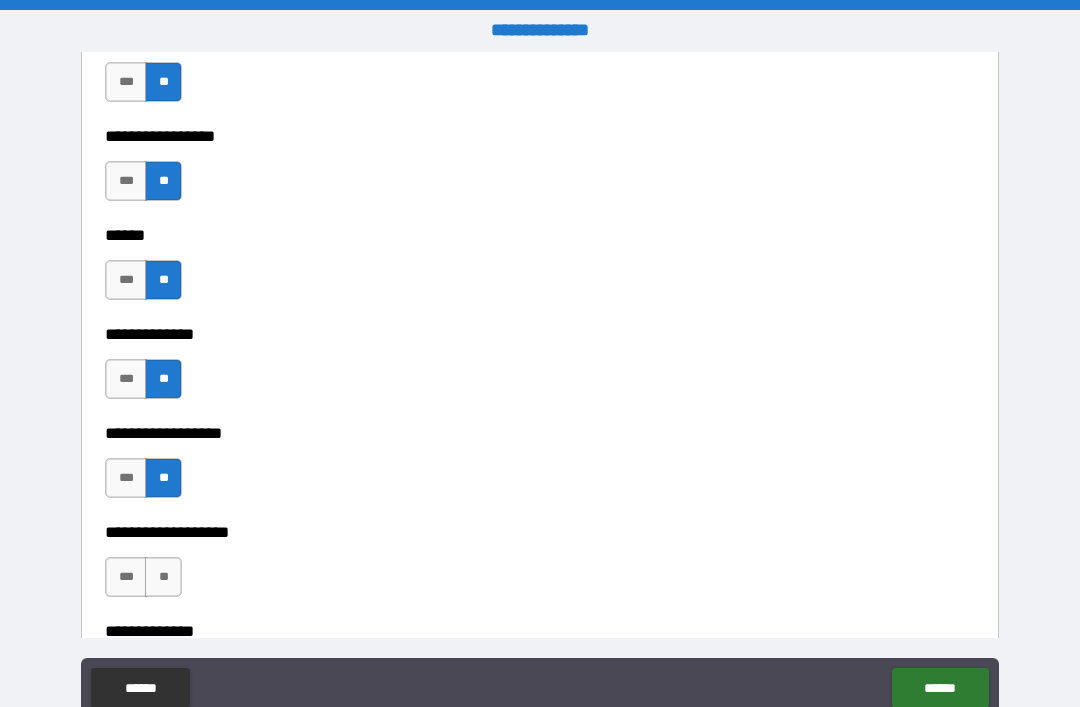 click on "**" at bounding box center (163, 577) 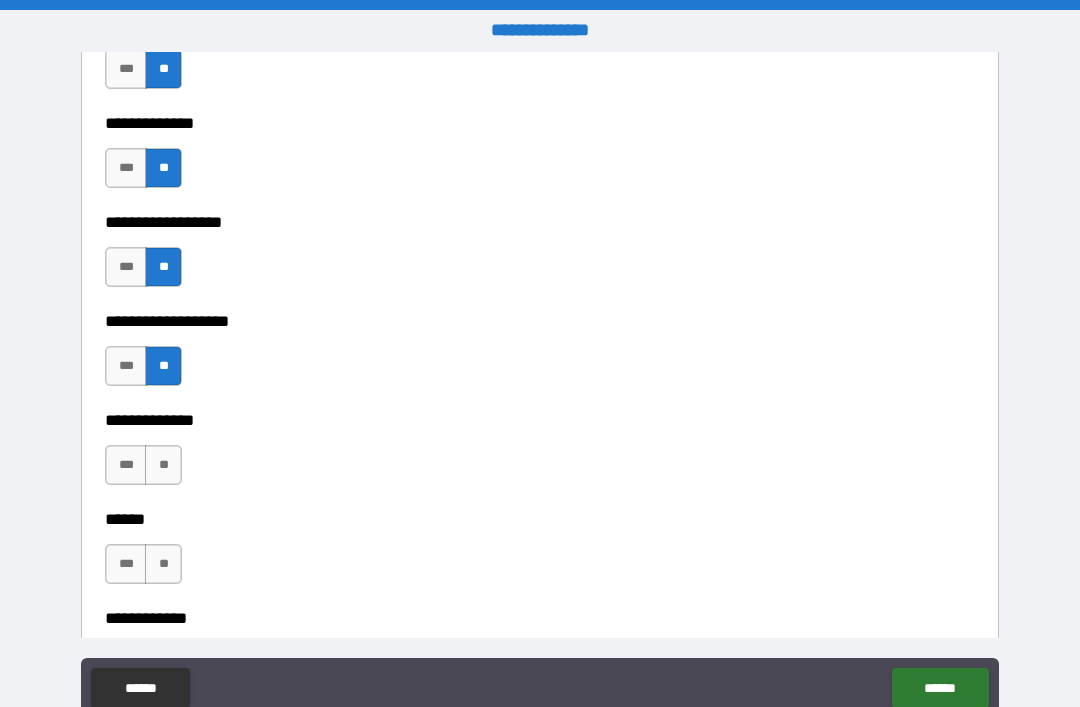 scroll, scrollTop: 3453, scrollLeft: 0, axis: vertical 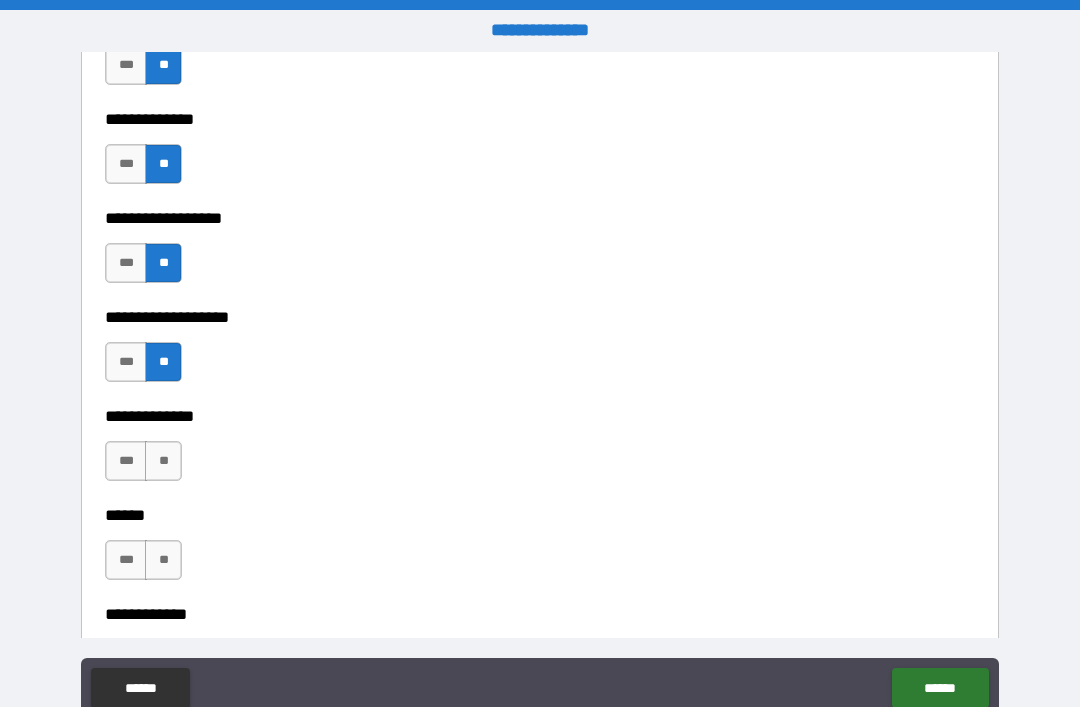 click on "**" at bounding box center (163, 461) 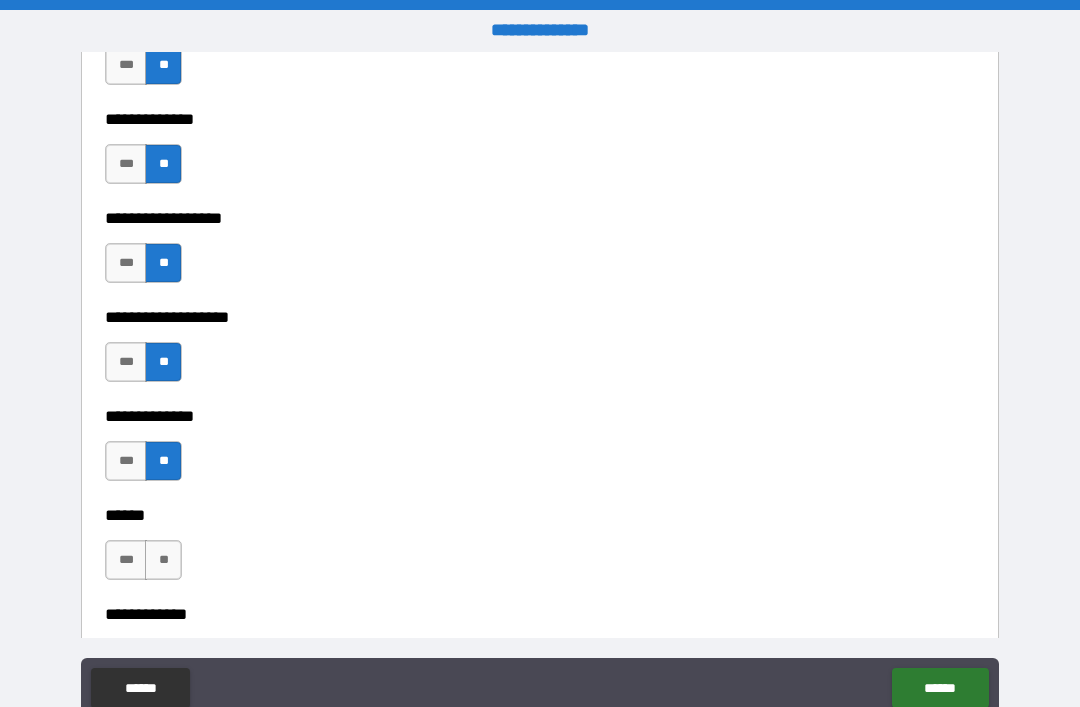click on "**" at bounding box center (163, 560) 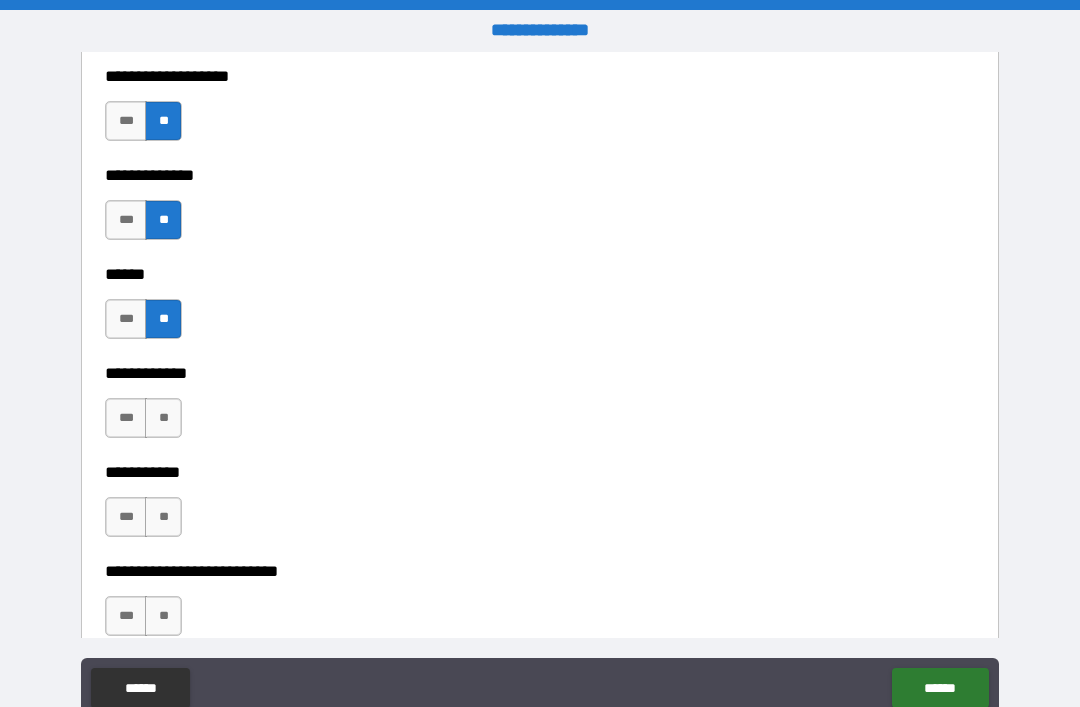 scroll, scrollTop: 3712, scrollLeft: 0, axis: vertical 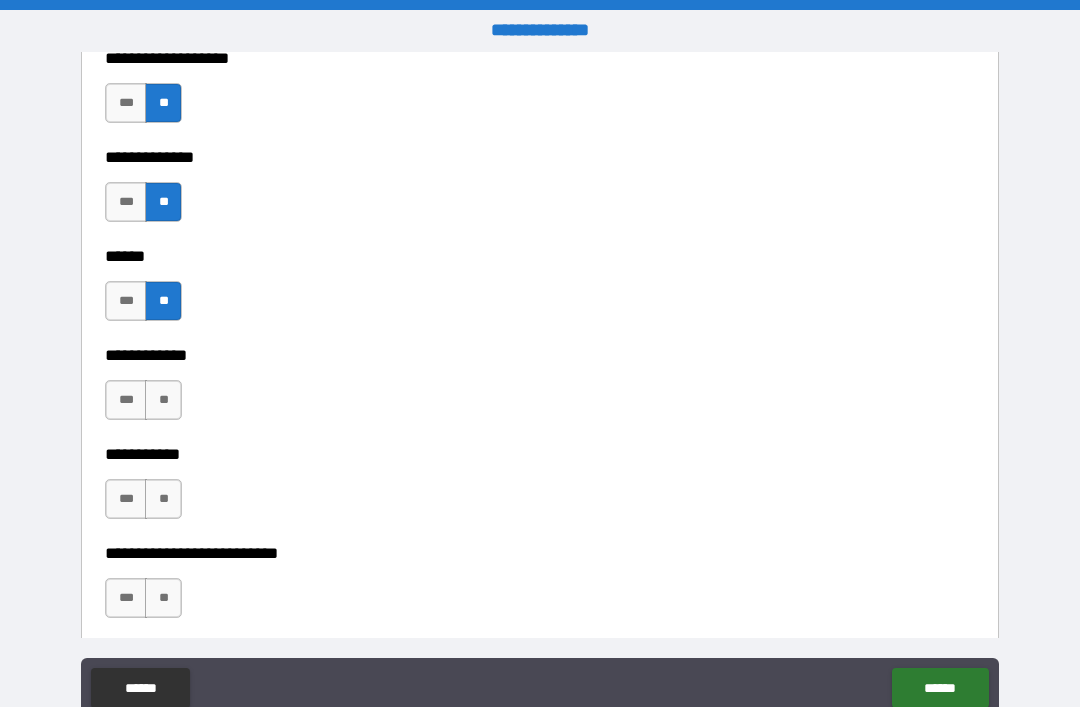 click on "**" at bounding box center [163, 400] 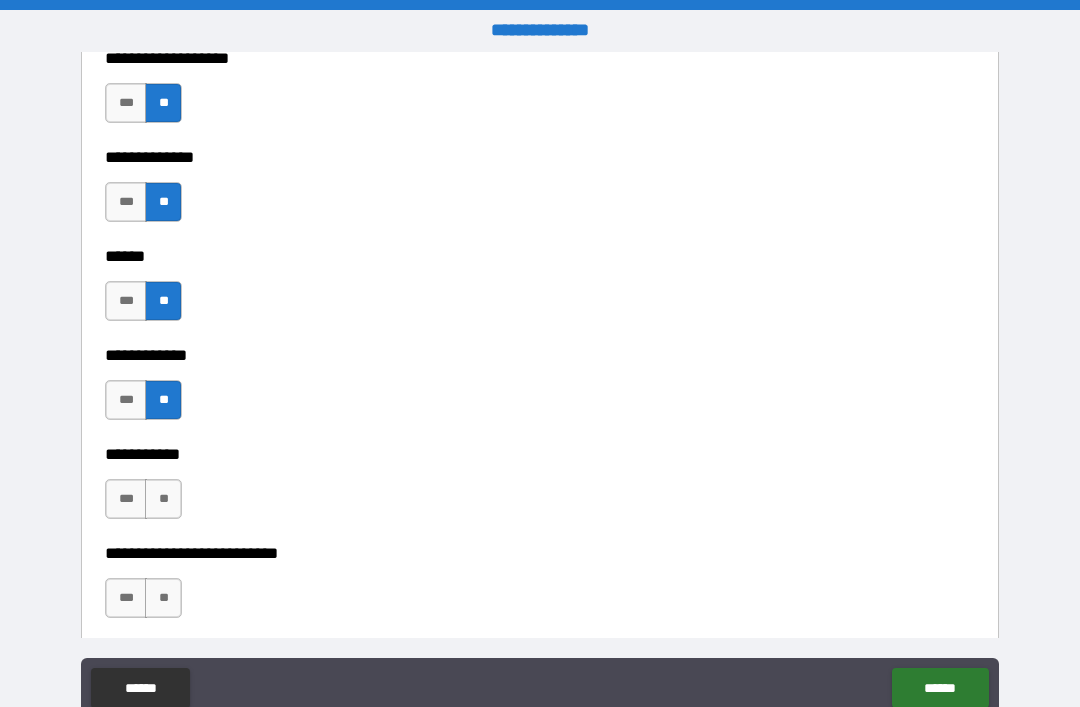 click on "**" at bounding box center (163, 499) 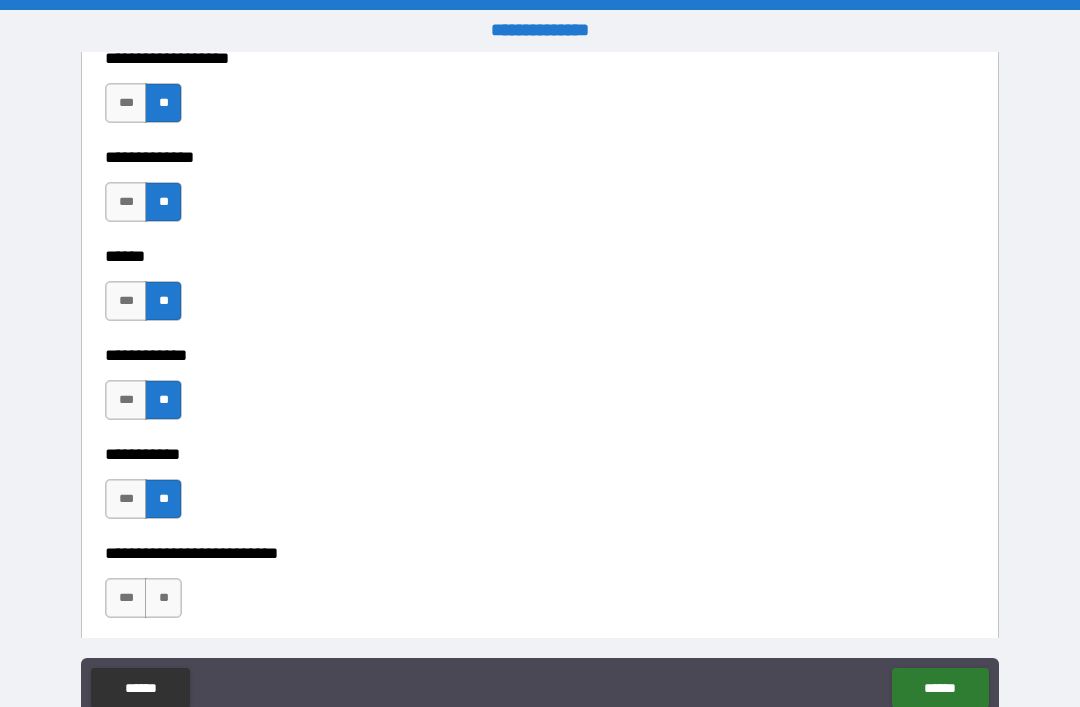 click on "**" at bounding box center [163, 598] 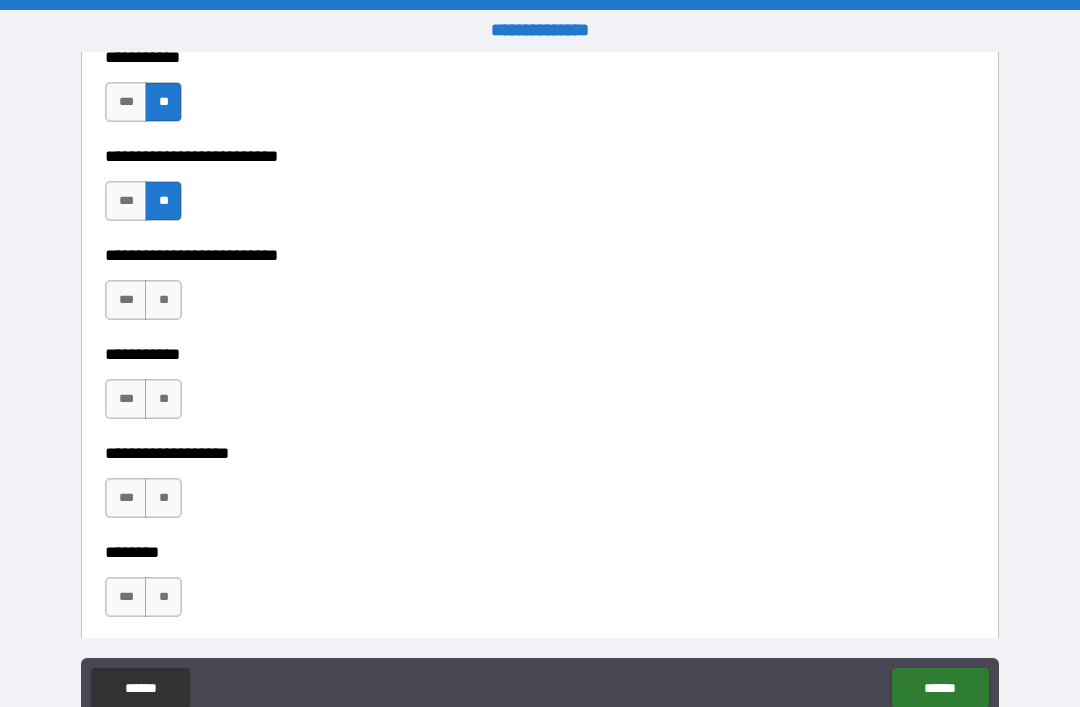 scroll, scrollTop: 4165, scrollLeft: 0, axis: vertical 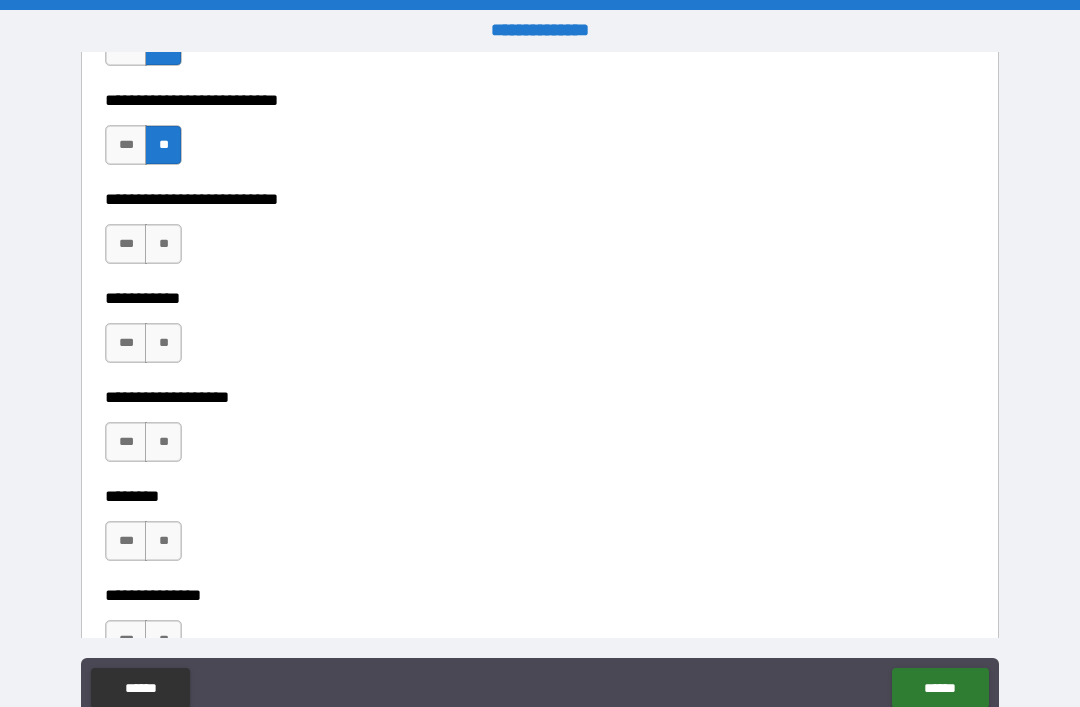 click on "**" at bounding box center (163, 244) 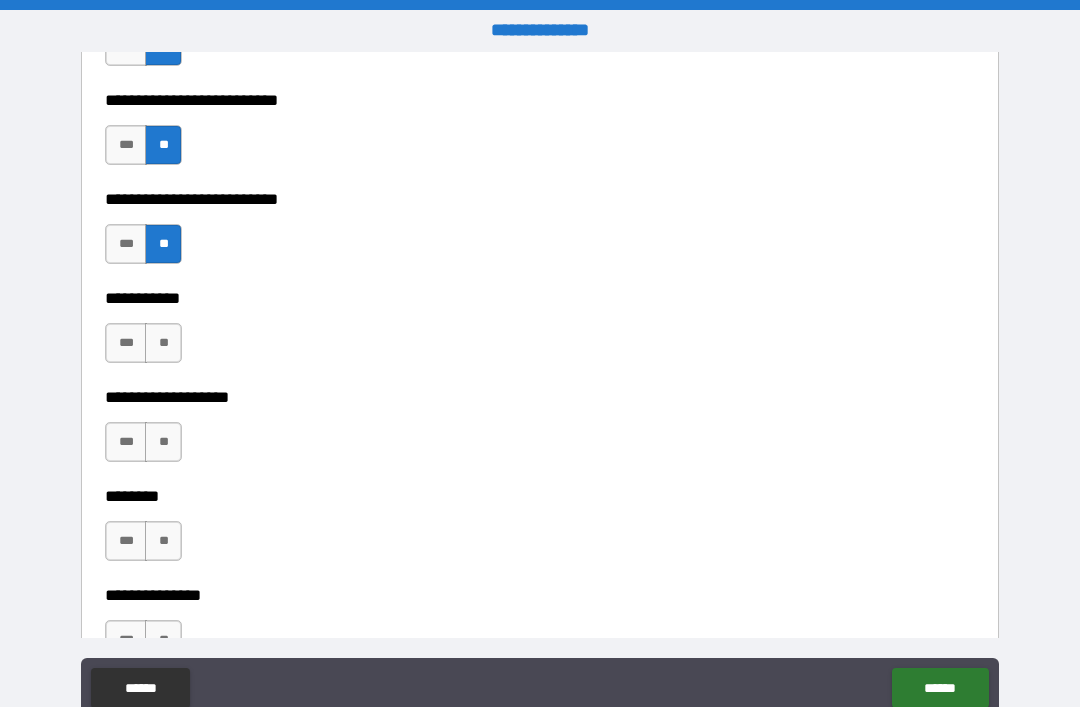 click on "**" at bounding box center [163, 343] 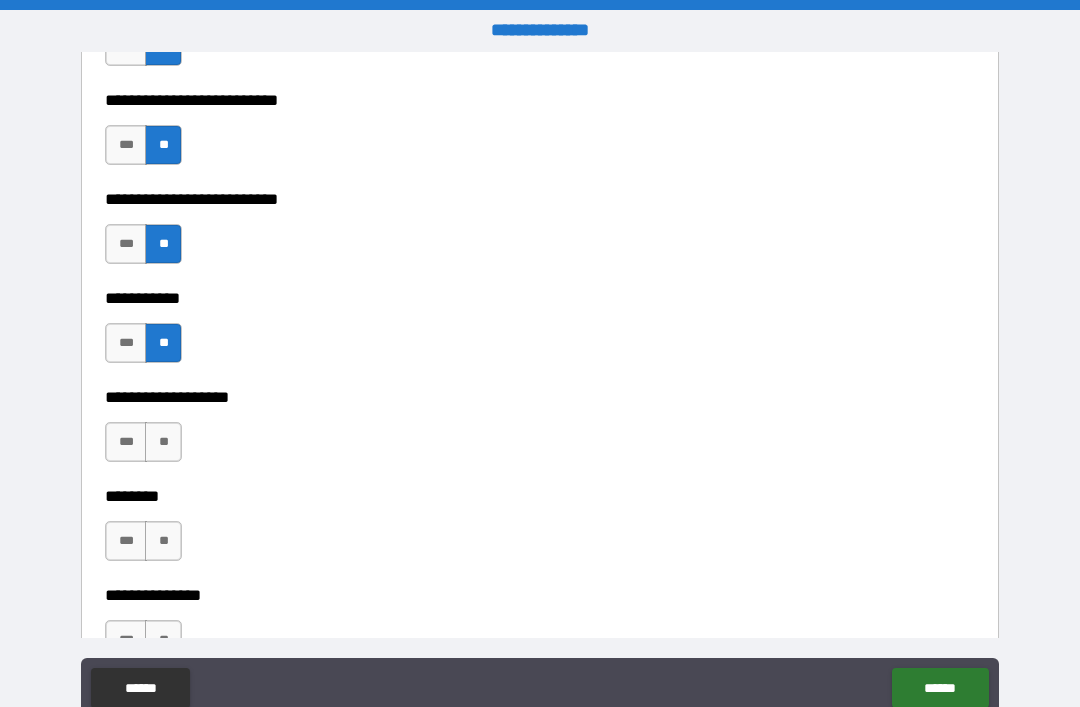 click on "**" at bounding box center [163, 442] 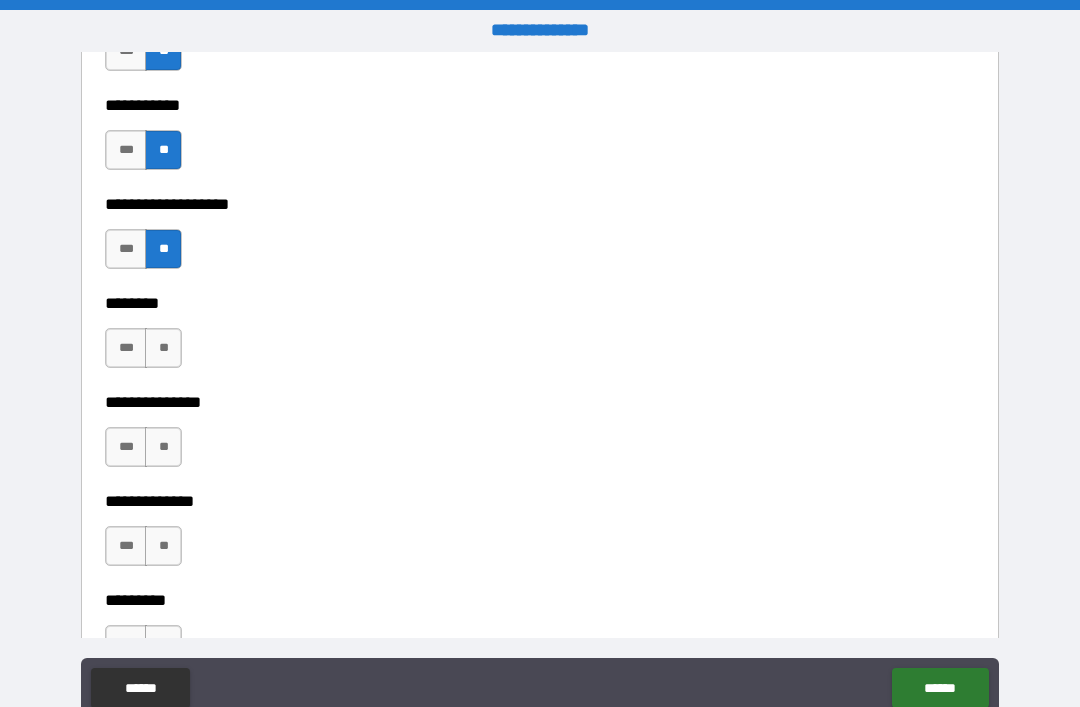 scroll, scrollTop: 4387, scrollLeft: 0, axis: vertical 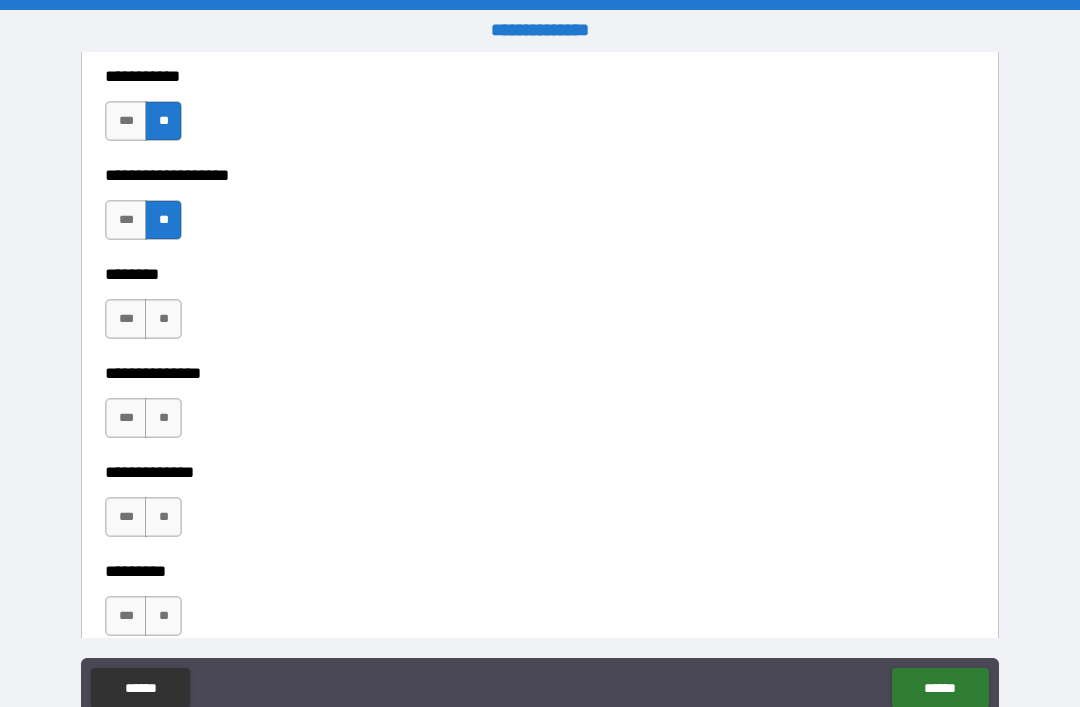 click on "**" at bounding box center [163, 319] 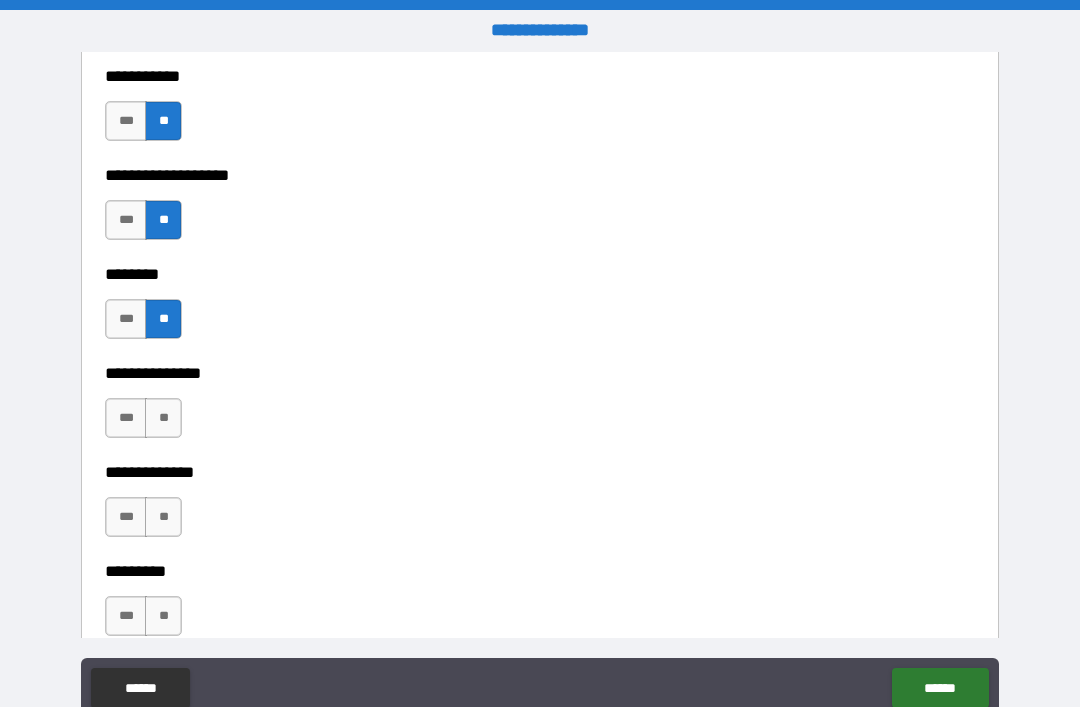 click on "**" at bounding box center [163, 418] 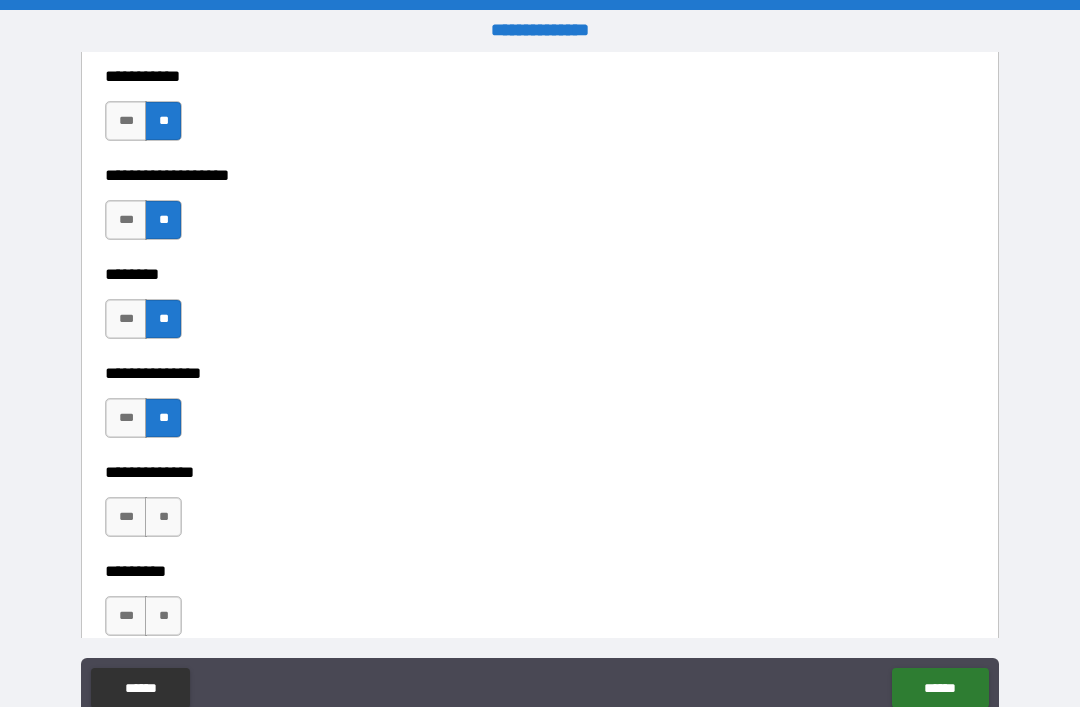 click on "**" at bounding box center (163, 517) 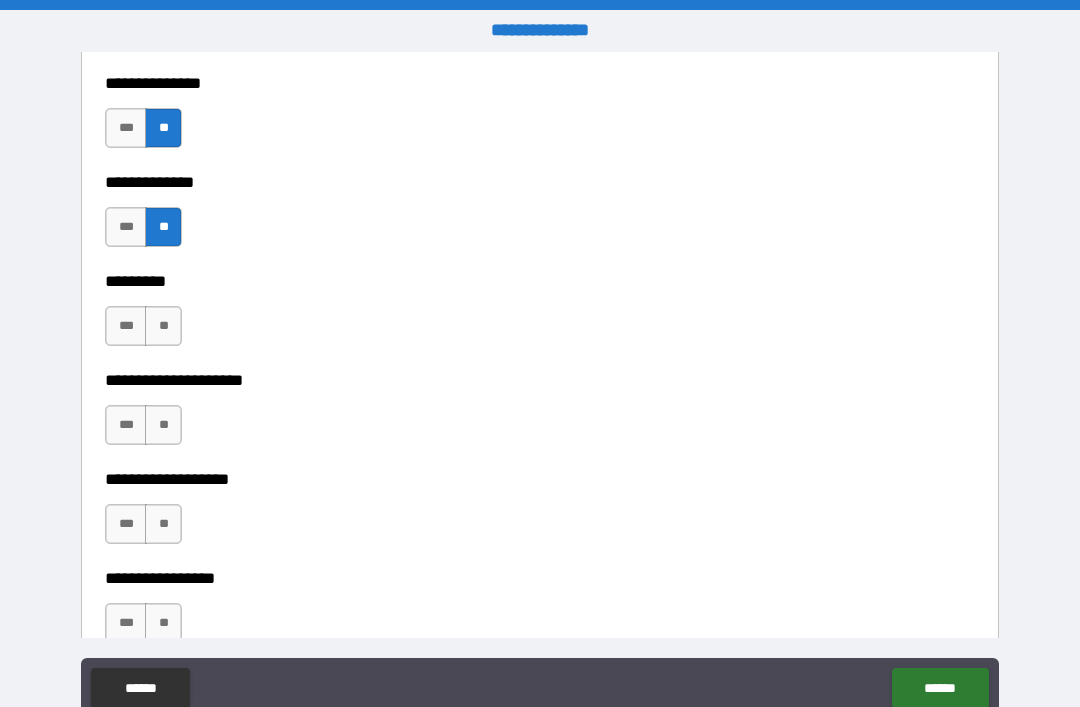 scroll, scrollTop: 4675, scrollLeft: 0, axis: vertical 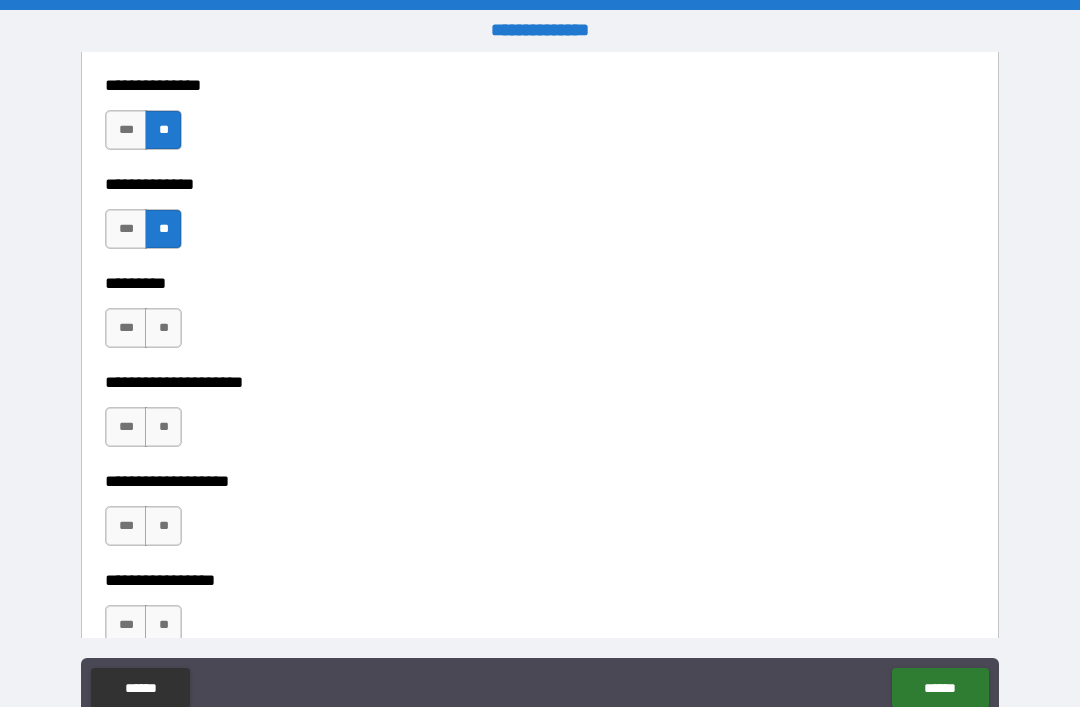 click on "**" at bounding box center [163, 328] 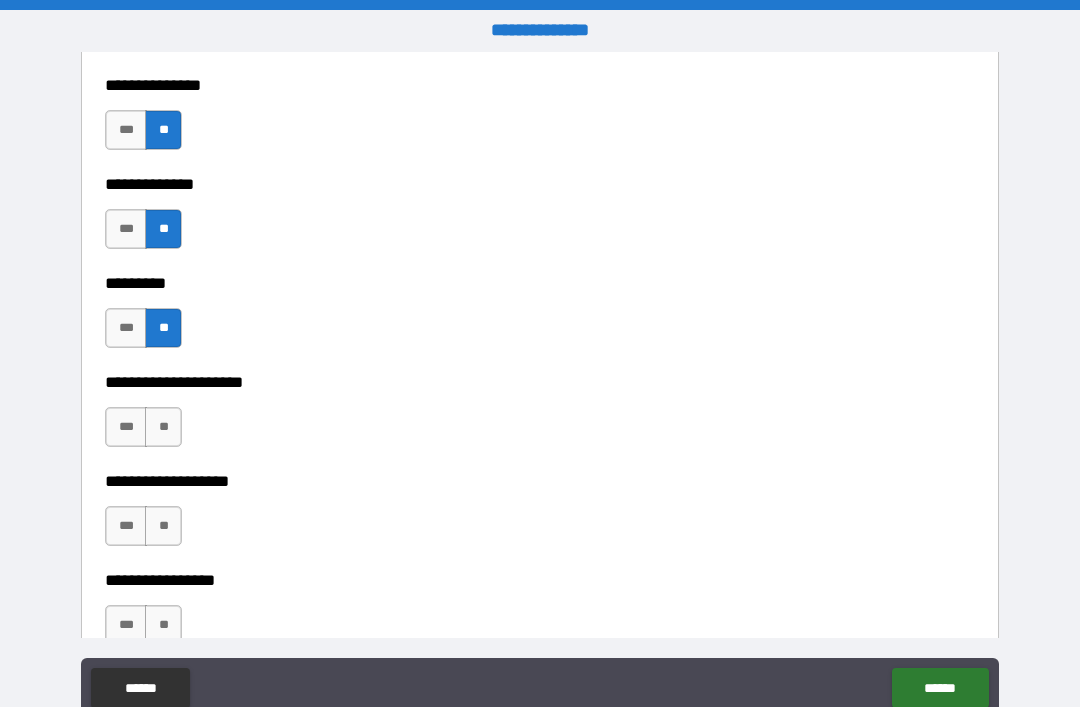 click on "**" at bounding box center [163, 427] 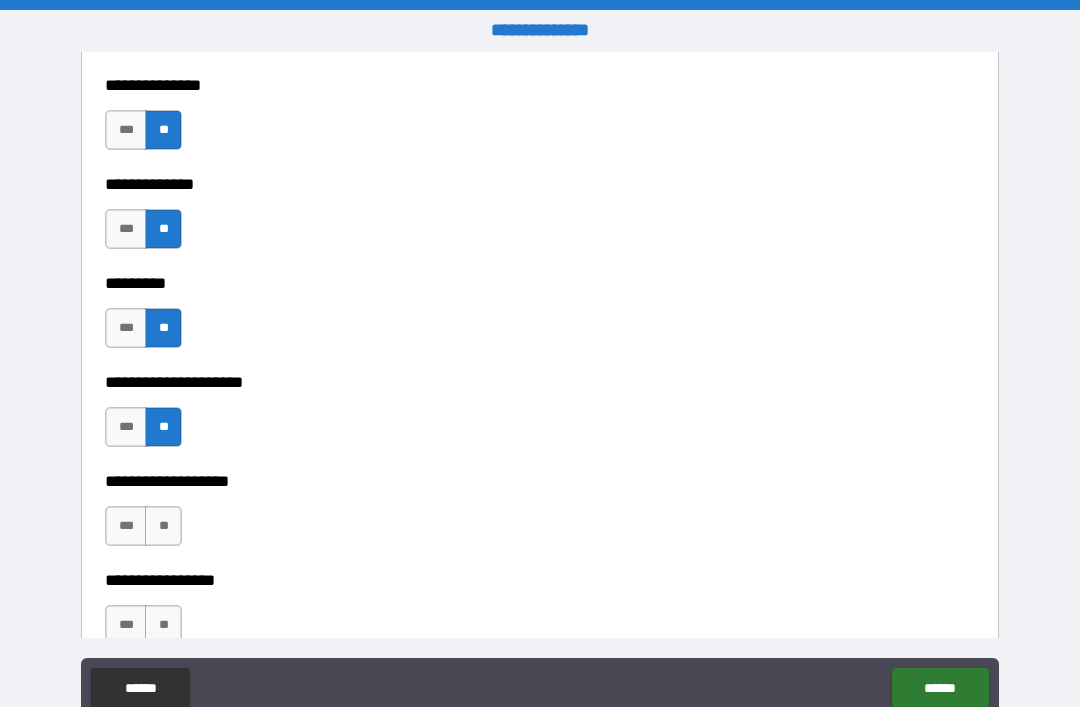 click on "**" at bounding box center [163, 526] 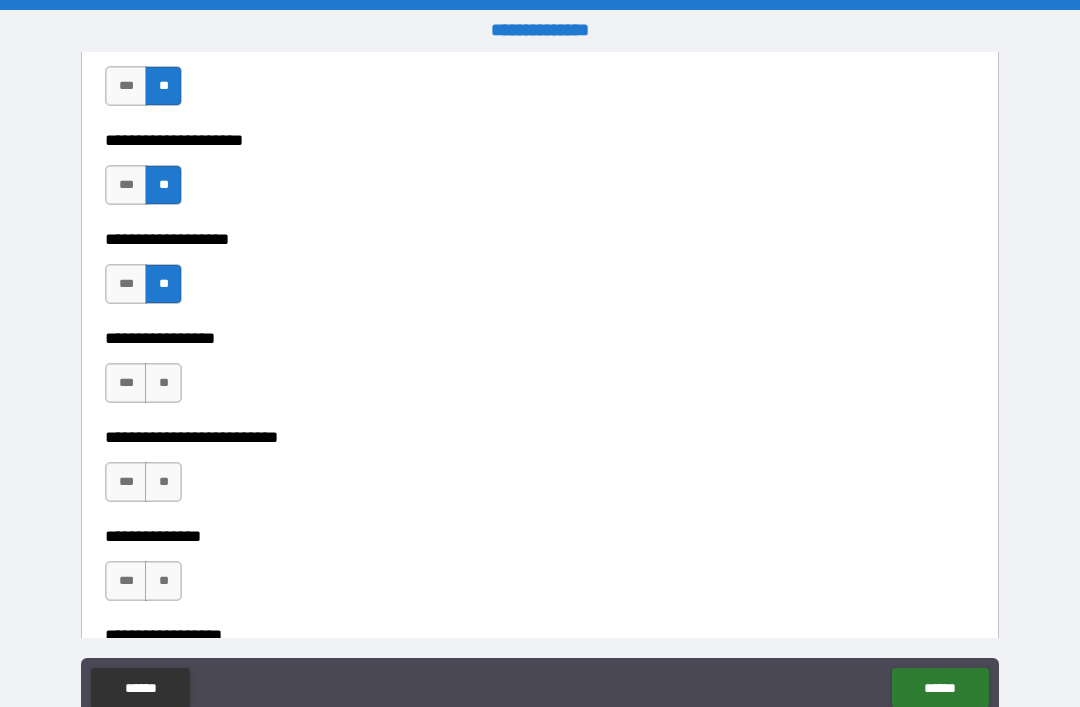 scroll, scrollTop: 4918, scrollLeft: 0, axis: vertical 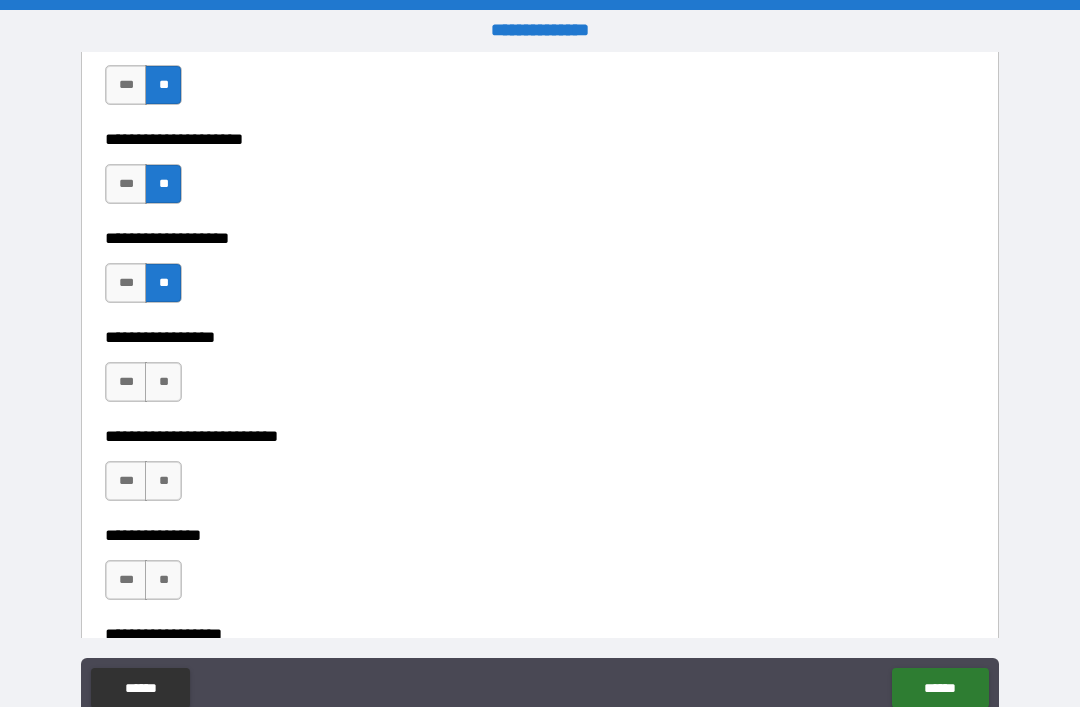click on "**" at bounding box center (163, 382) 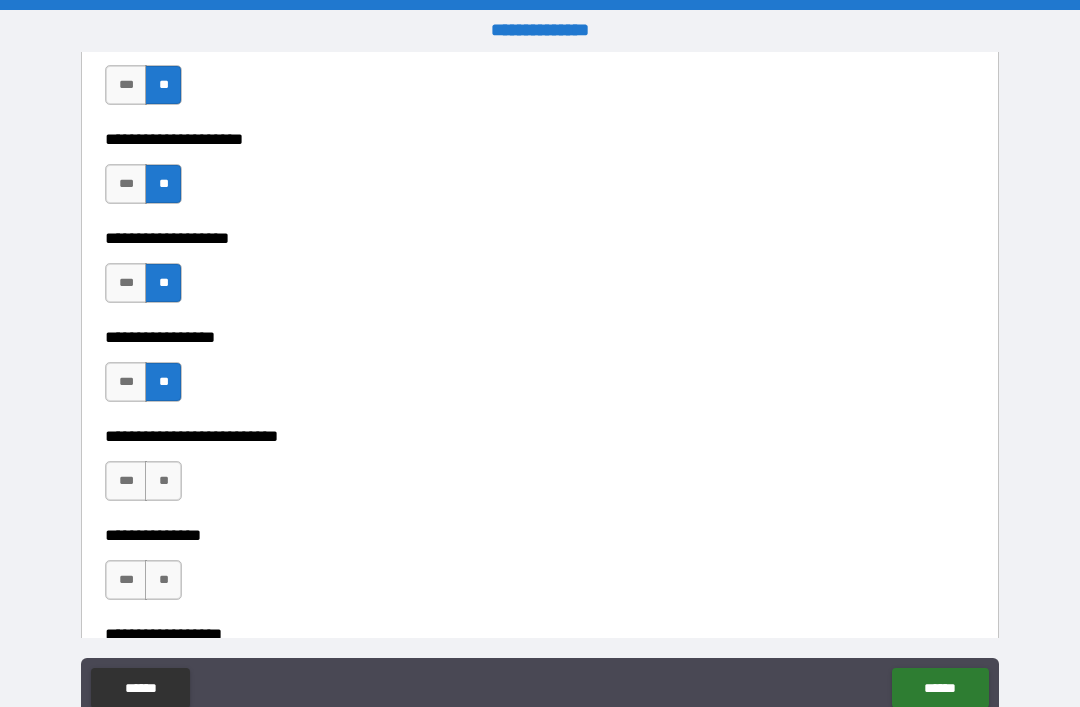 click on "**" at bounding box center [163, 481] 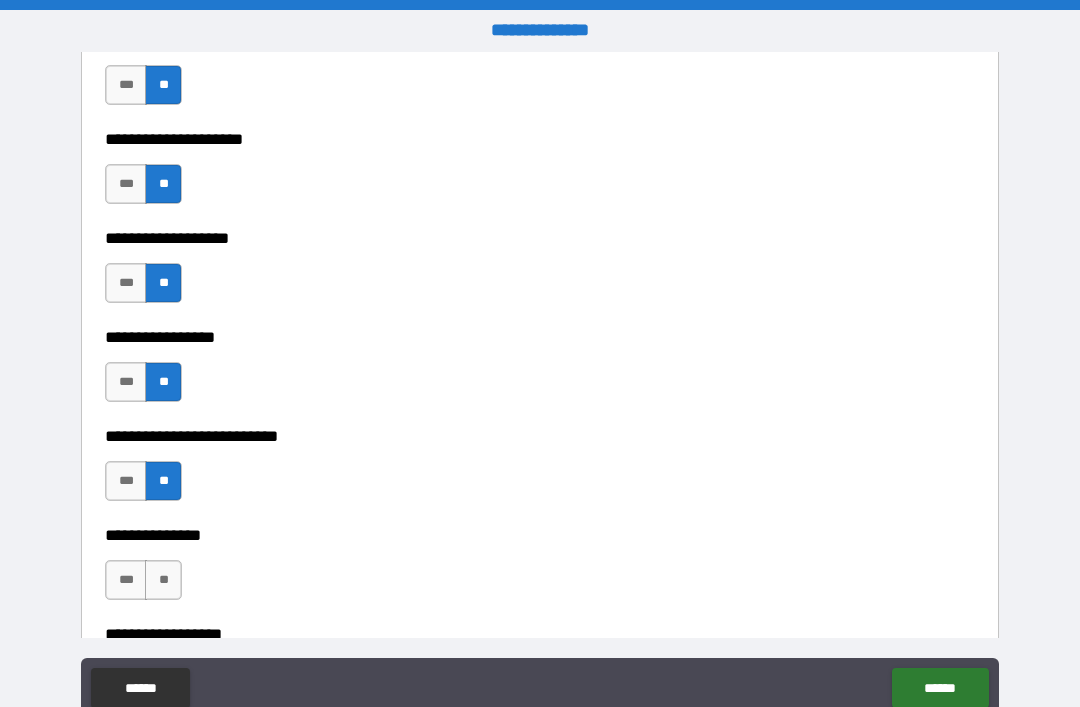 click on "**" at bounding box center [163, 580] 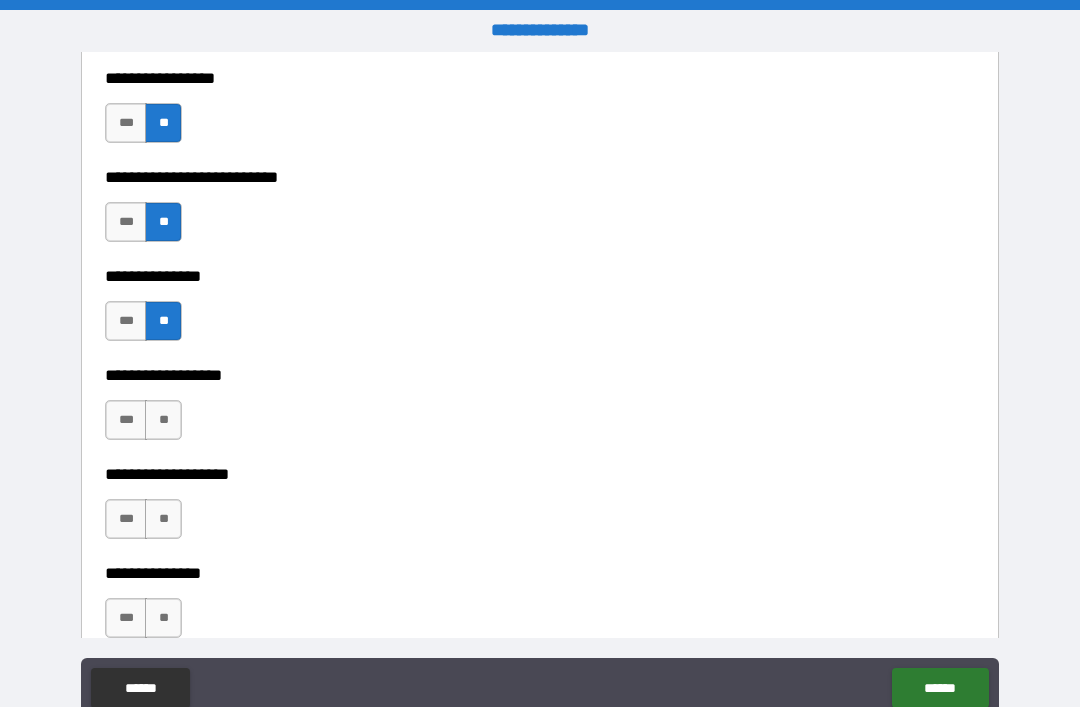 scroll, scrollTop: 5182, scrollLeft: 0, axis: vertical 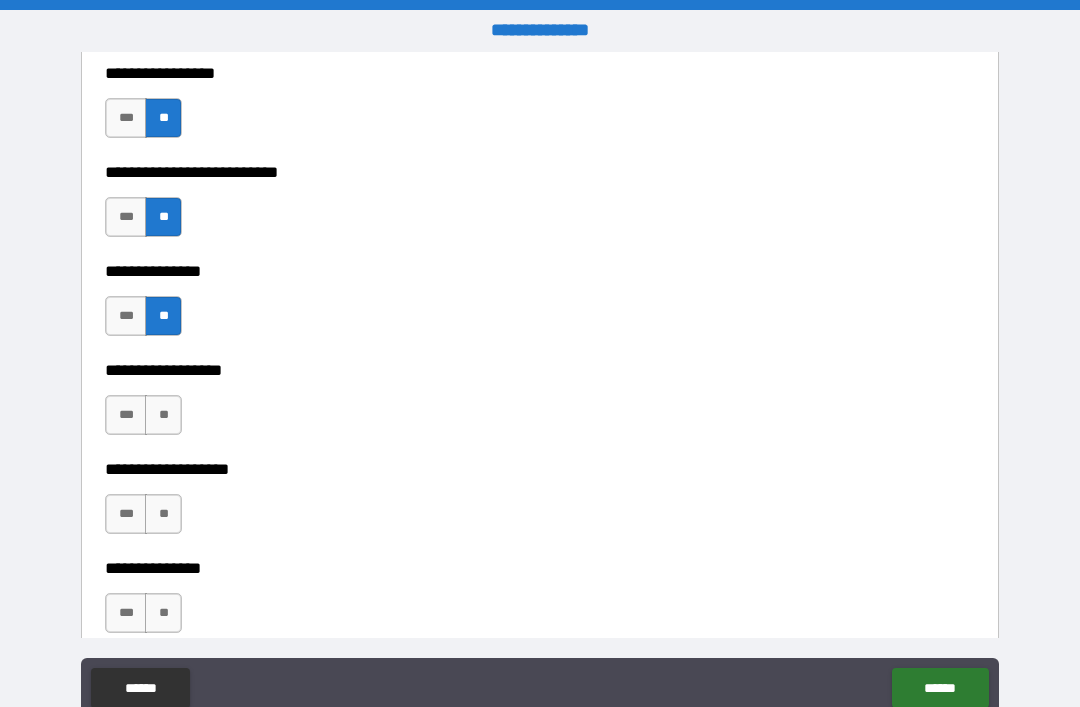 click on "**" at bounding box center (163, 415) 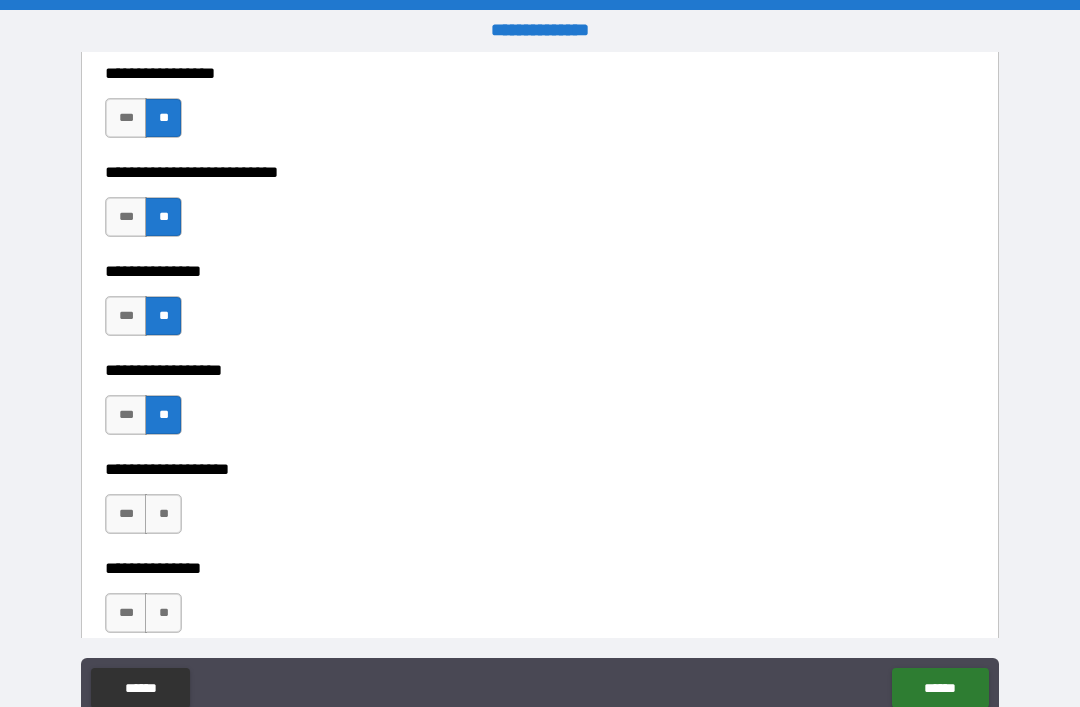 click on "**" at bounding box center [163, 514] 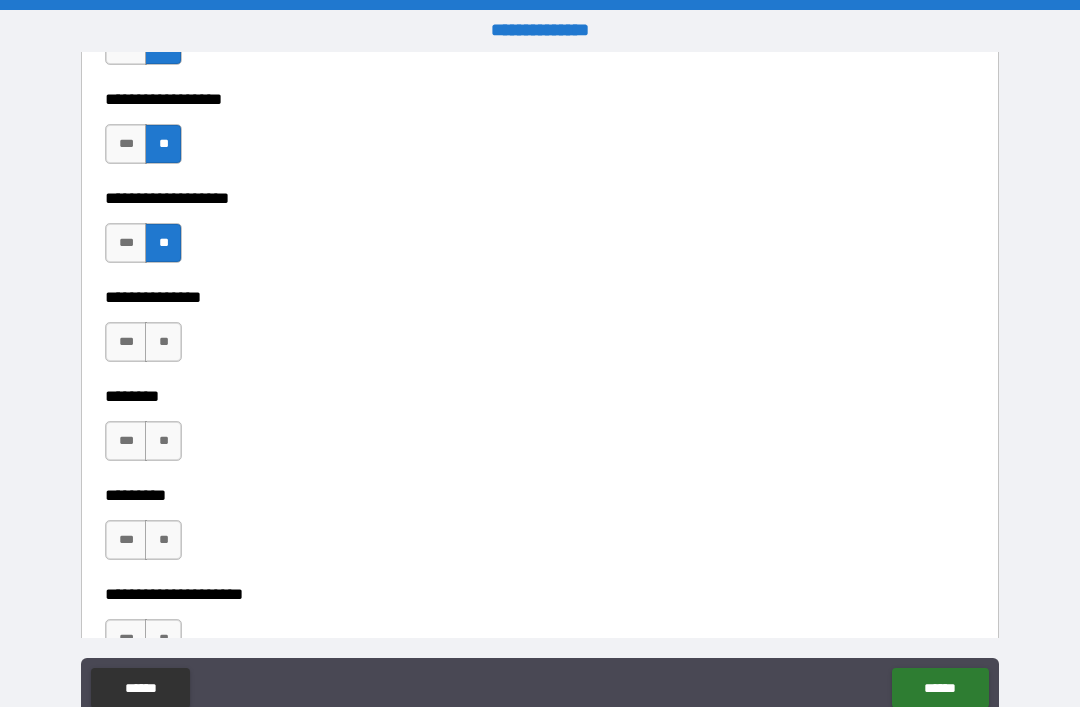 scroll, scrollTop: 5462, scrollLeft: 0, axis: vertical 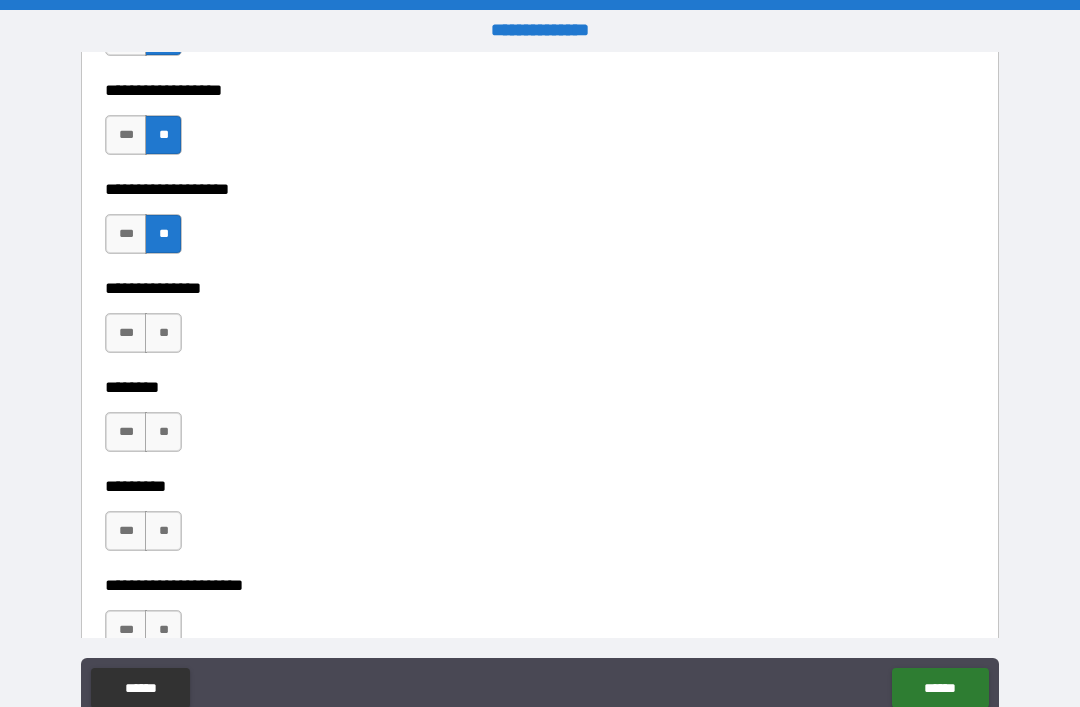 click on "**" at bounding box center (163, 333) 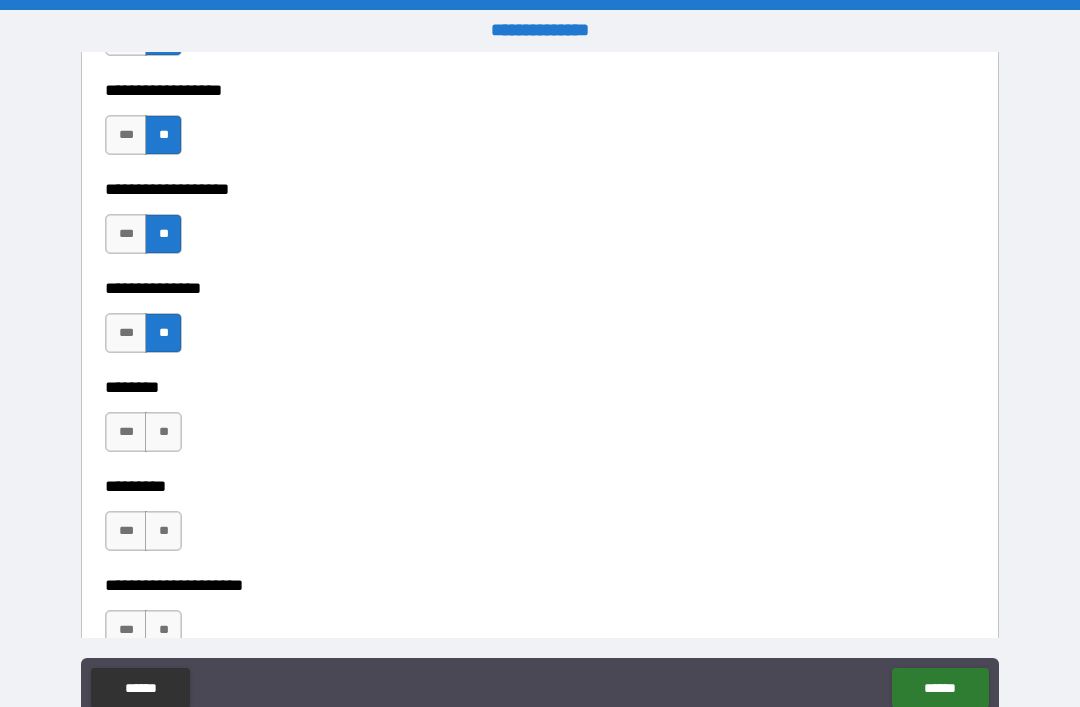click on "**" at bounding box center [163, 432] 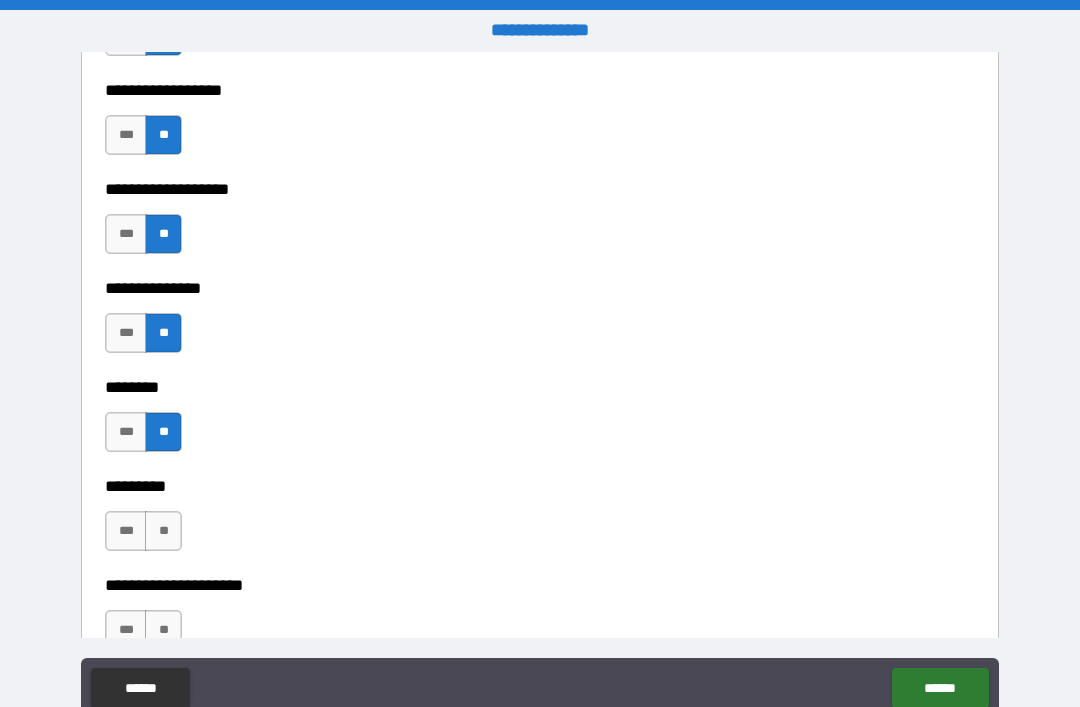 click on "**" at bounding box center (163, 531) 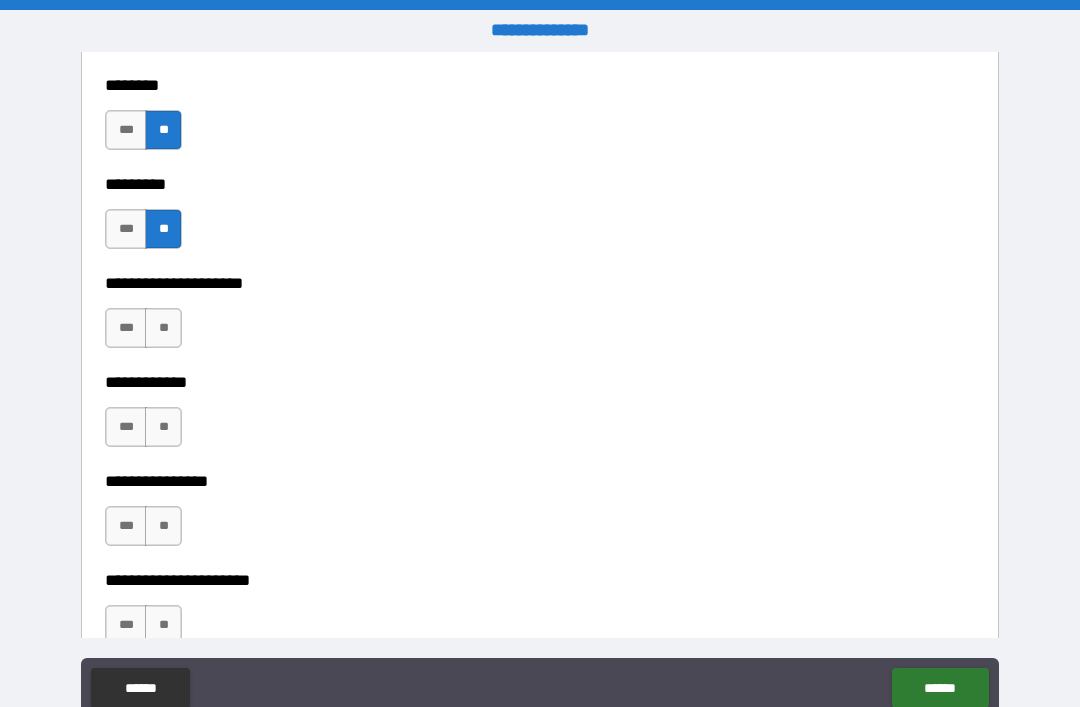 scroll, scrollTop: 5803, scrollLeft: 0, axis: vertical 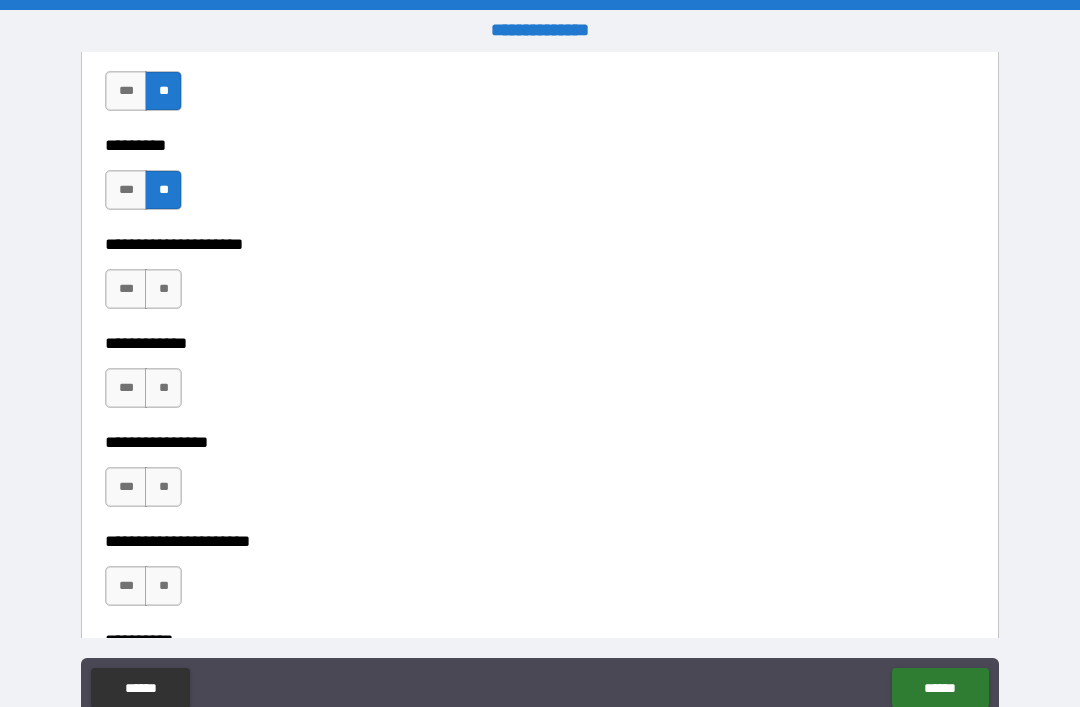 click on "**" at bounding box center [163, 289] 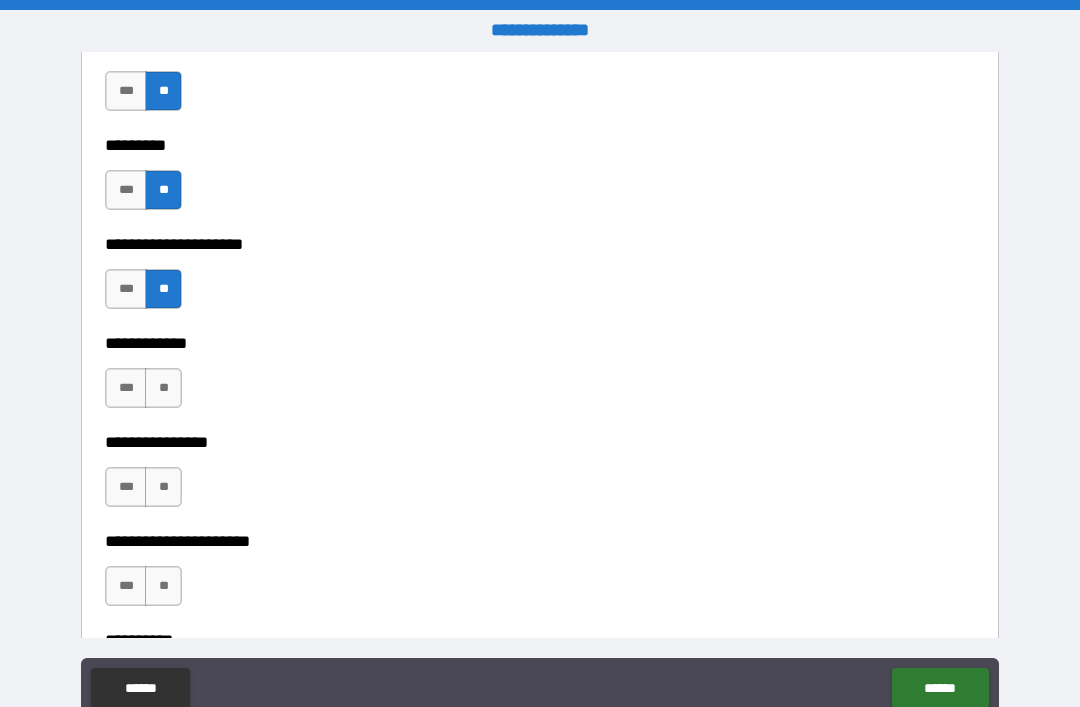 click on "**" at bounding box center [163, 388] 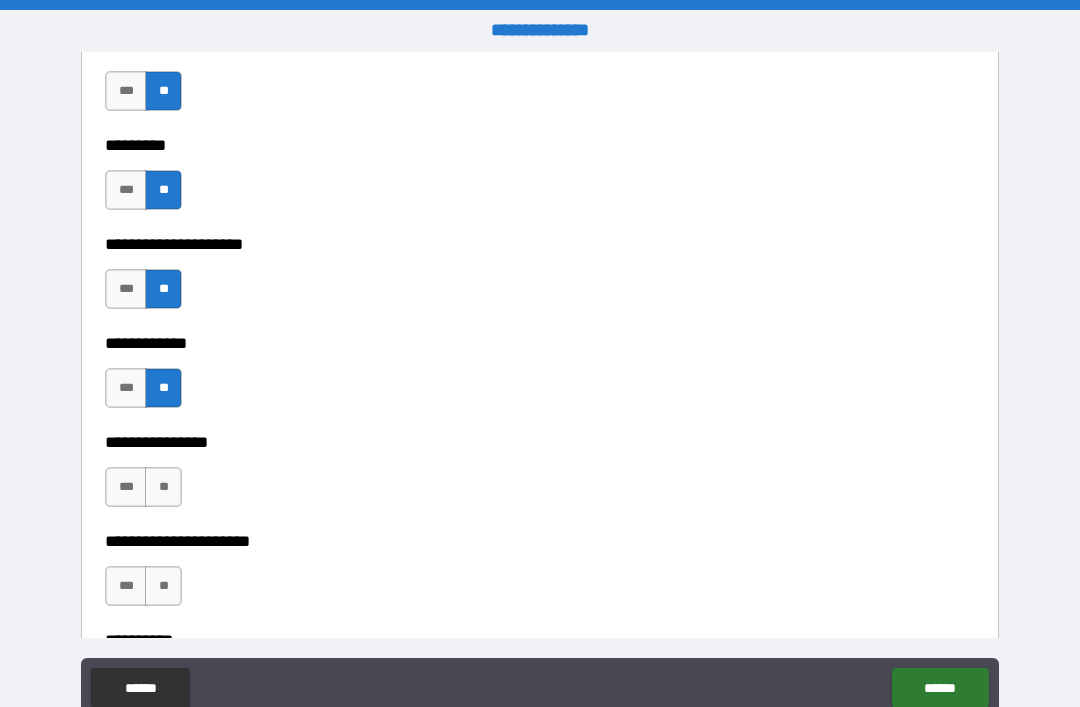 click on "**" at bounding box center [163, 487] 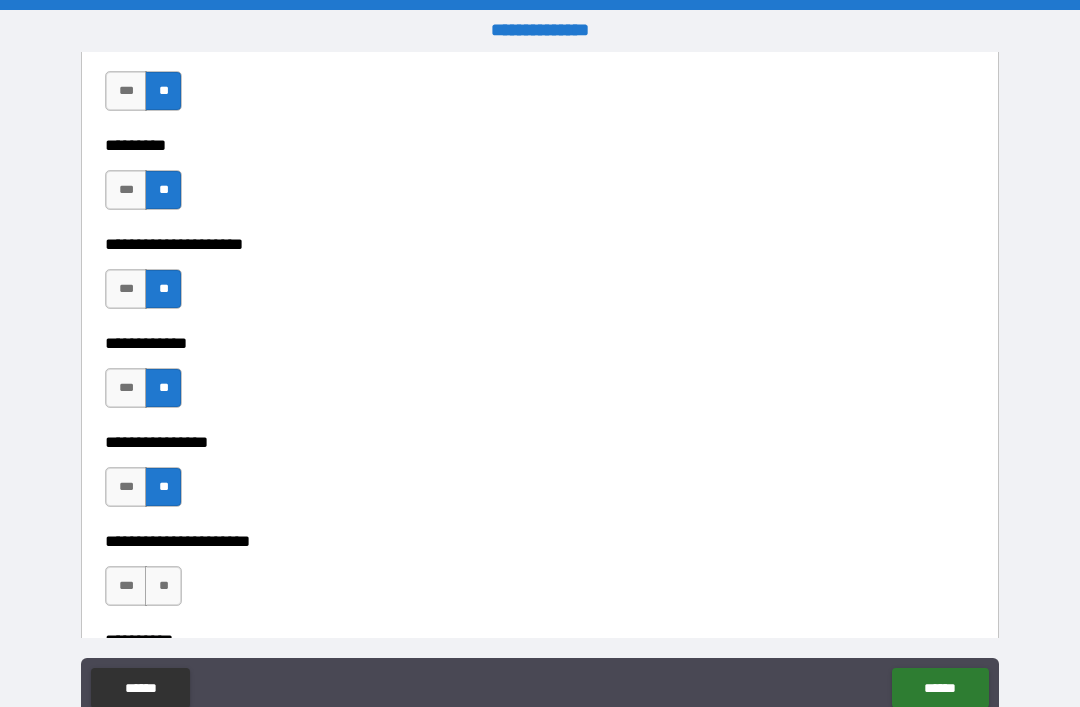 click on "**" at bounding box center (163, 586) 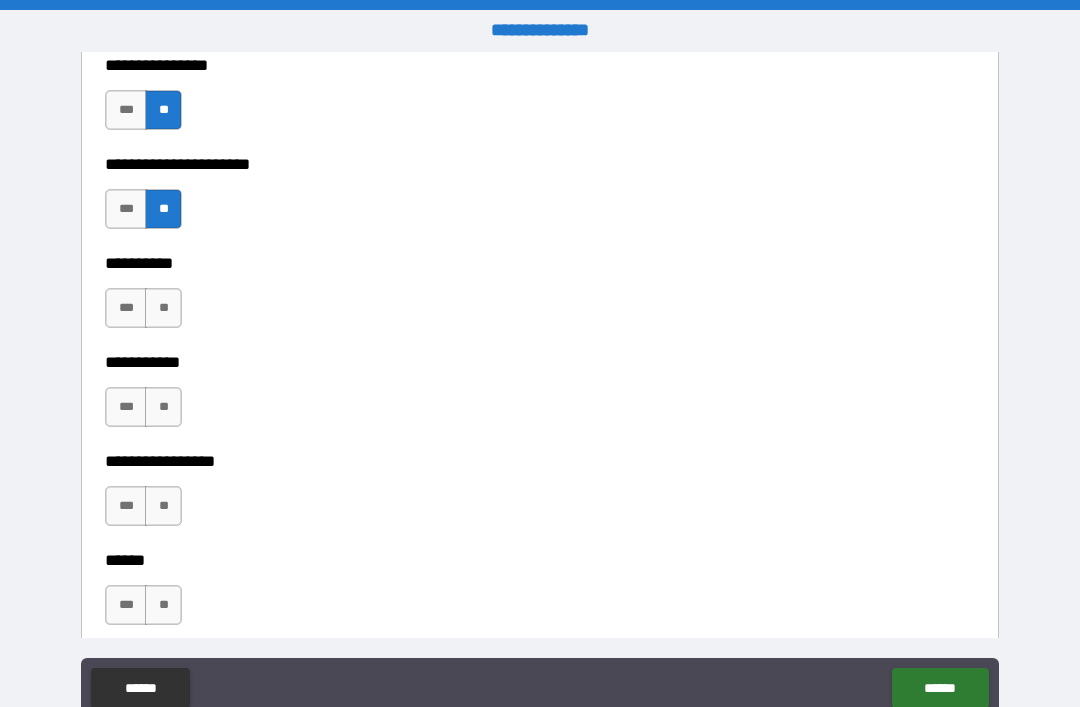 scroll, scrollTop: 6189, scrollLeft: 0, axis: vertical 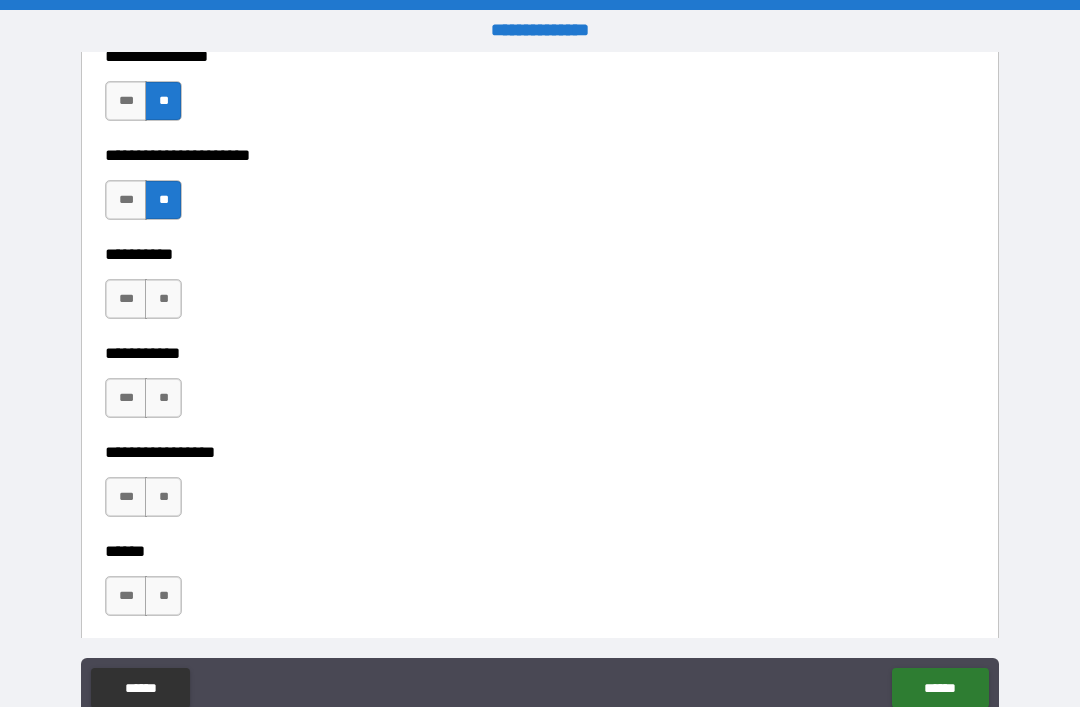 click on "**" at bounding box center (163, 299) 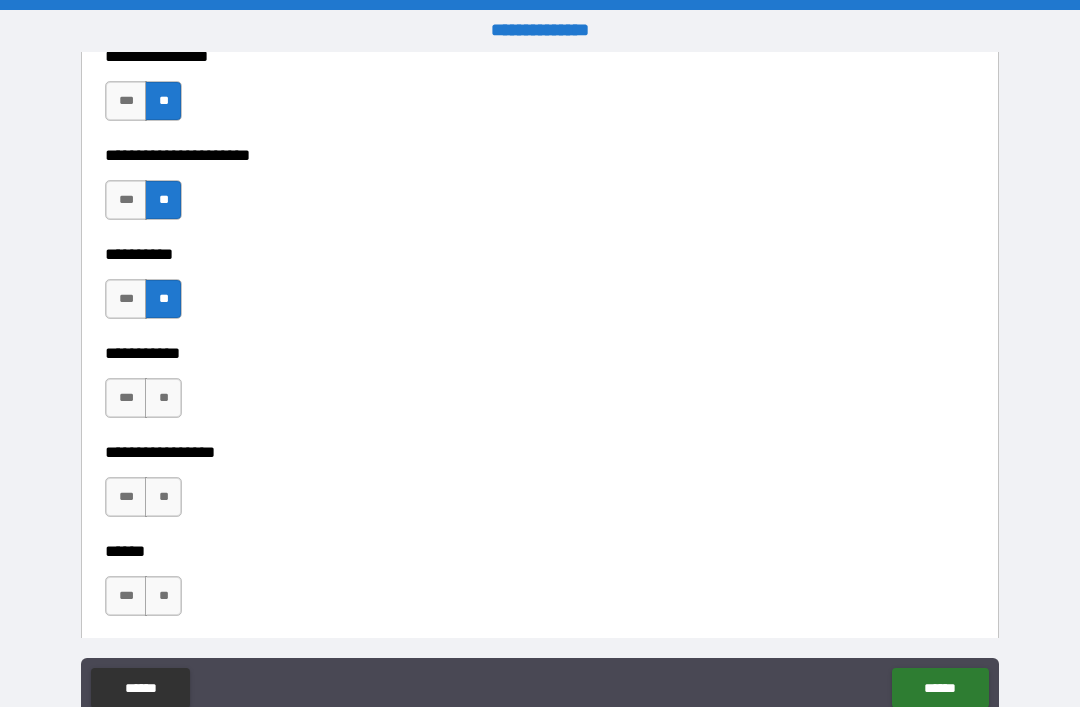 click on "**" at bounding box center (163, 398) 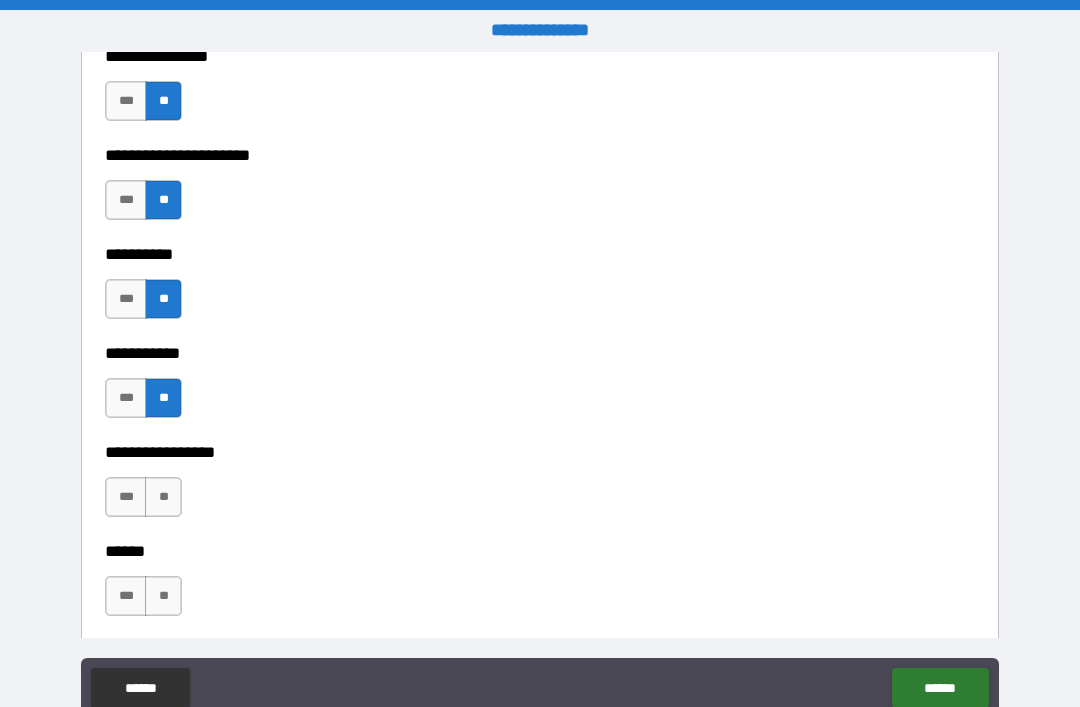 click on "**" at bounding box center [163, 497] 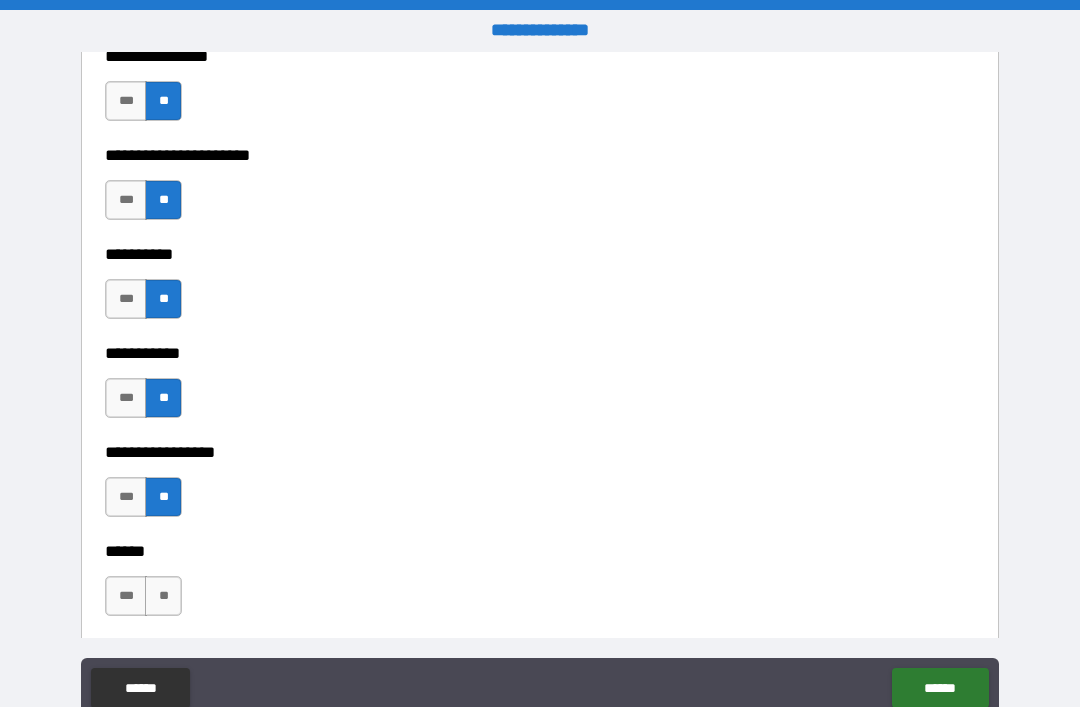 click on "**" at bounding box center [163, 596] 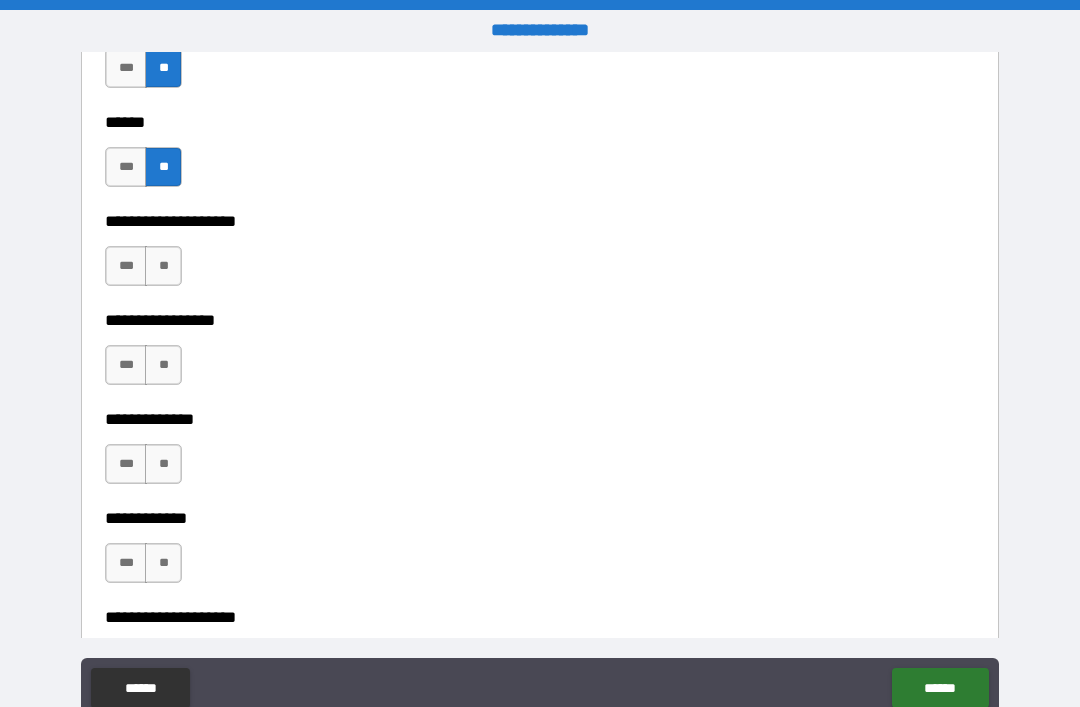 scroll, scrollTop: 6659, scrollLeft: 0, axis: vertical 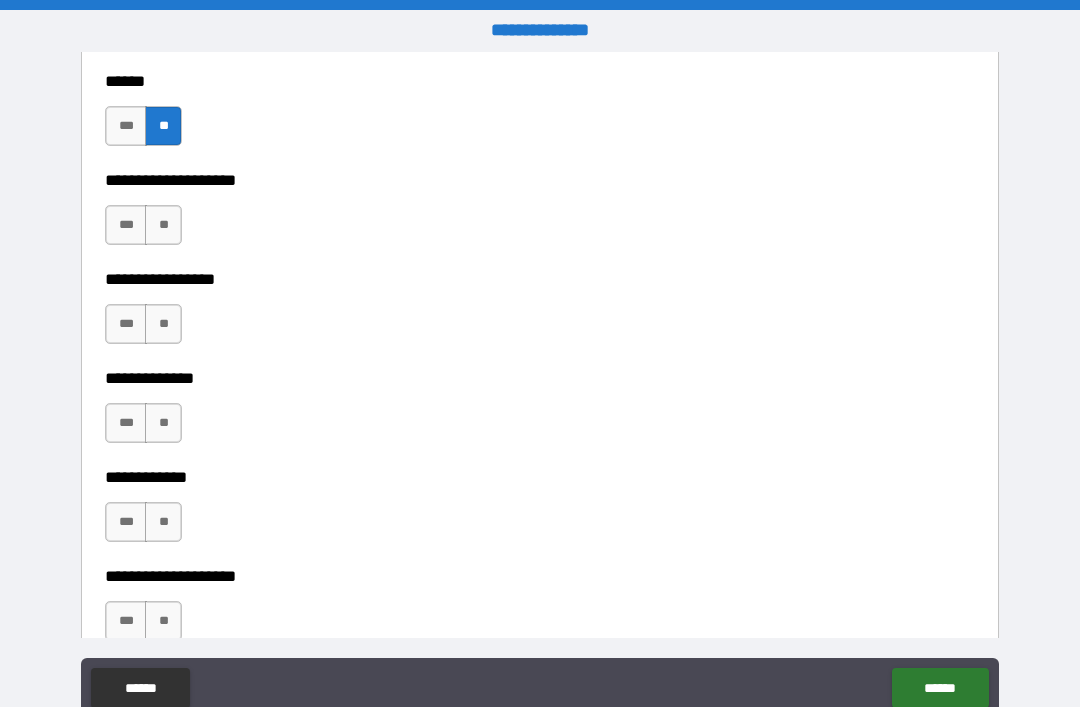 click on "**" at bounding box center [163, 225] 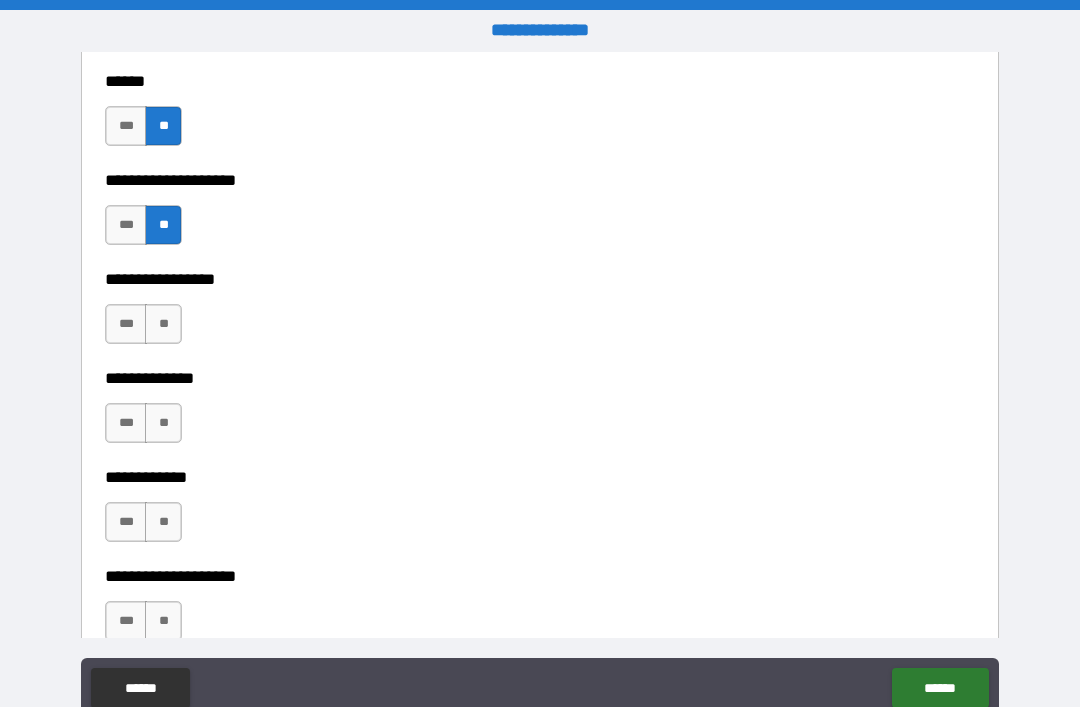 click on "***" at bounding box center [126, 324] 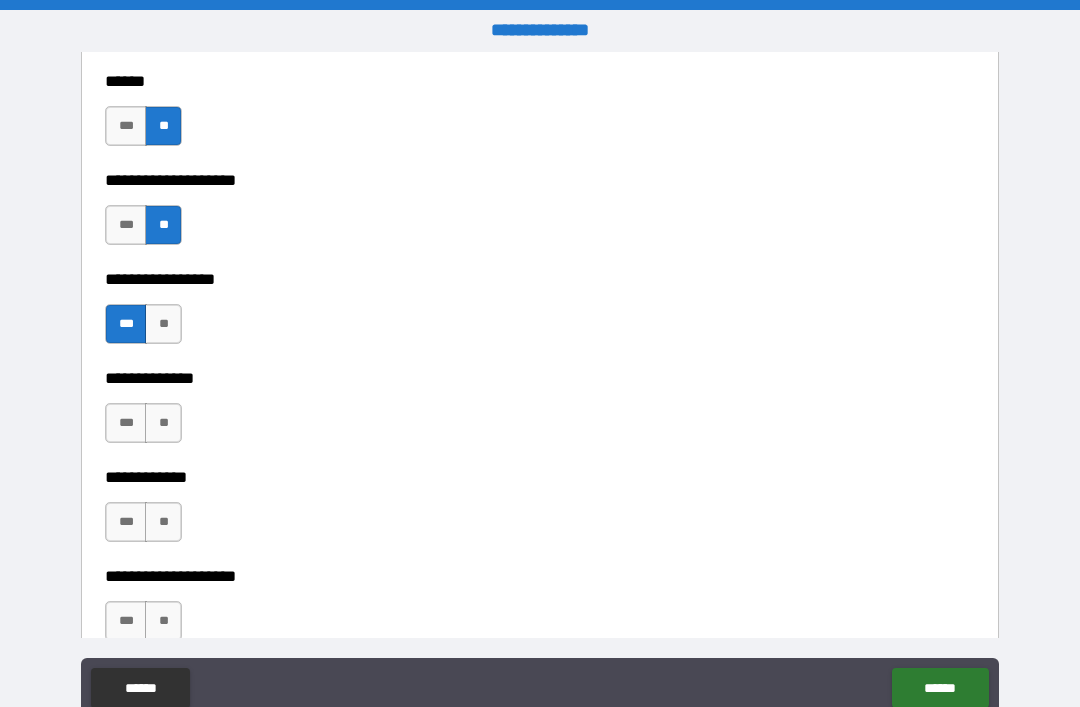 click on "**" at bounding box center (163, 423) 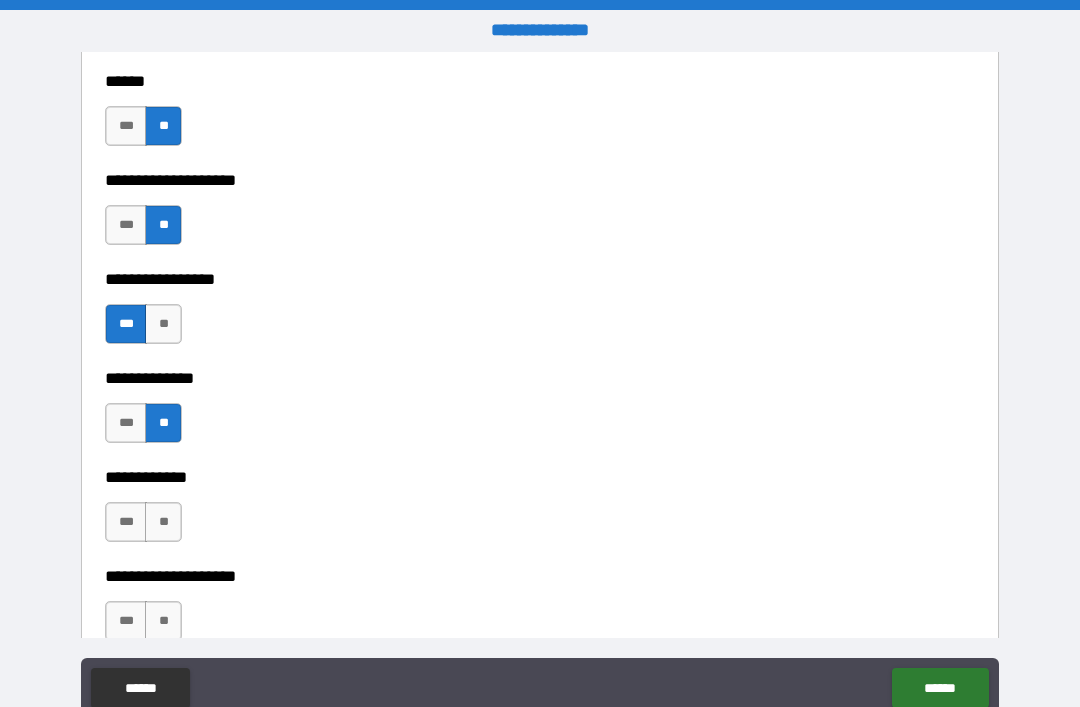 click on "**" at bounding box center (163, 522) 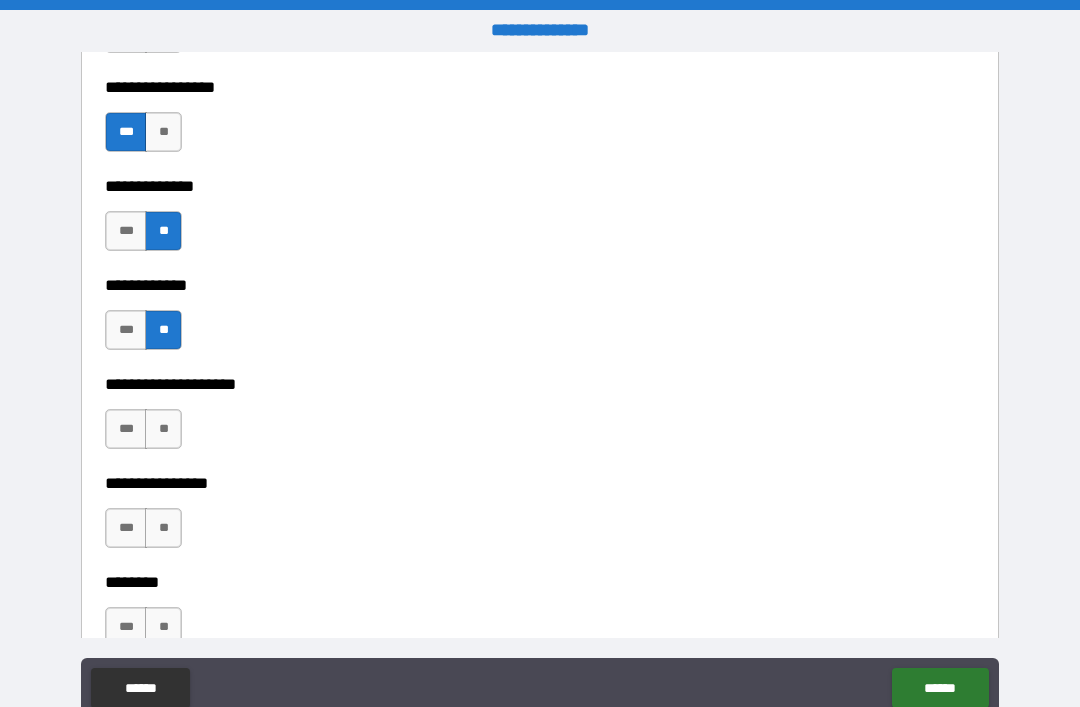 scroll, scrollTop: 6856, scrollLeft: 0, axis: vertical 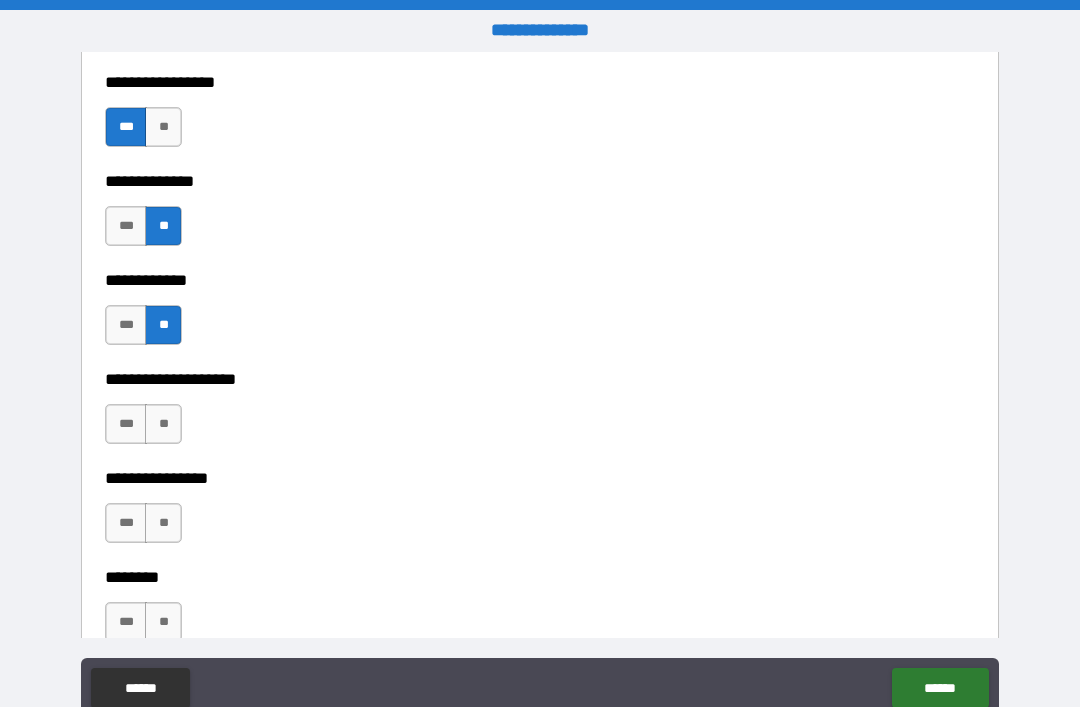 click on "**" at bounding box center [163, 424] 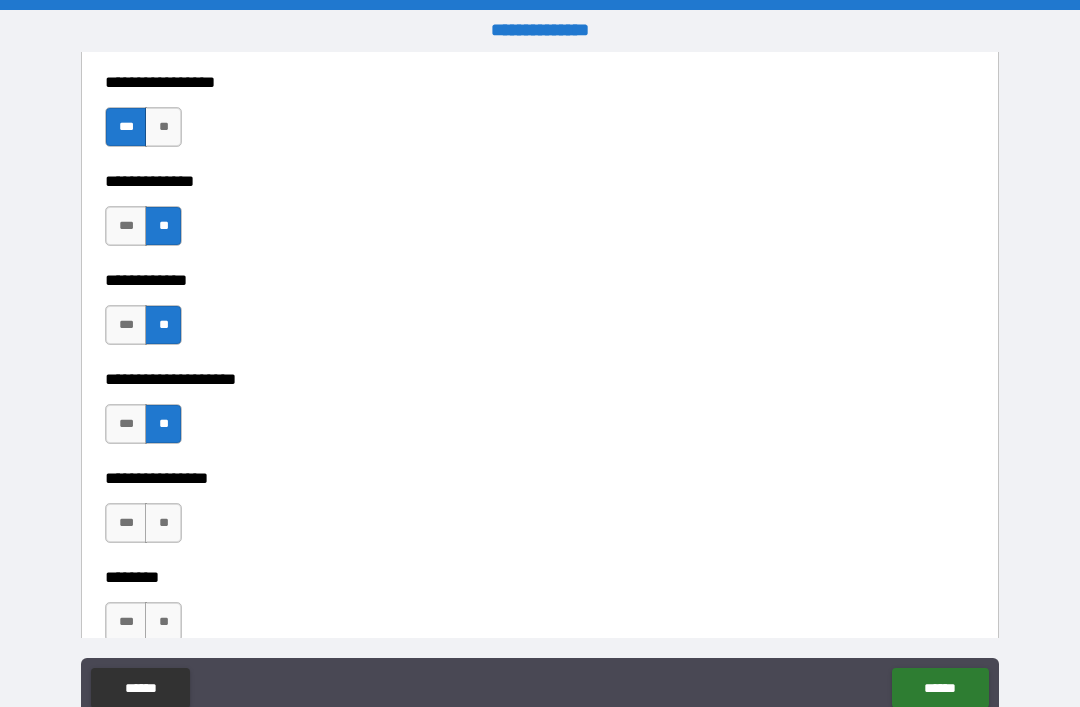 click on "**" at bounding box center (163, 523) 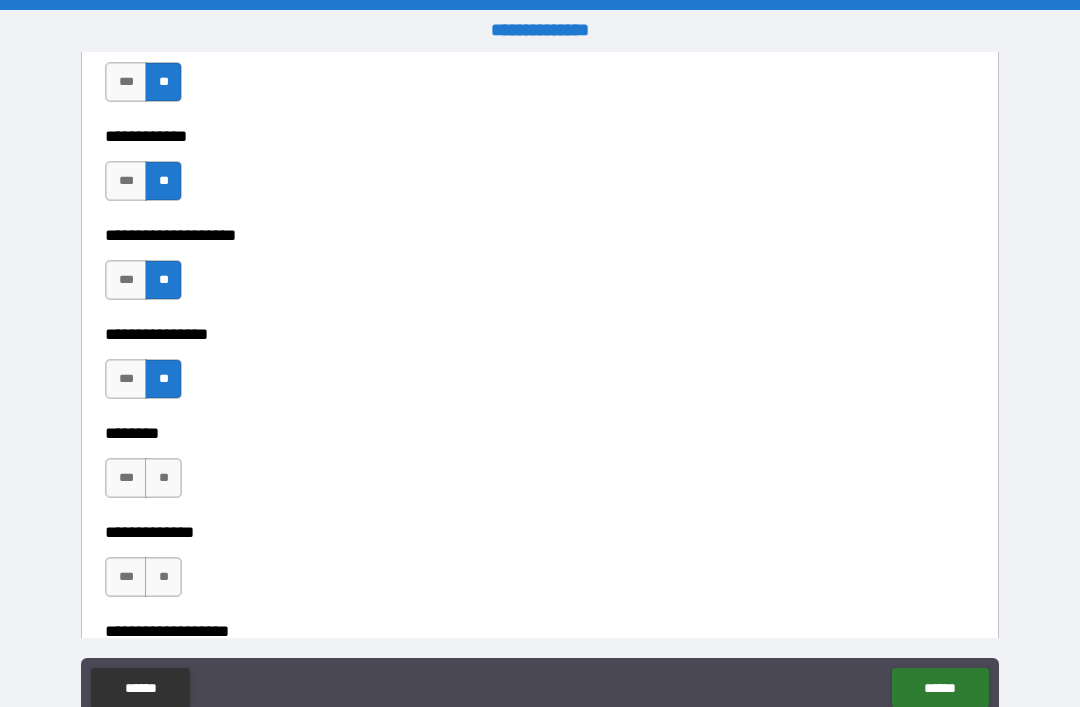 scroll, scrollTop: 7005, scrollLeft: 0, axis: vertical 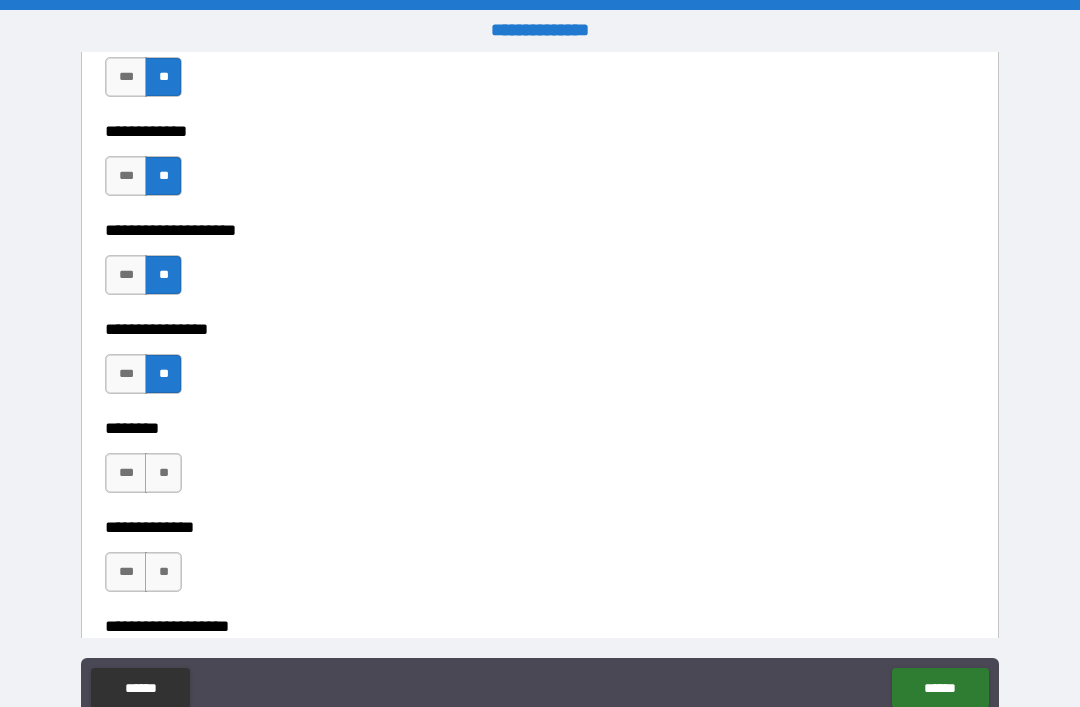 click on "**" at bounding box center (163, 473) 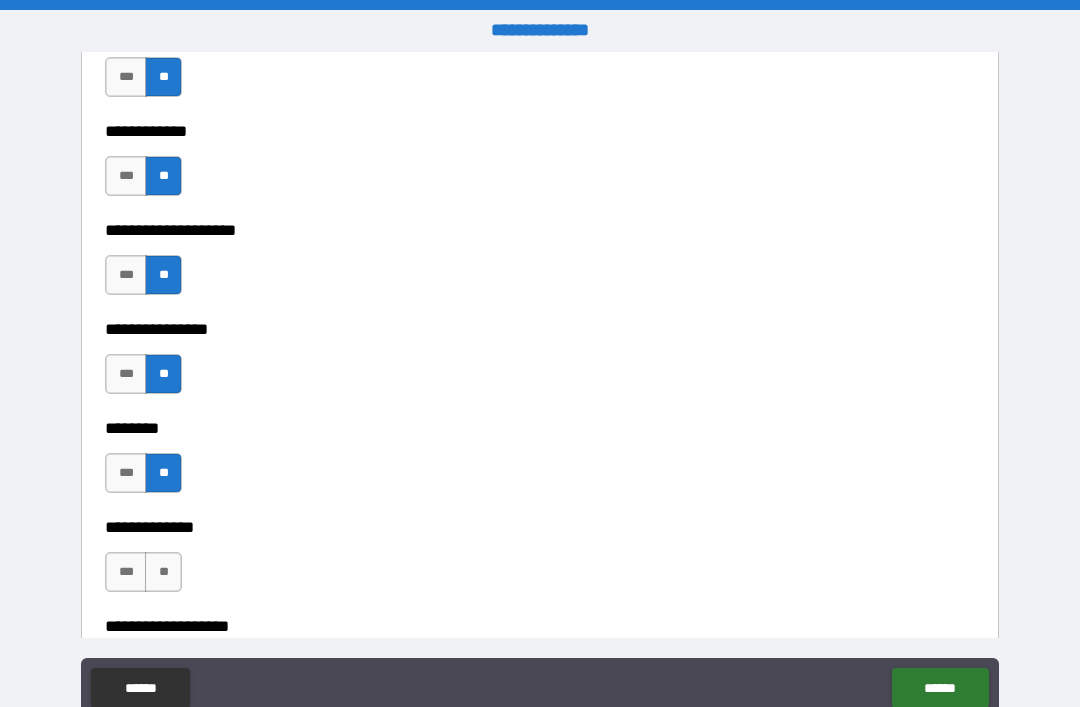 click on "**" at bounding box center (163, 572) 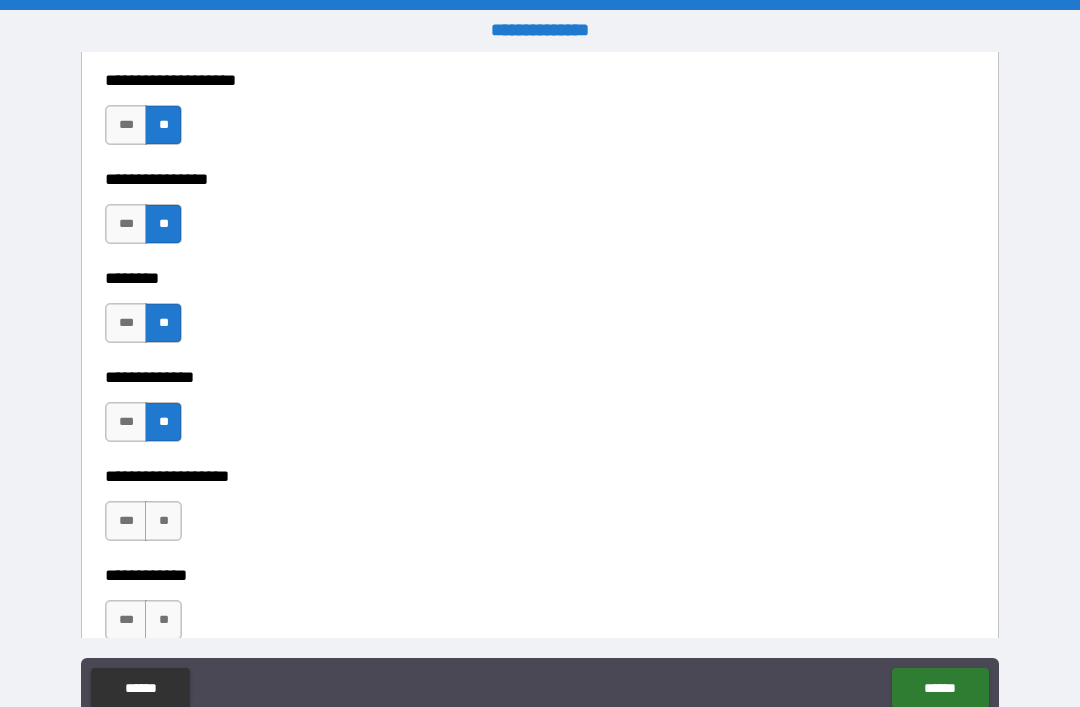 scroll, scrollTop: 7172, scrollLeft: 0, axis: vertical 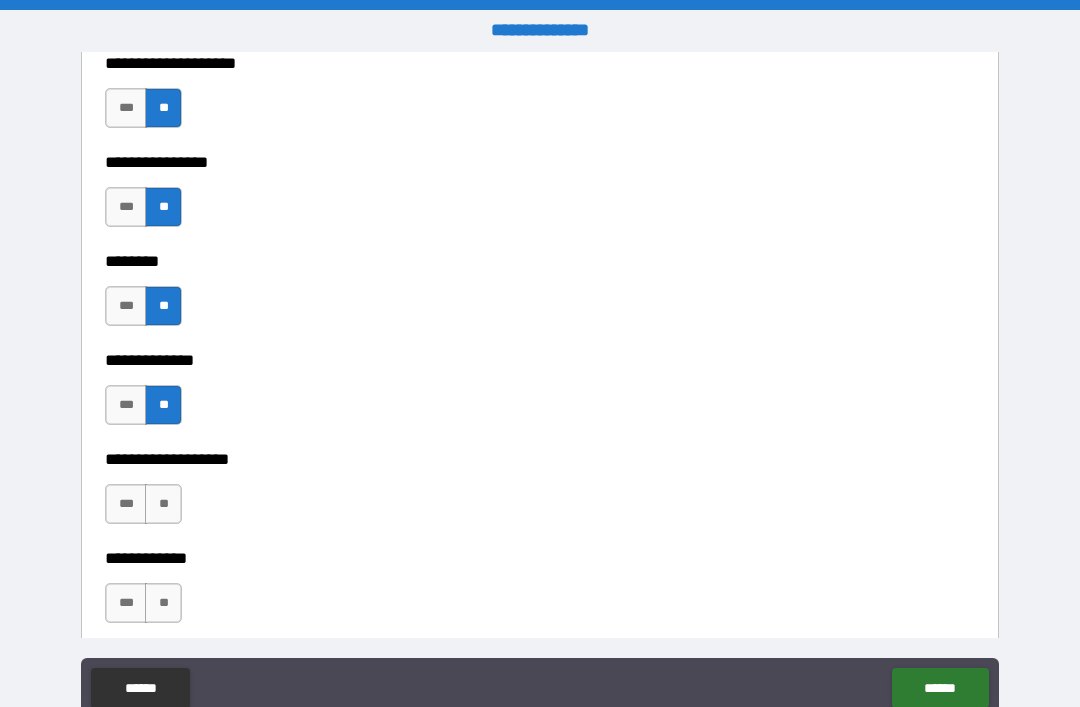 click on "**" at bounding box center (163, 504) 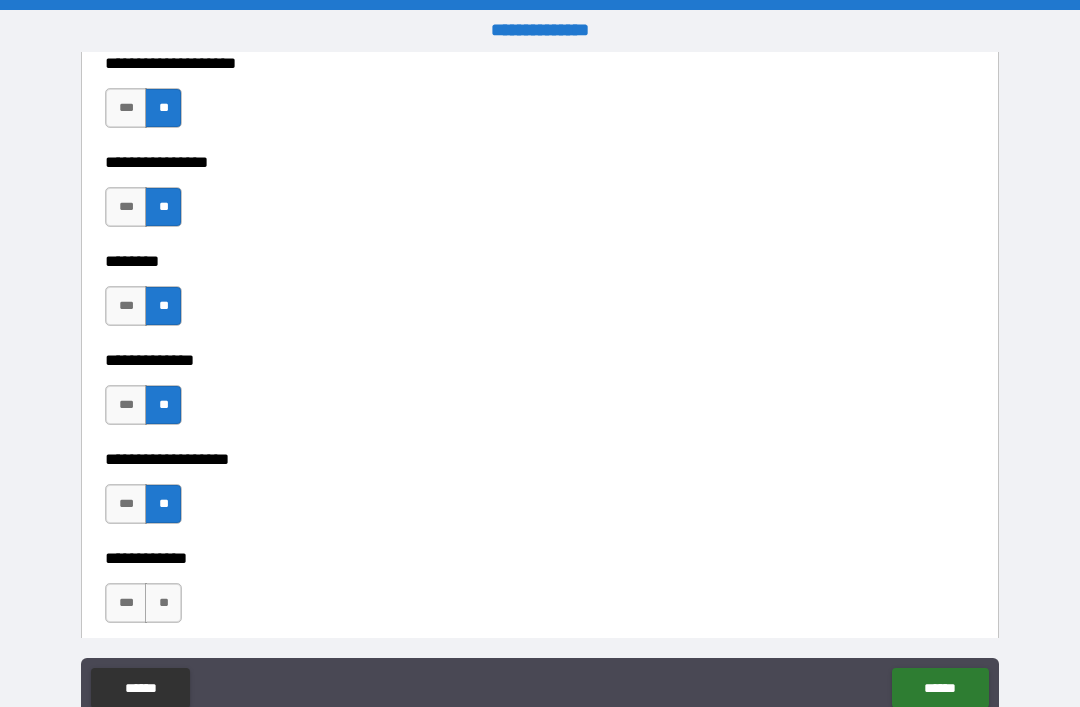 click on "**" at bounding box center (163, 603) 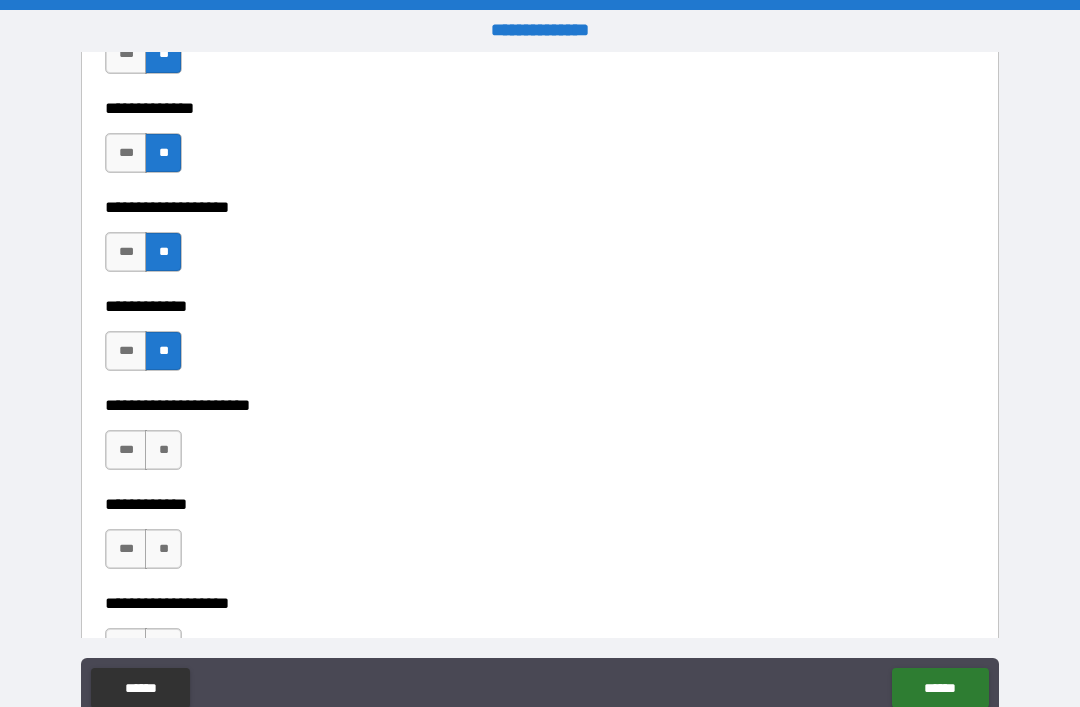 scroll, scrollTop: 7441, scrollLeft: 0, axis: vertical 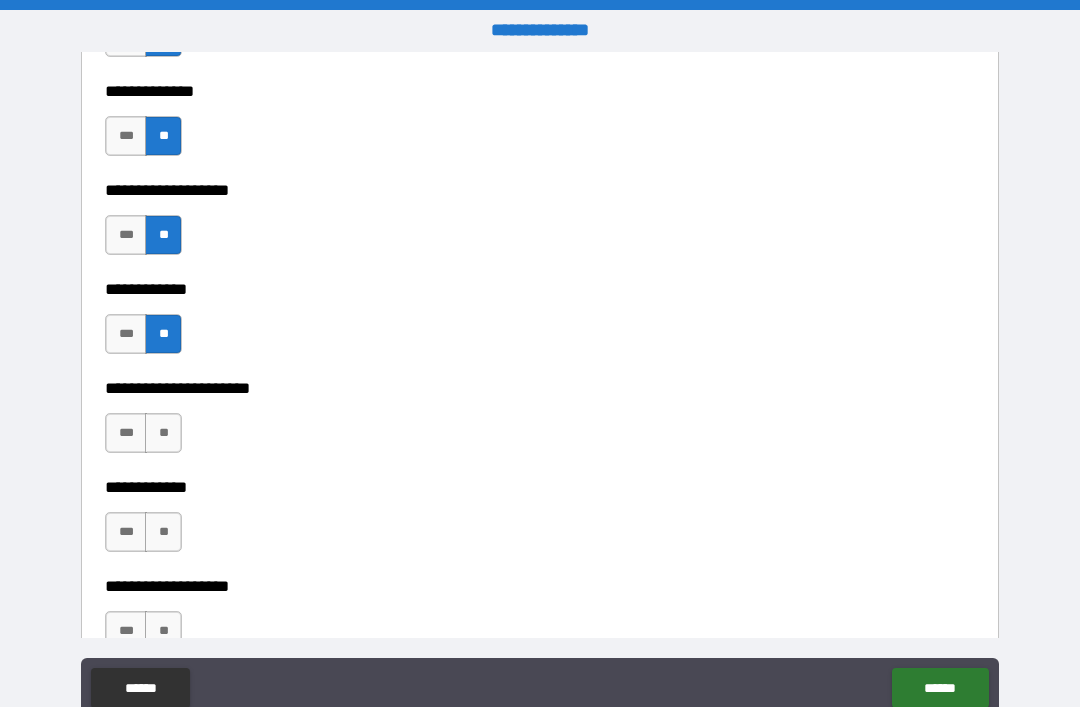 click on "**" at bounding box center (163, 433) 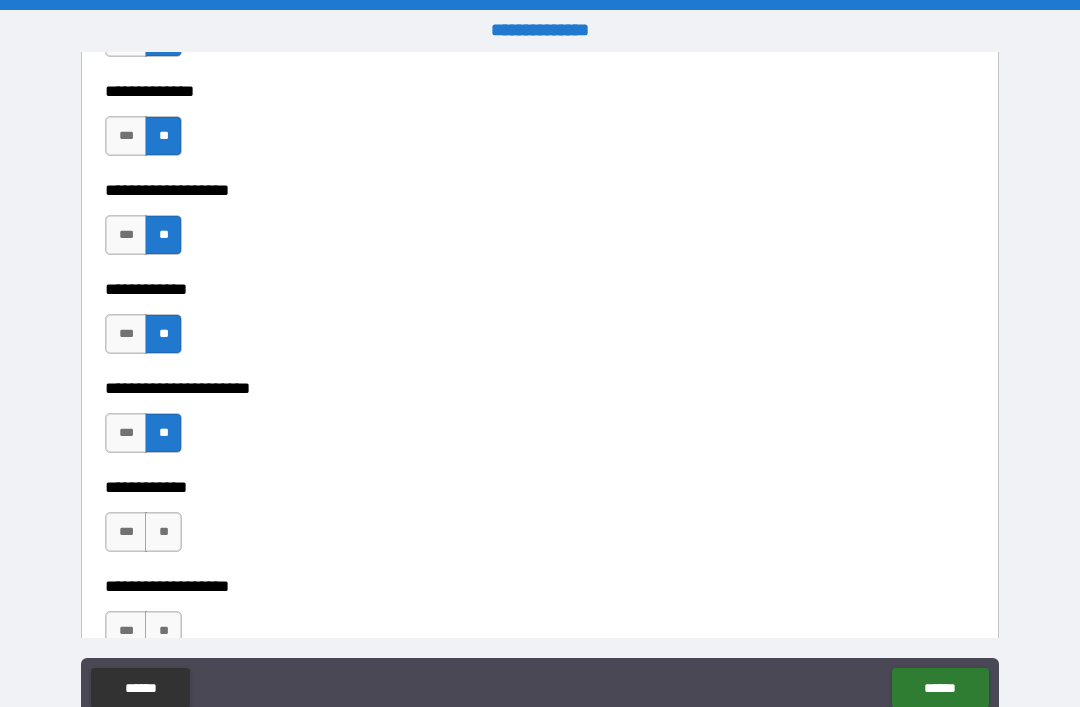 click on "**" at bounding box center [163, 532] 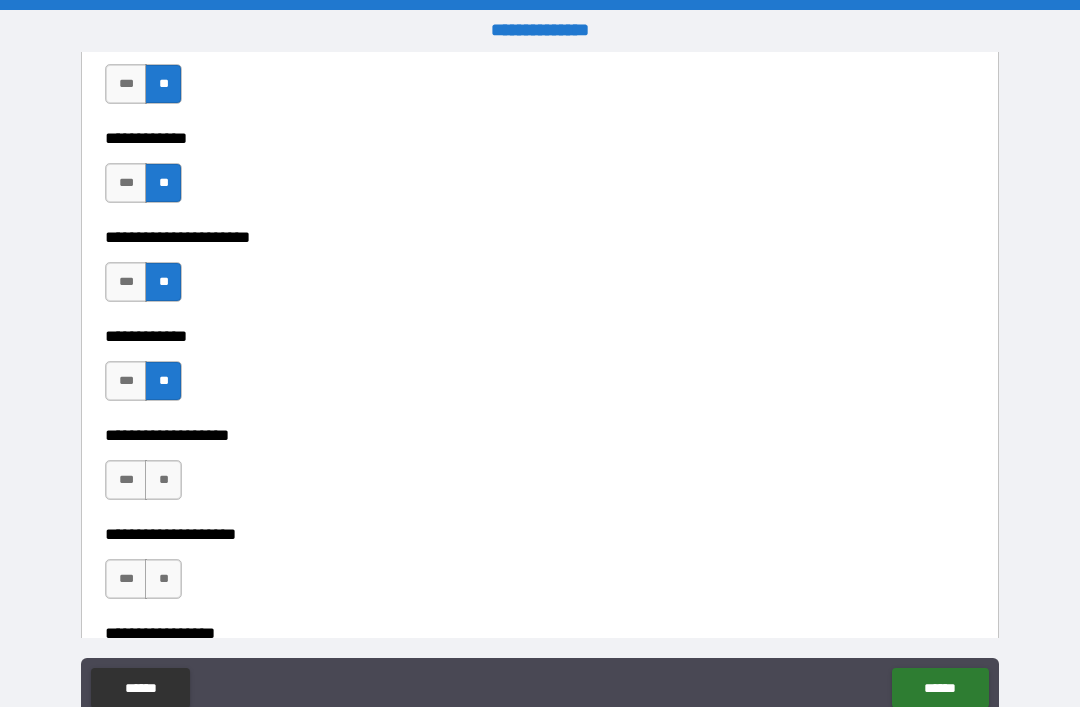 scroll, scrollTop: 7594, scrollLeft: 0, axis: vertical 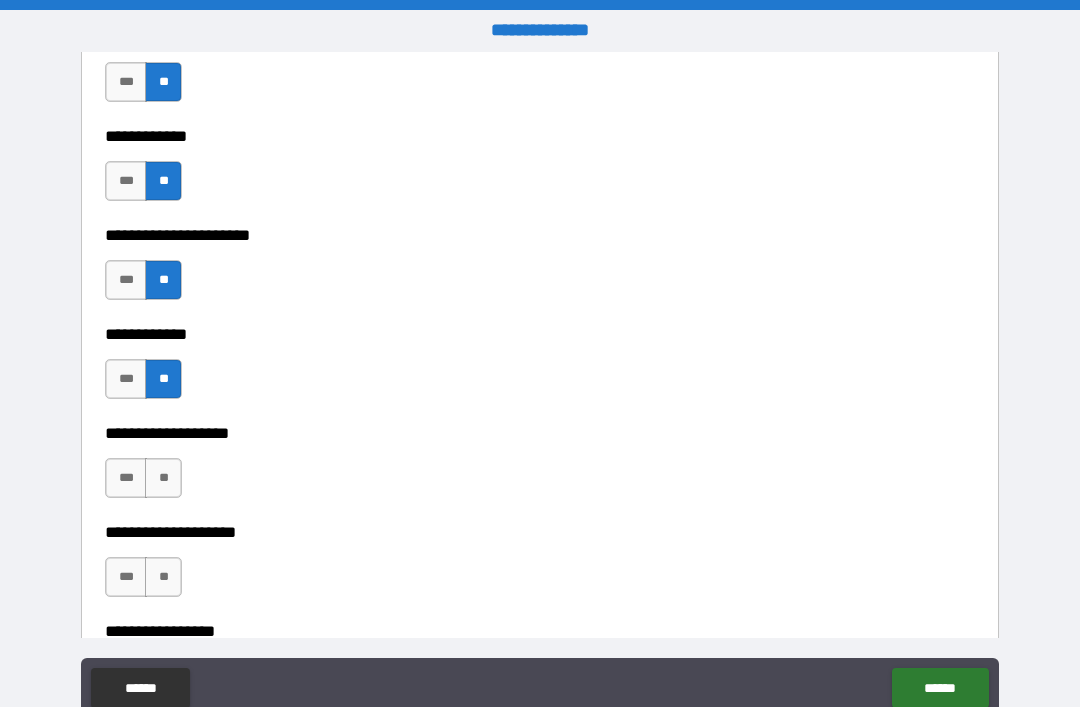 click on "**" at bounding box center [163, 478] 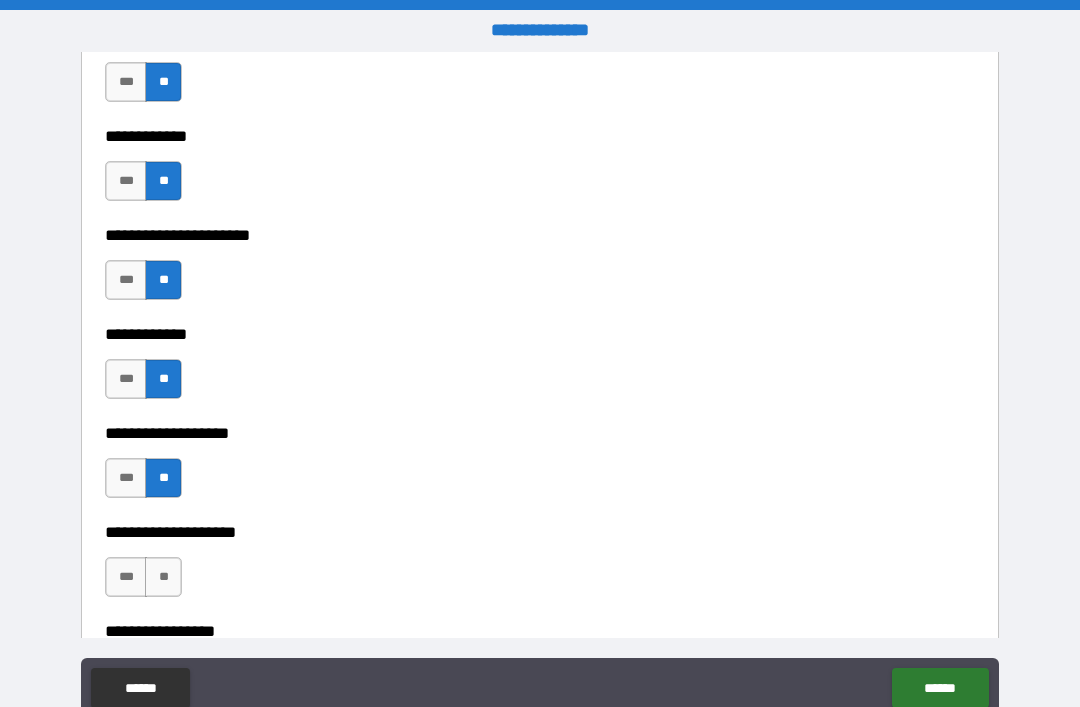 click on "**" at bounding box center [163, 577] 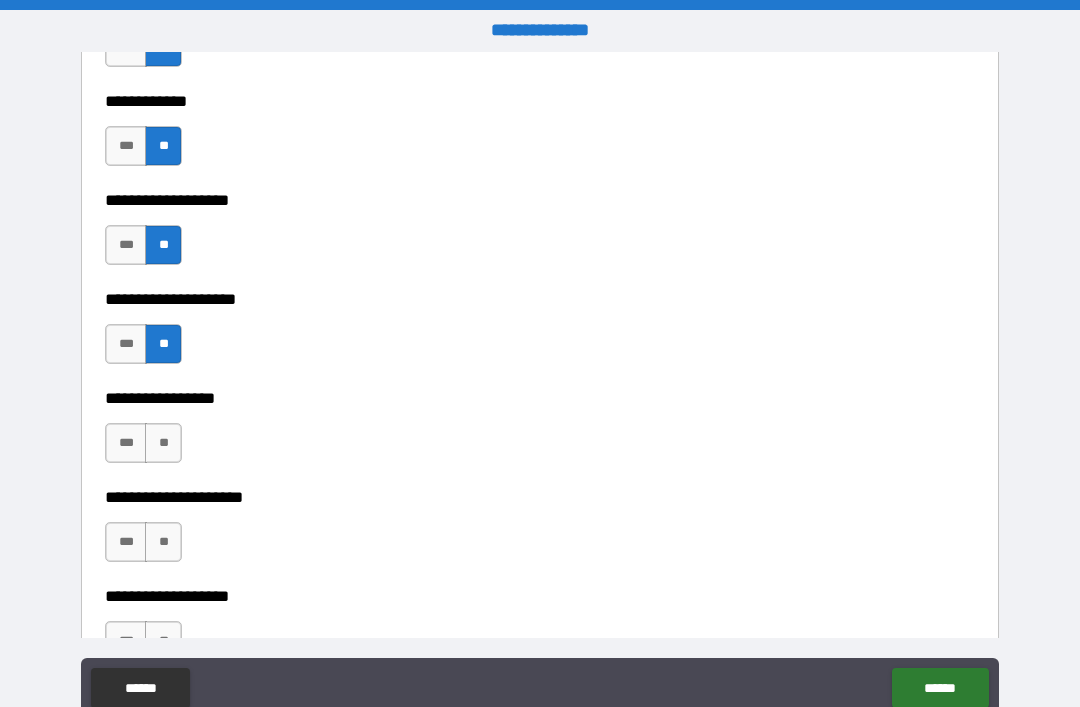 scroll, scrollTop: 7830, scrollLeft: 0, axis: vertical 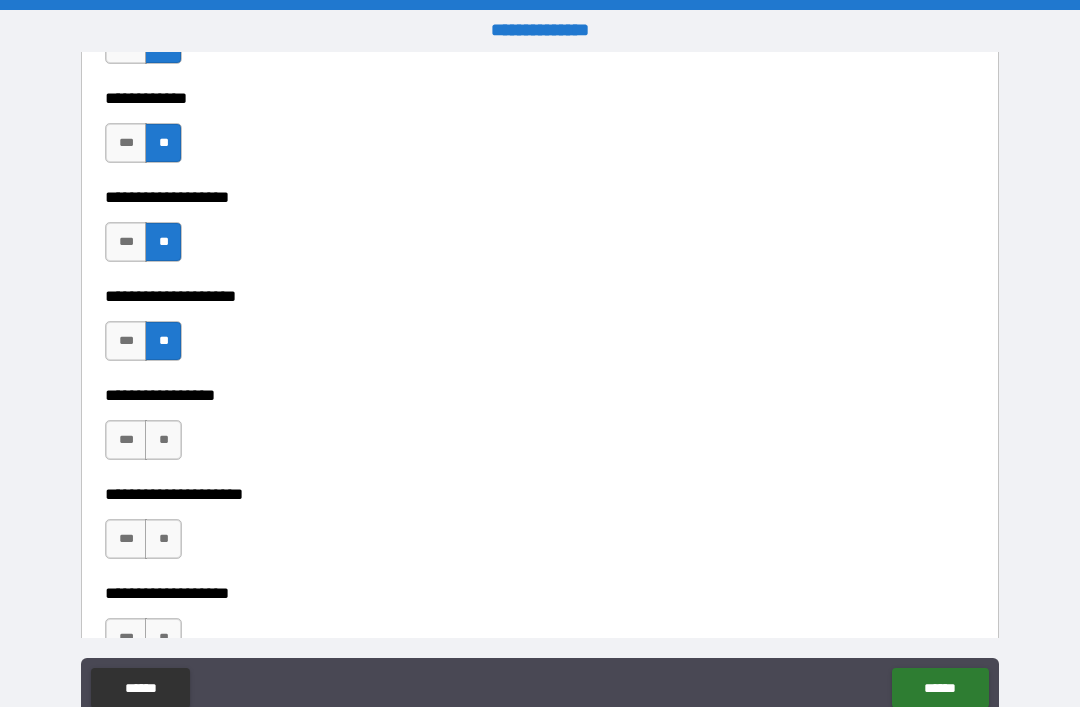 click on "**********" at bounding box center (540, 480) 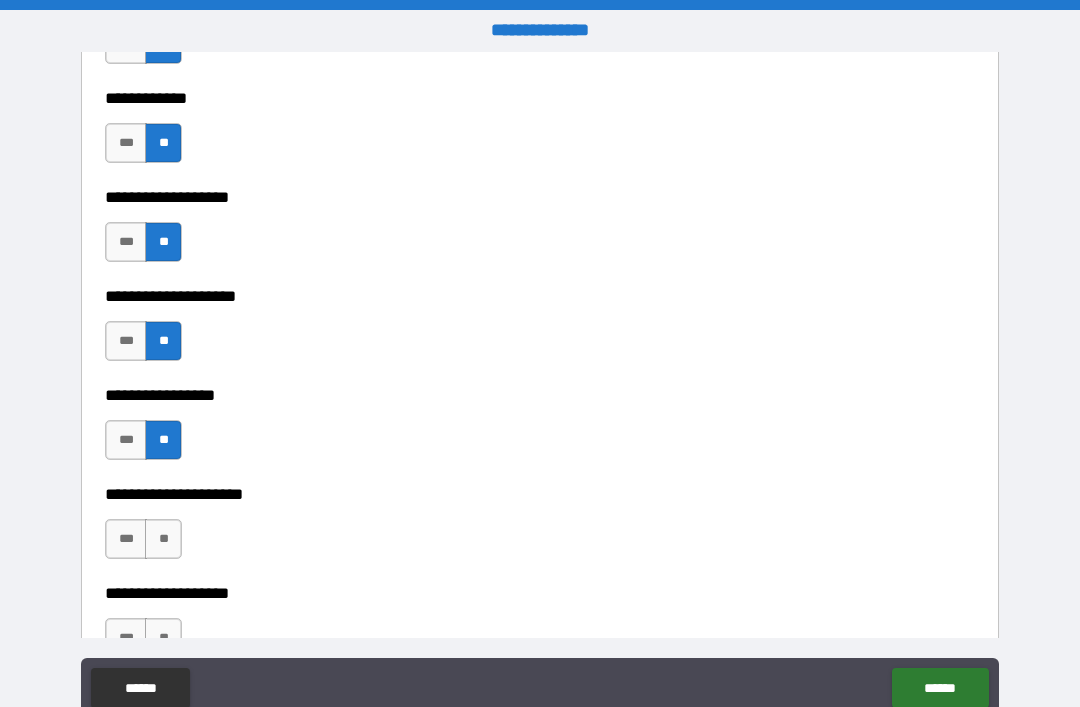 click on "**" at bounding box center [163, 539] 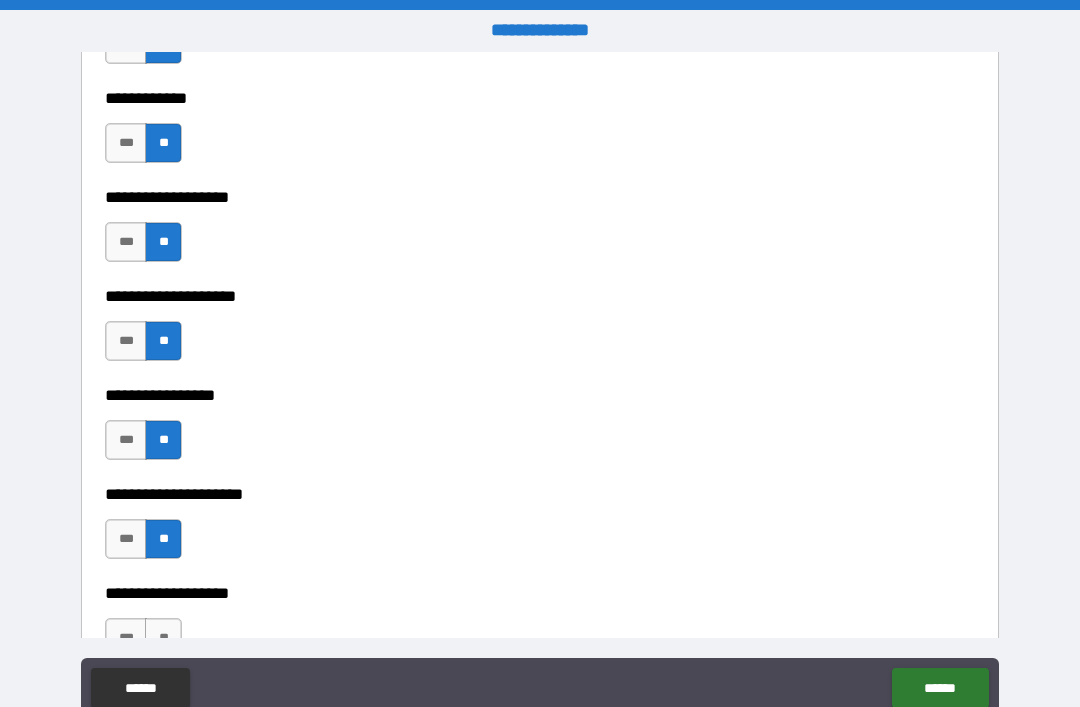 scroll, scrollTop: 8031, scrollLeft: 0, axis: vertical 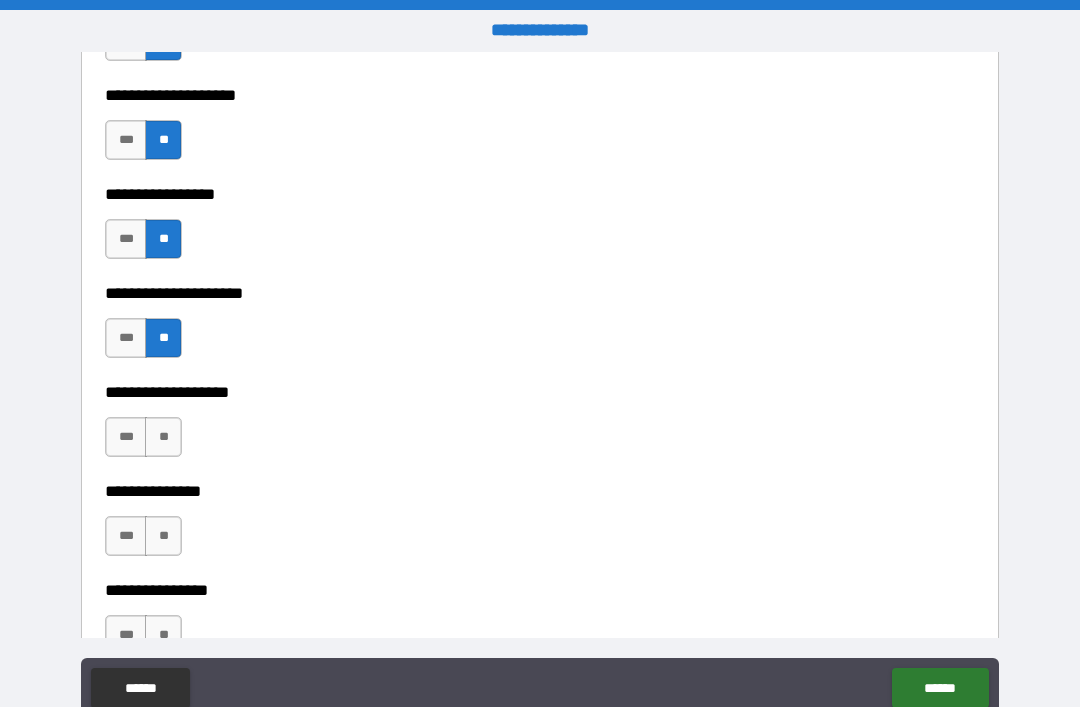 click on "**" at bounding box center (163, 437) 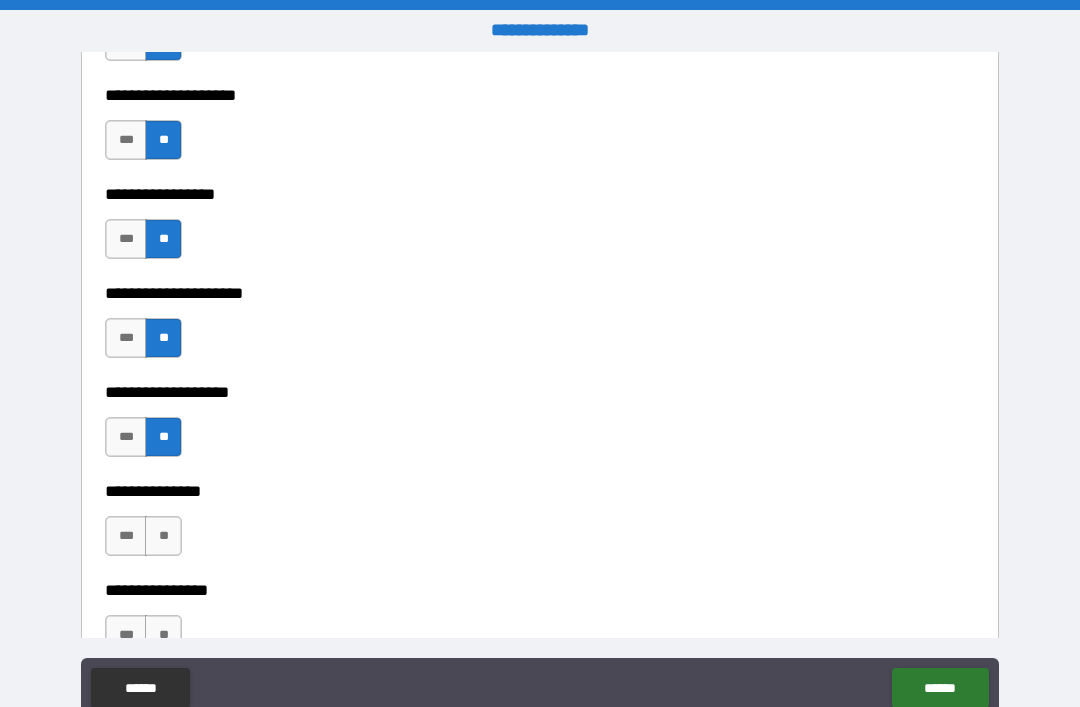 click on "**" at bounding box center (163, 536) 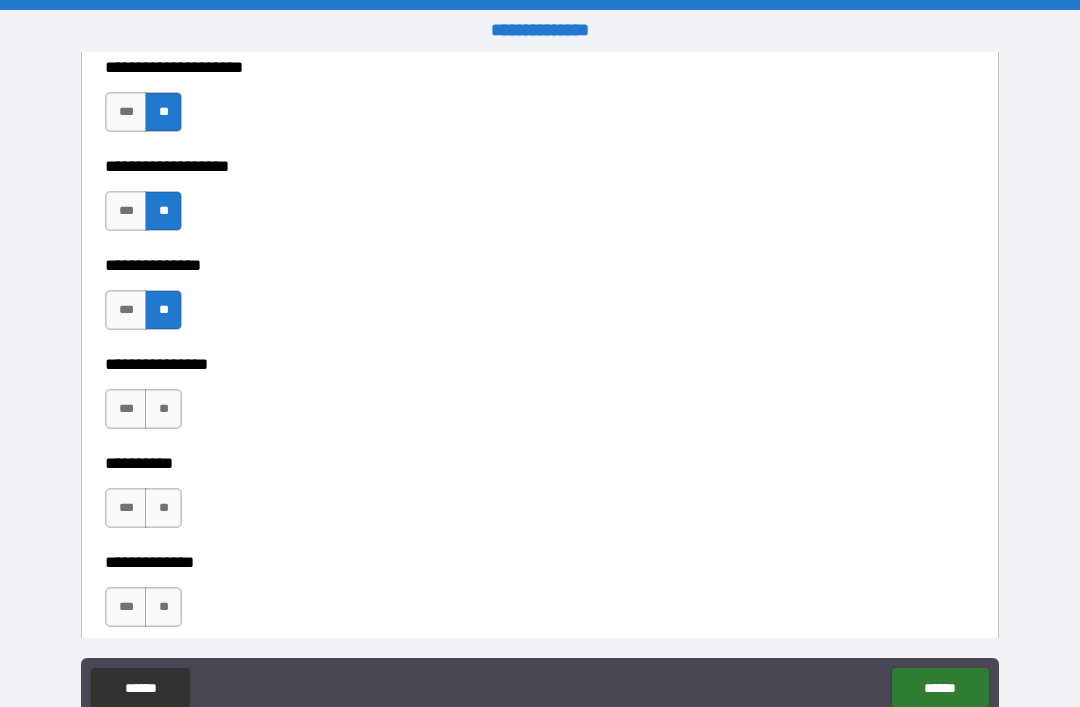 scroll, scrollTop: 8258, scrollLeft: 0, axis: vertical 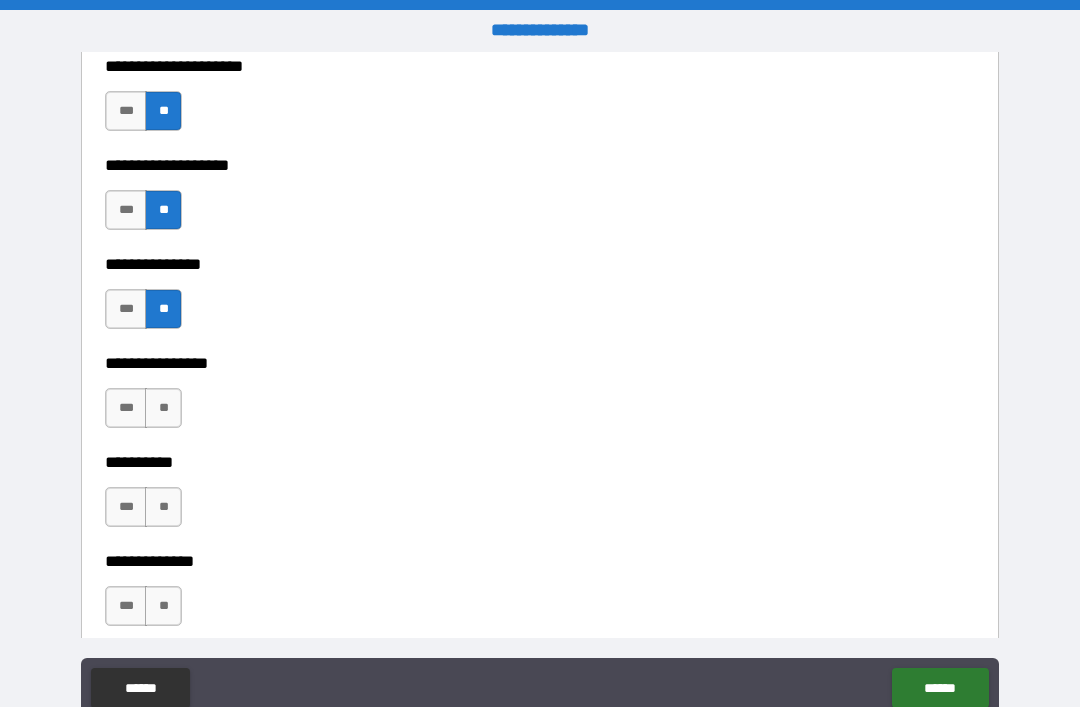 click on "**" at bounding box center [163, 408] 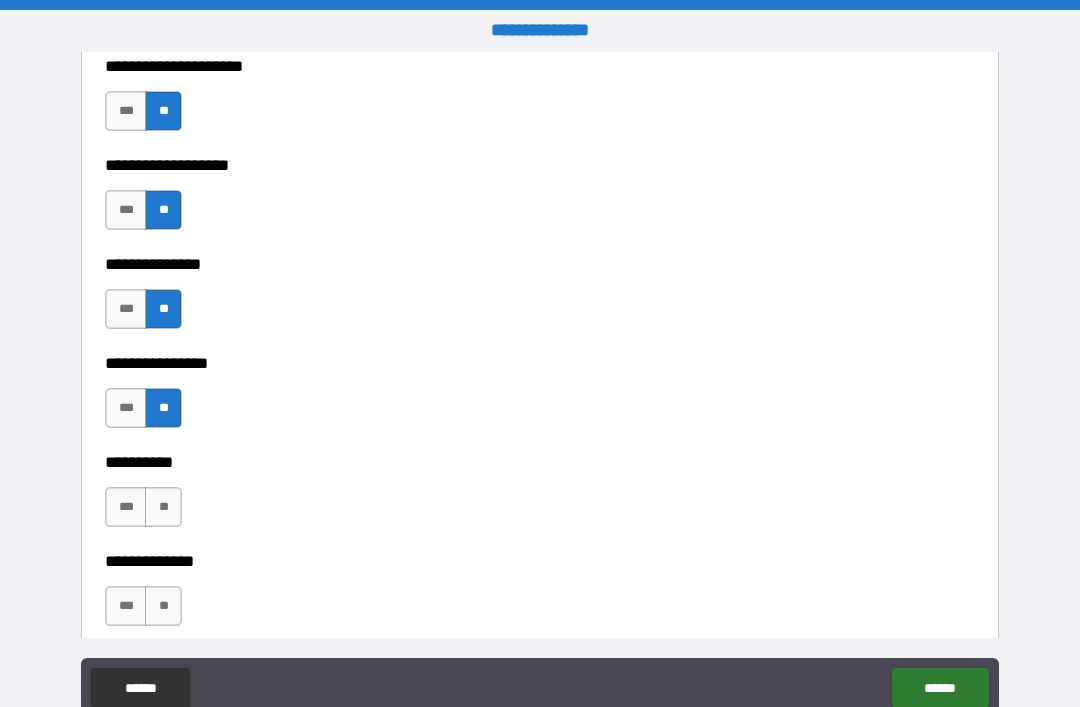 click on "**" at bounding box center (163, 507) 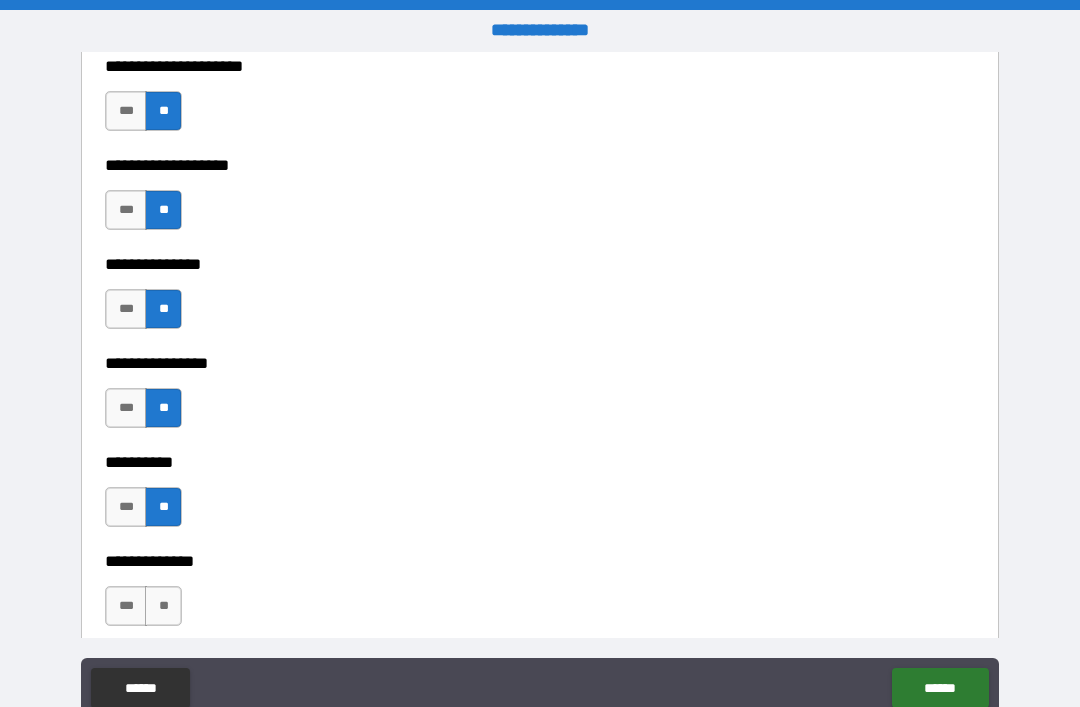 click on "**" at bounding box center (163, 606) 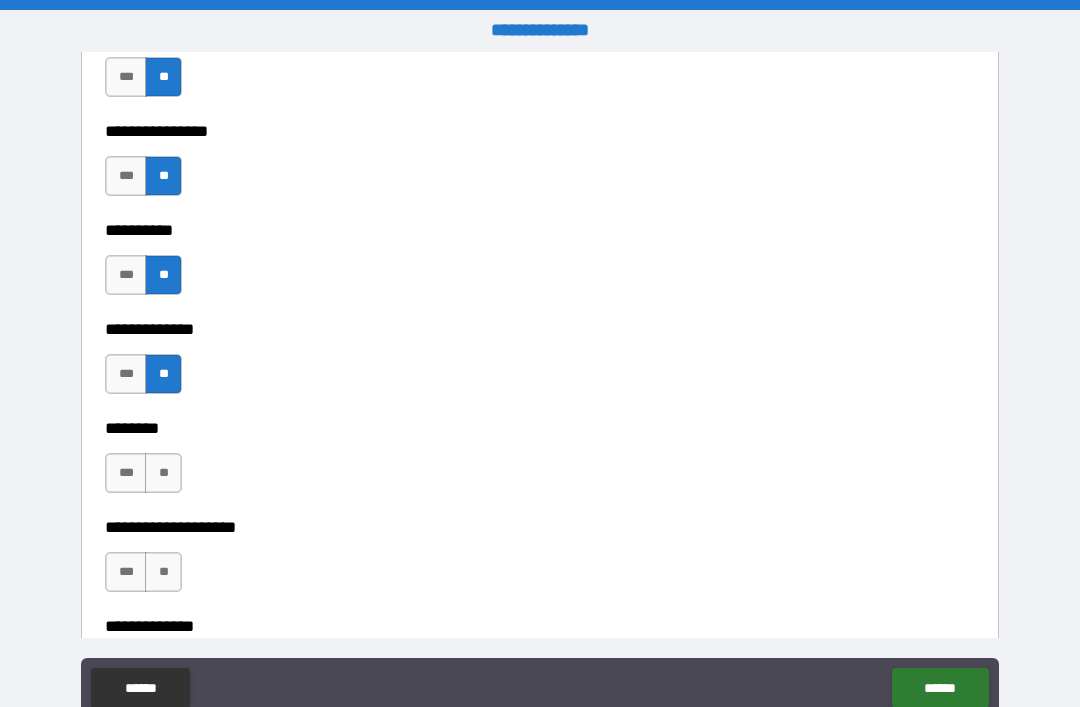 scroll, scrollTop: 8492, scrollLeft: 0, axis: vertical 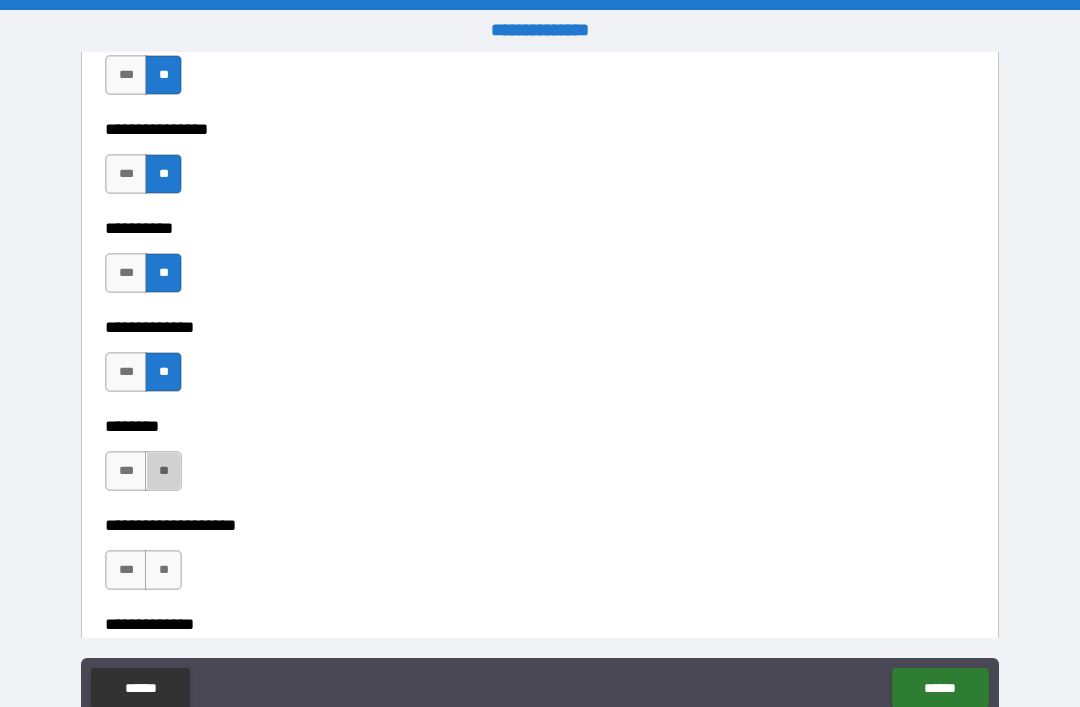 click on "**" at bounding box center (163, 471) 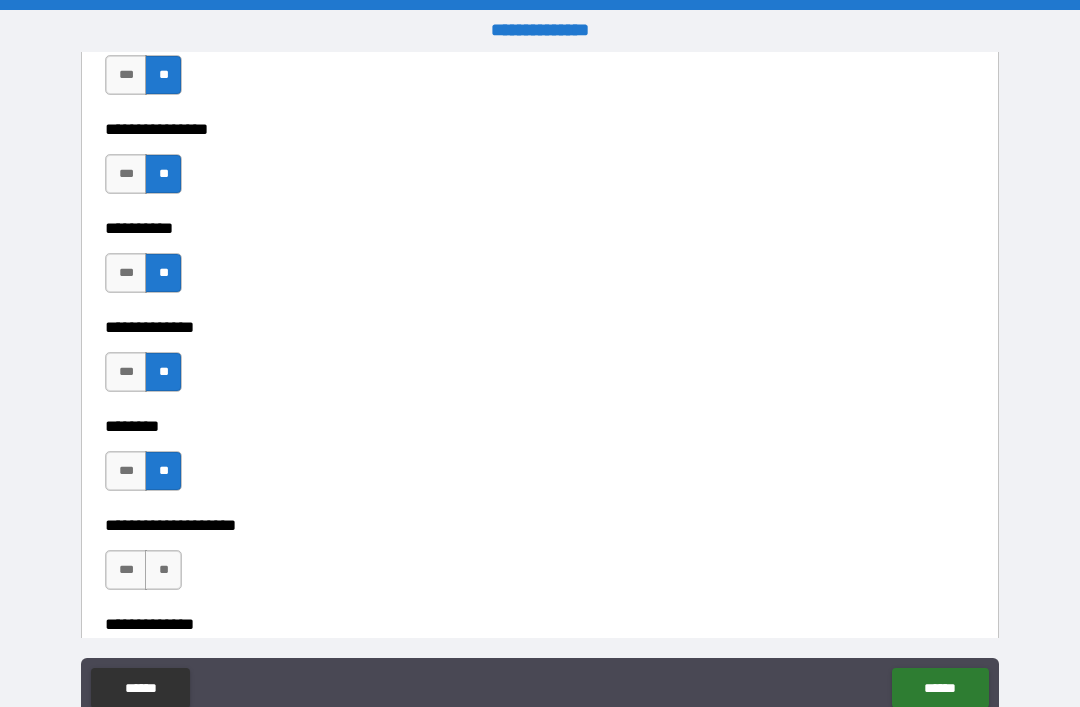 click on "**" at bounding box center [163, 570] 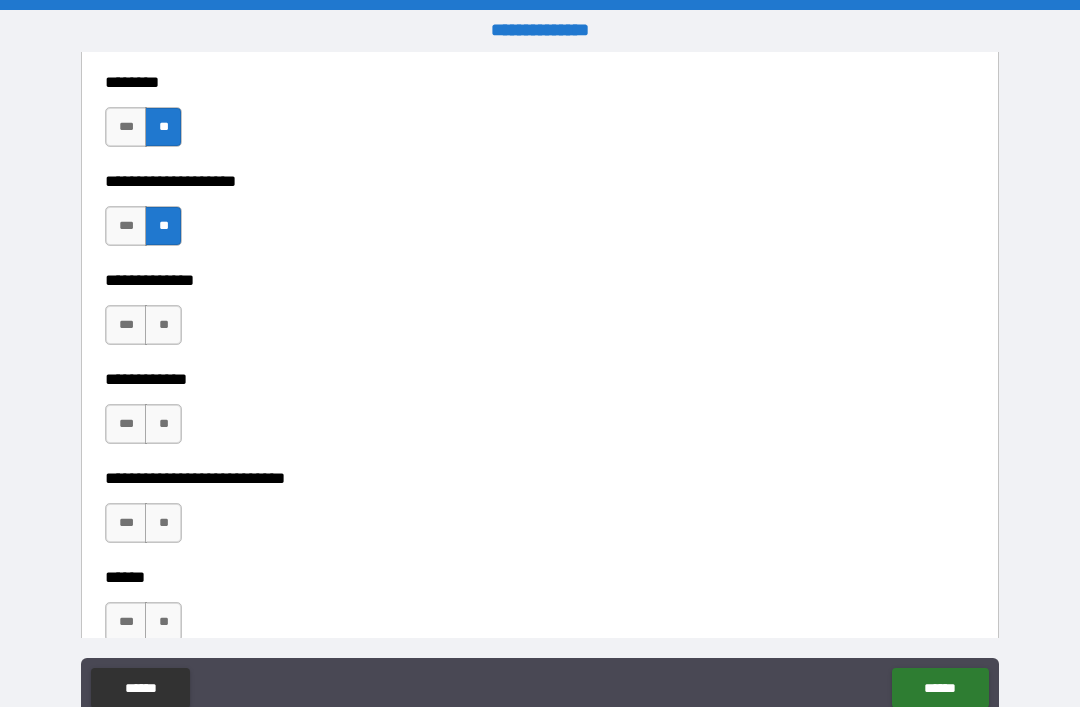 scroll, scrollTop: 8856, scrollLeft: 0, axis: vertical 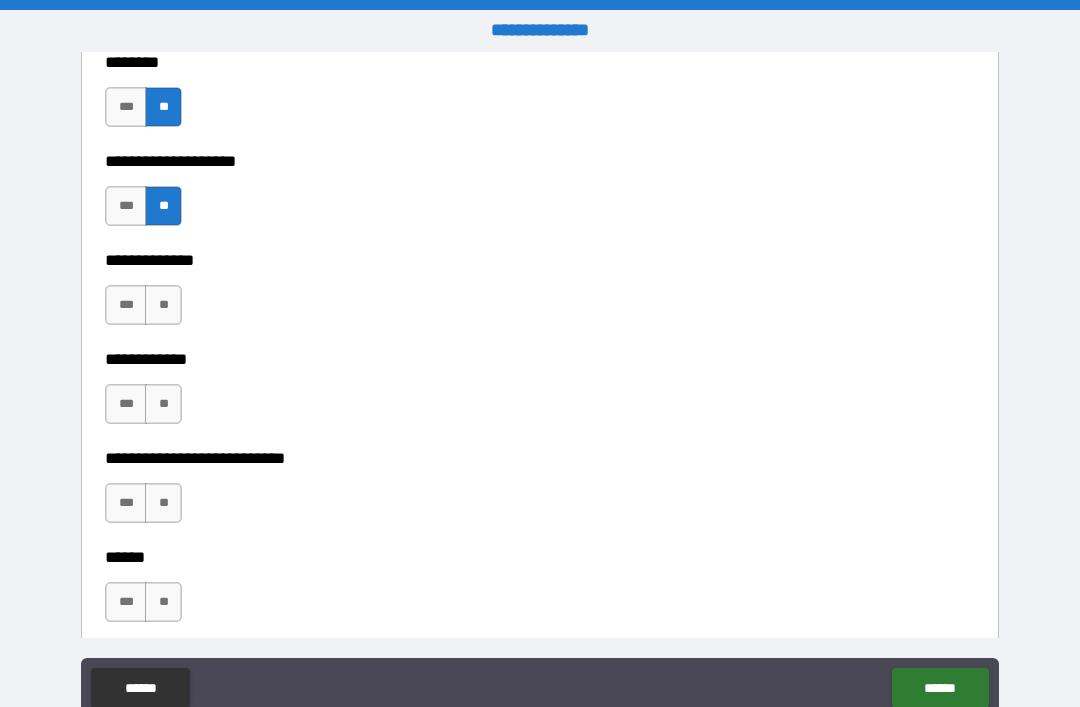 click on "**" at bounding box center [163, 305] 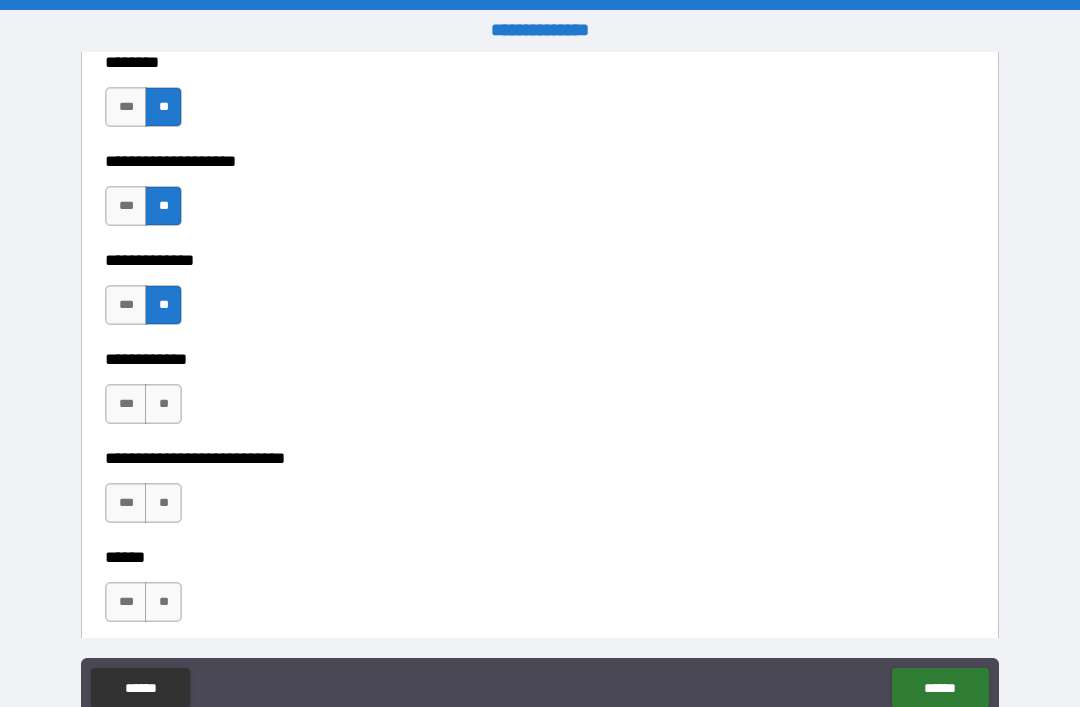 click on "**" at bounding box center (163, 404) 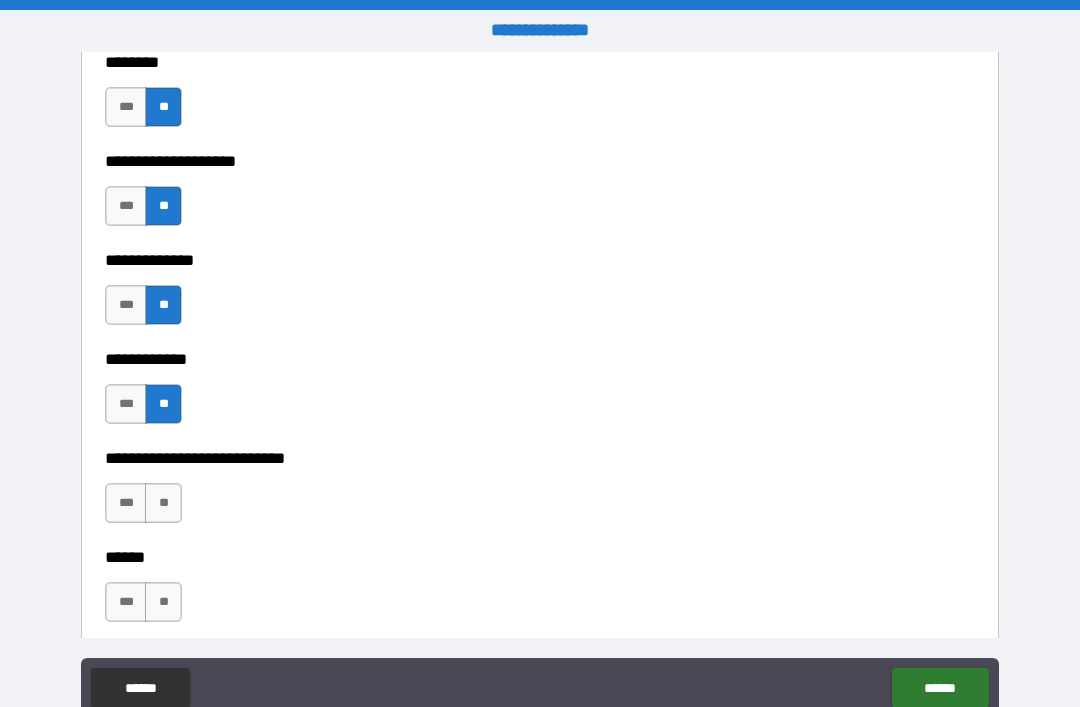 click on "**" at bounding box center (163, 503) 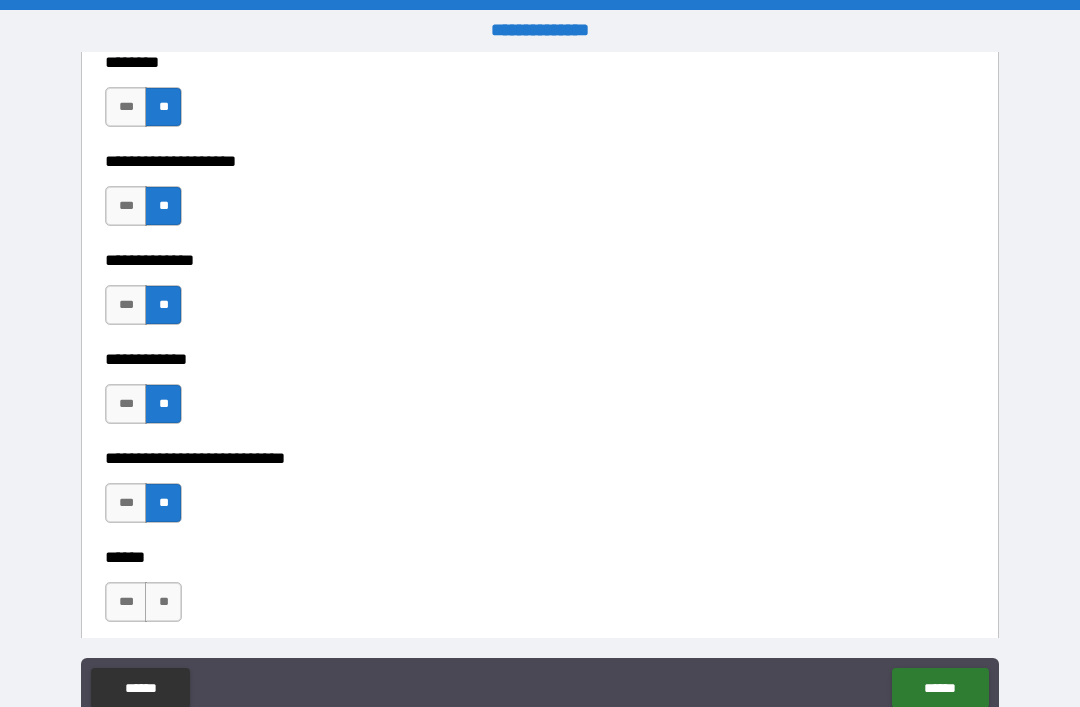 click on "**" at bounding box center (163, 602) 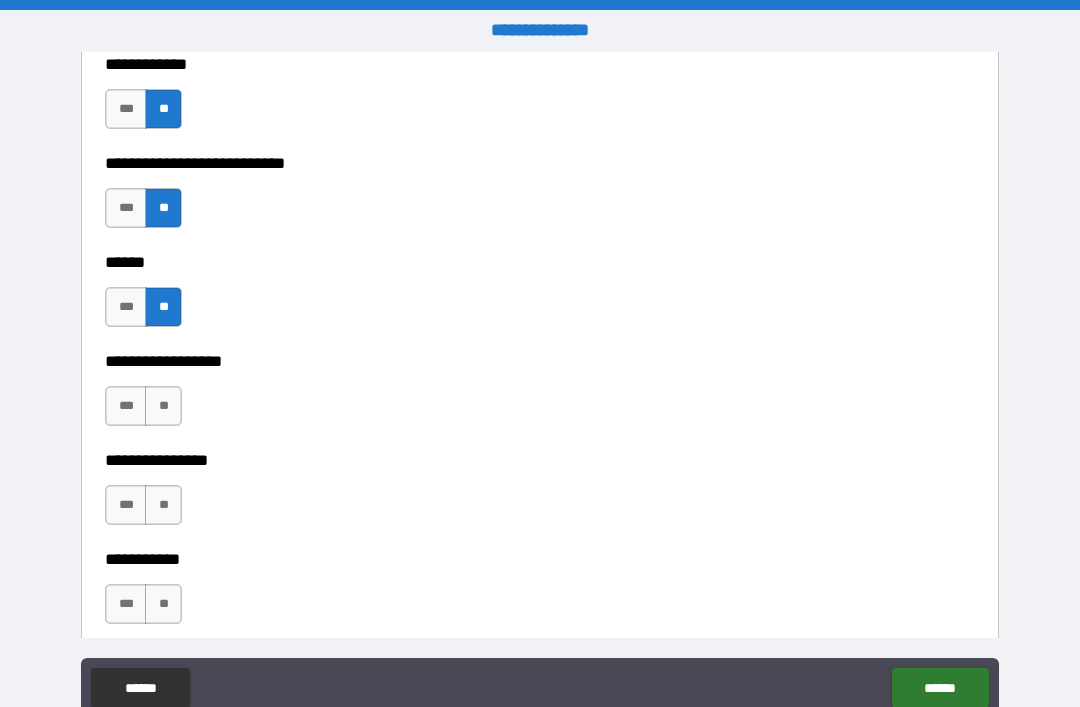 scroll, scrollTop: 9157, scrollLeft: 0, axis: vertical 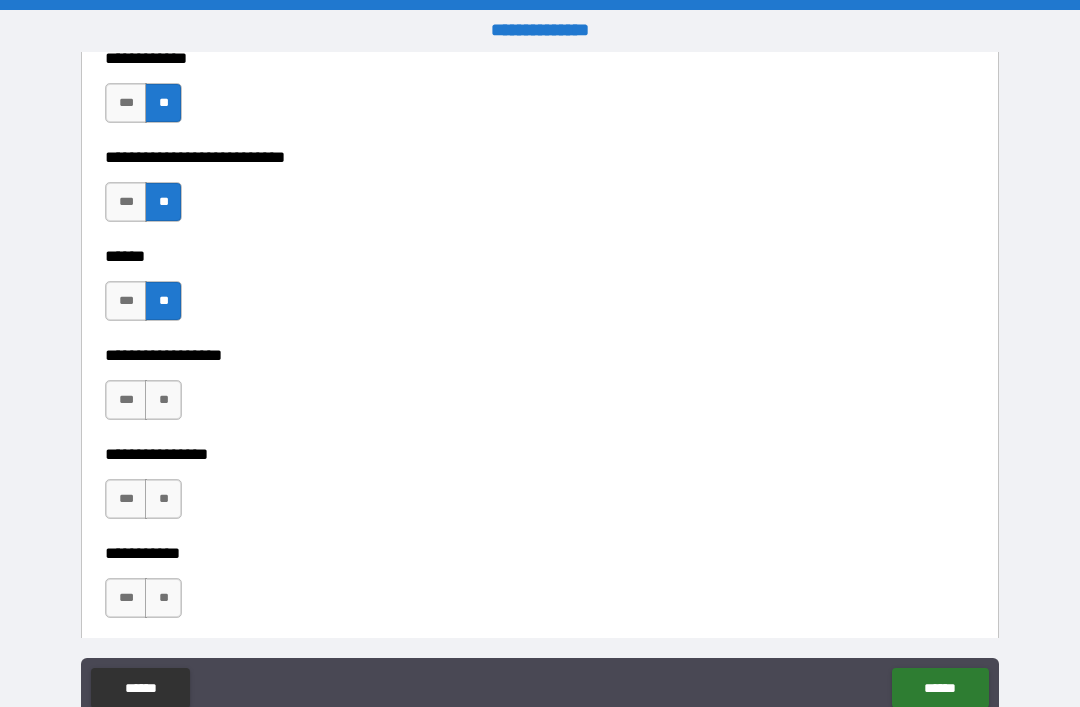 click on "**" at bounding box center (163, 400) 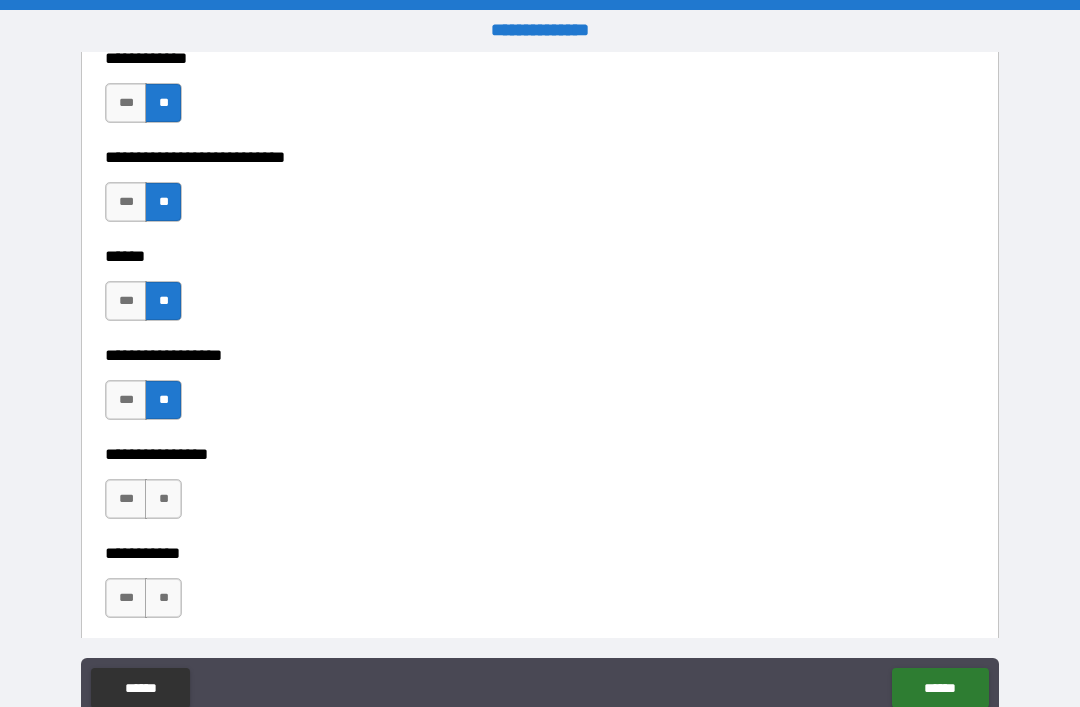 click on "**" at bounding box center (163, 499) 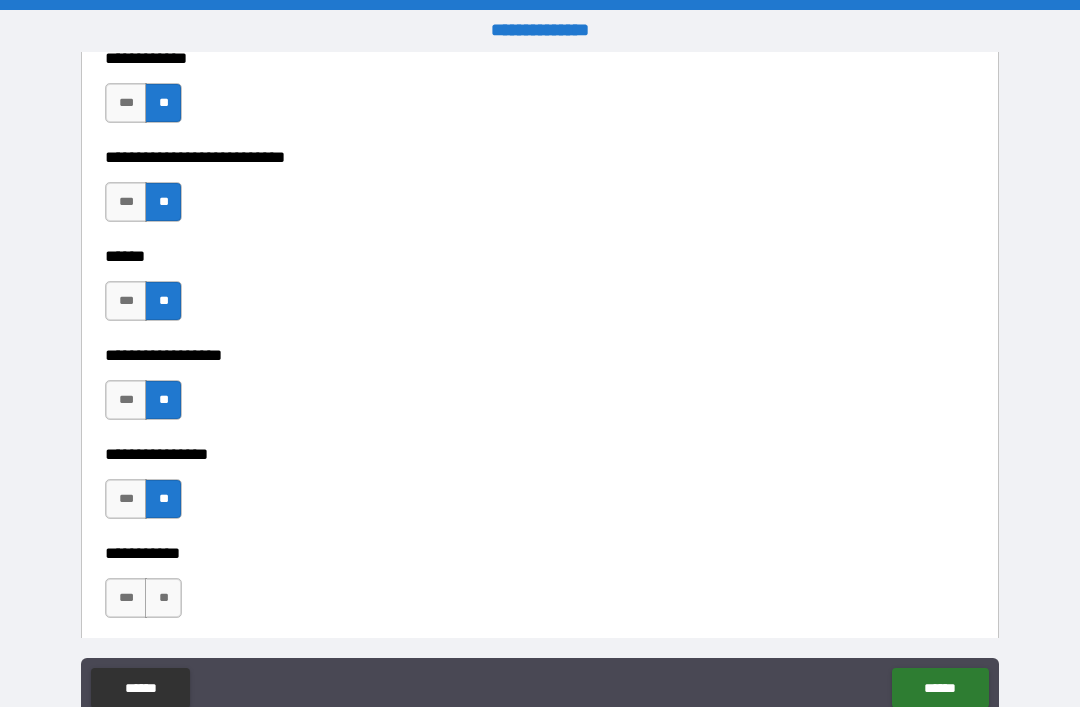click on "**" at bounding box center (163, 598) 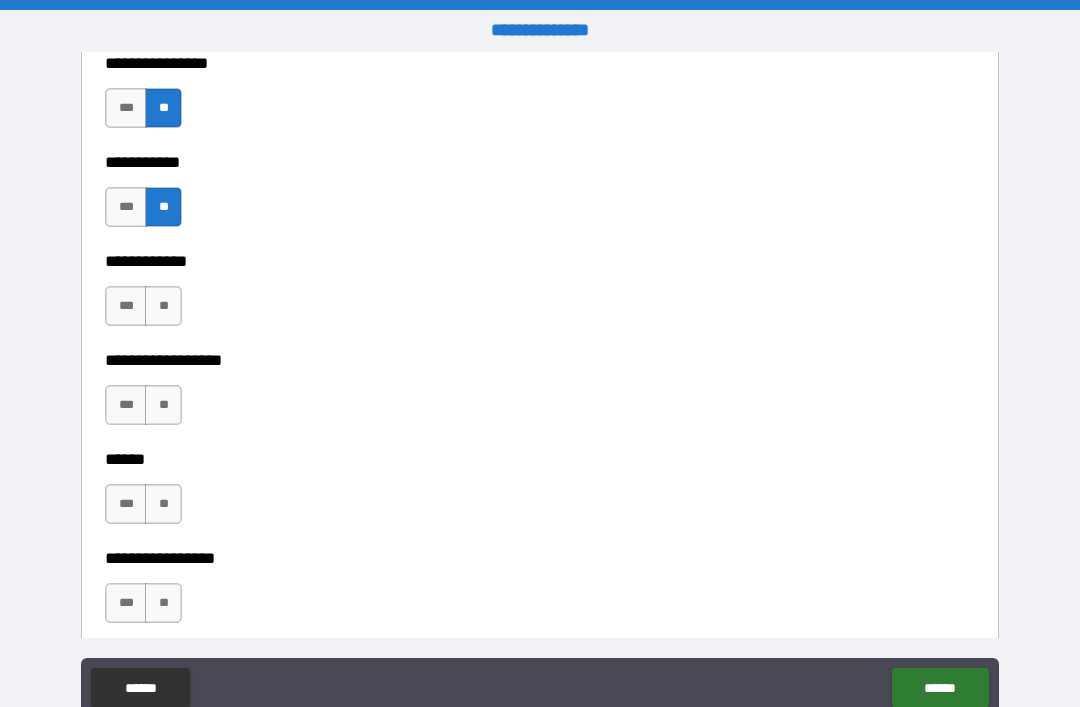 scroll, scrollTop: 9559, scrollLeft: 0, axis: vertical 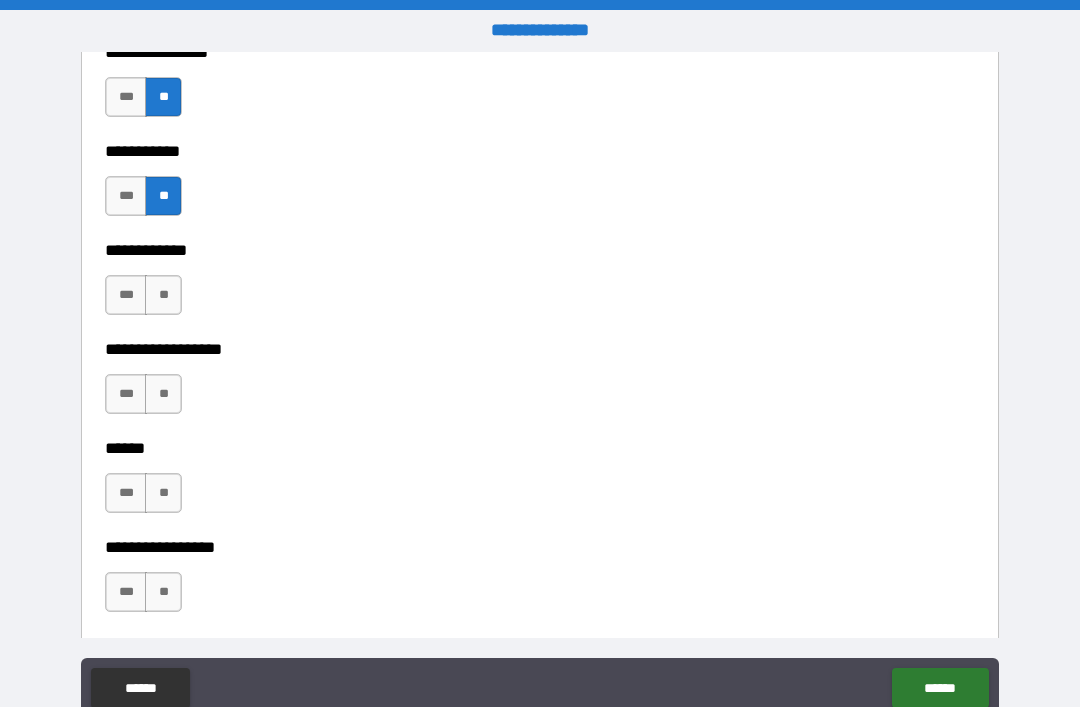 click on "**" at bounding box center (163, 295) 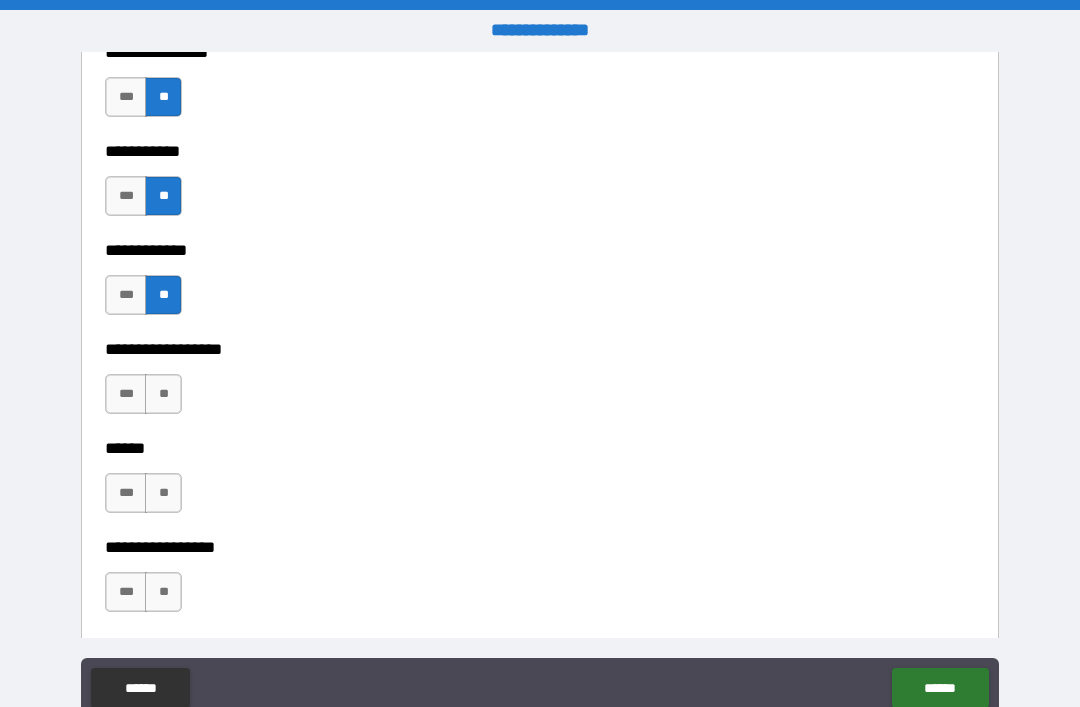 click on "**" at bounding box center (163, 394) 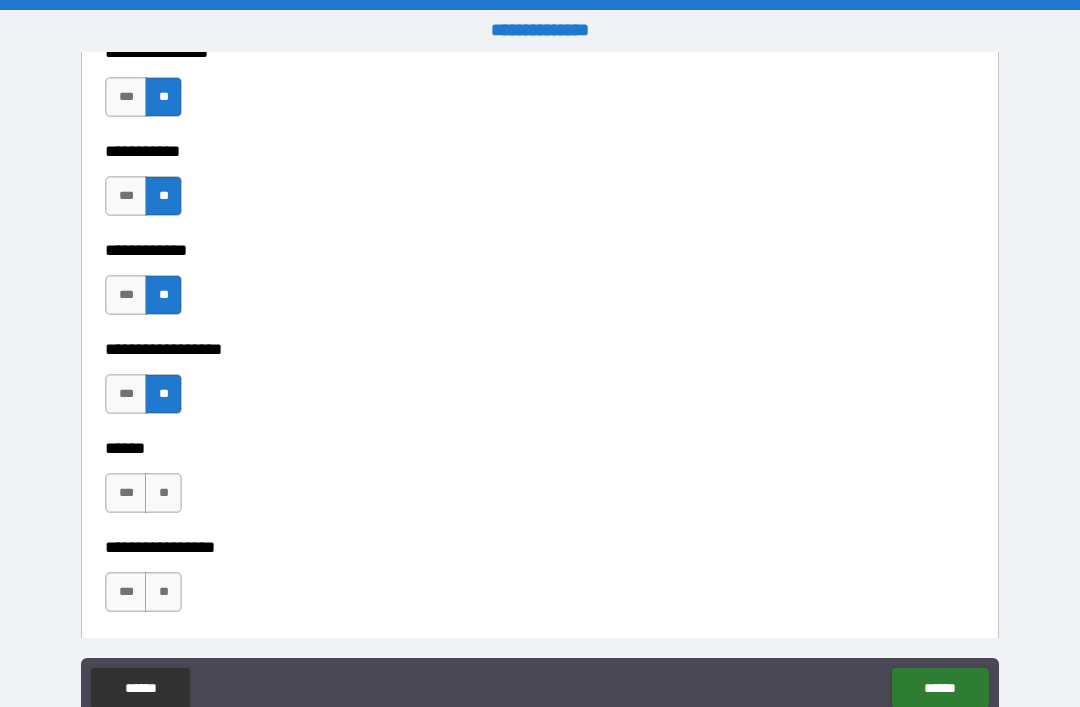click on "**" at bounding box center (163, 493) 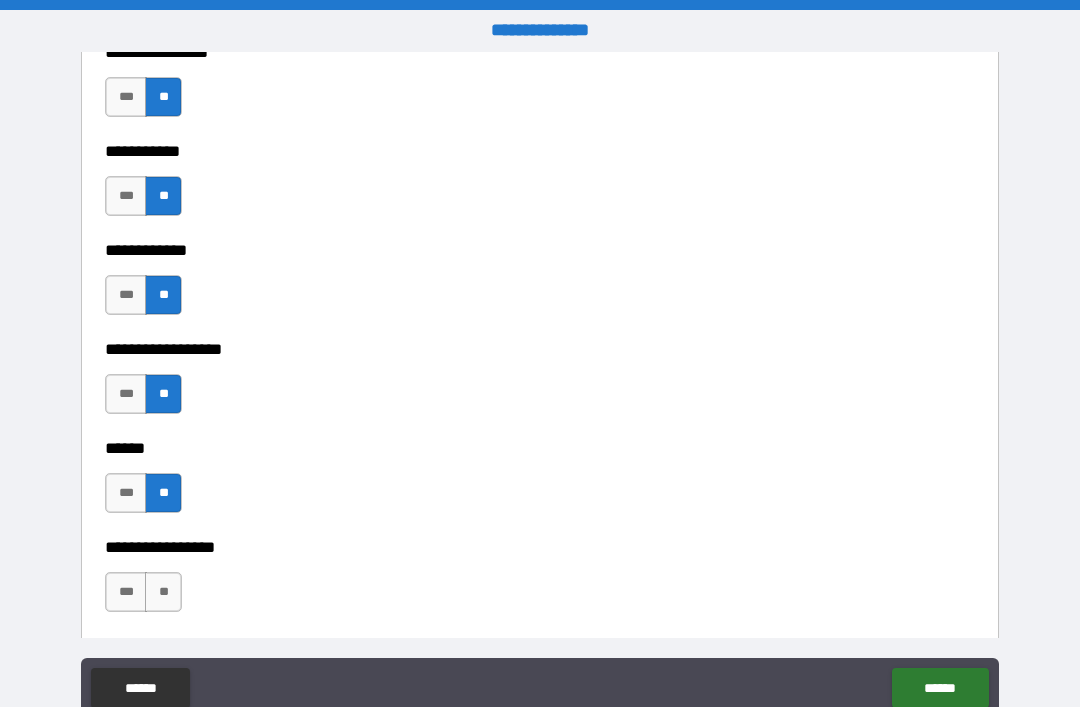 click on "**" at bounding box center (163, 592) 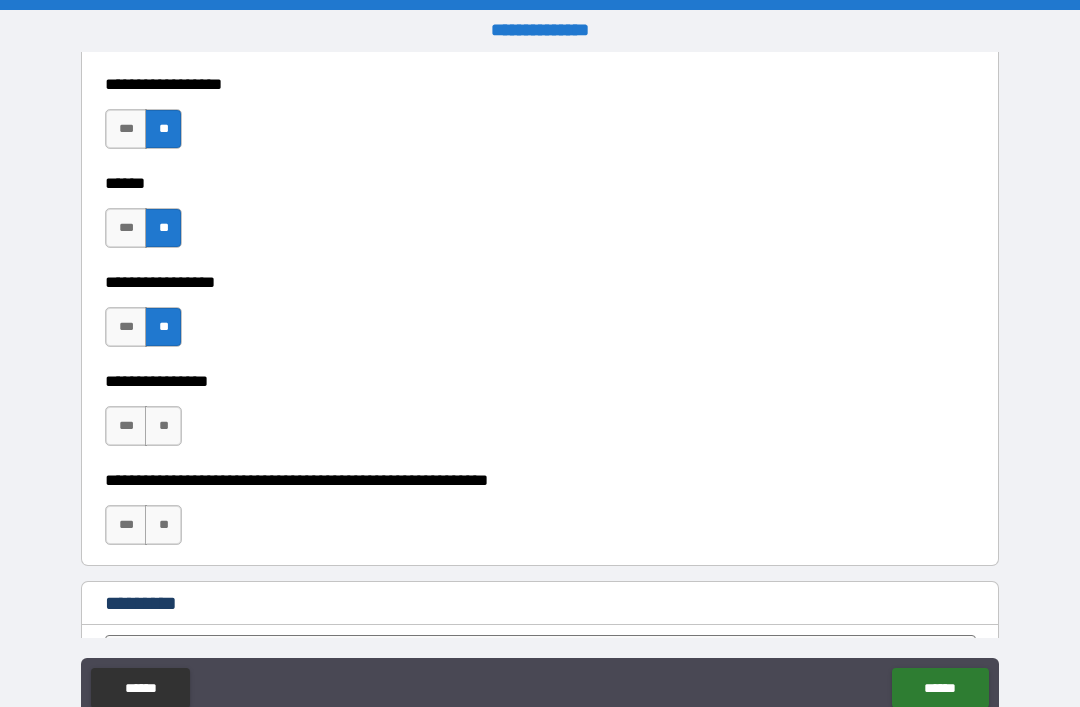 scroll, scrollTop: 9862, scrollLeft: 0, axis: vertical 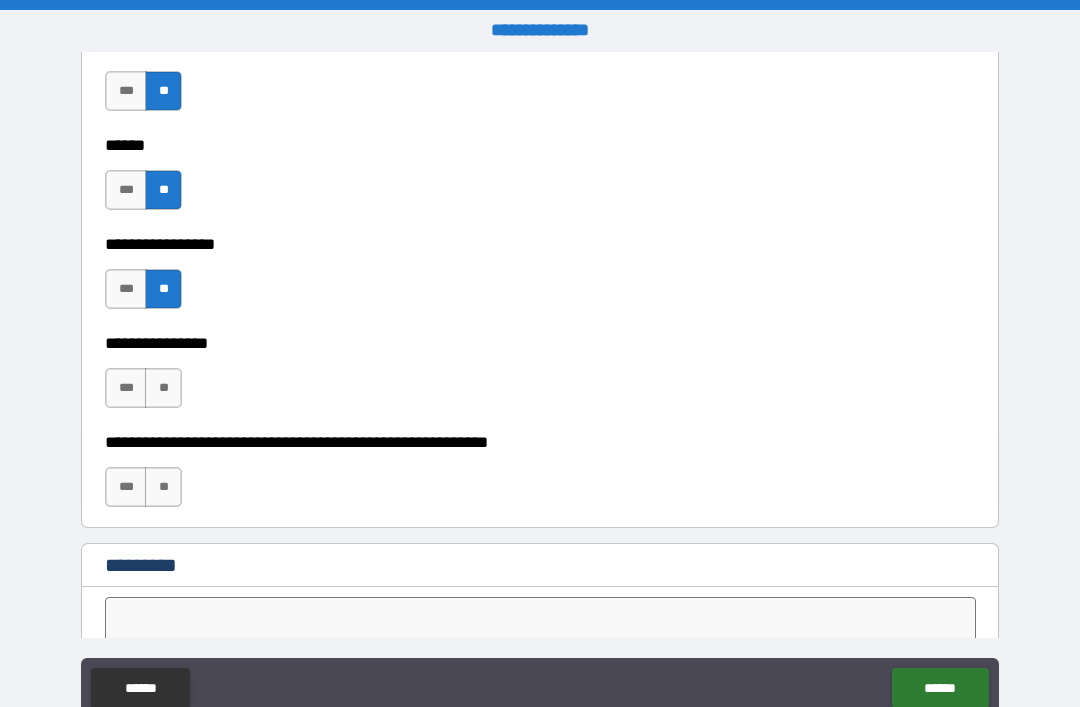 click on "**" at bounding box center (163, 388) 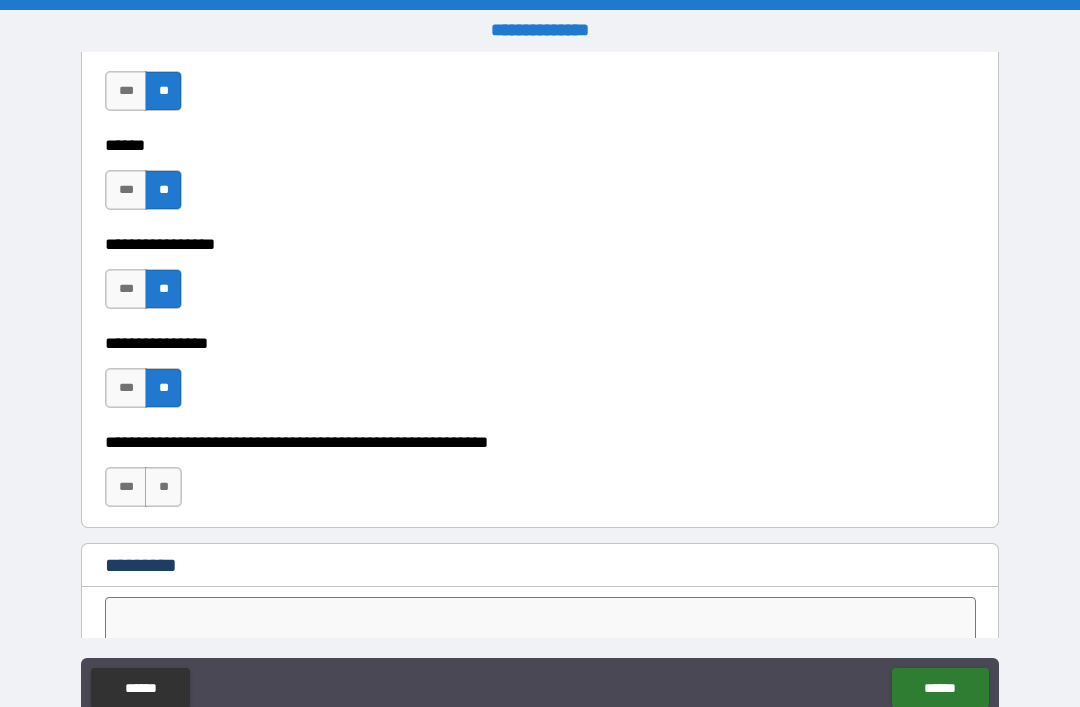 click on "**" at bounding box center (163, 487) 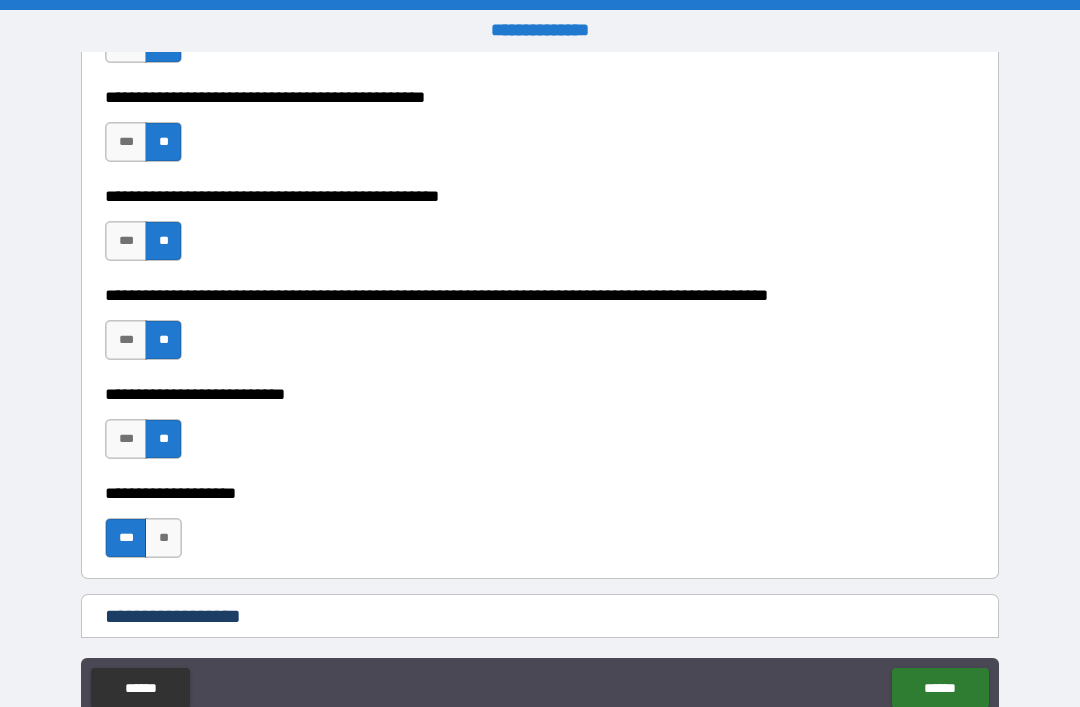 scroll, scrollTop: 591, scrollLeft: 0, axis: vertical 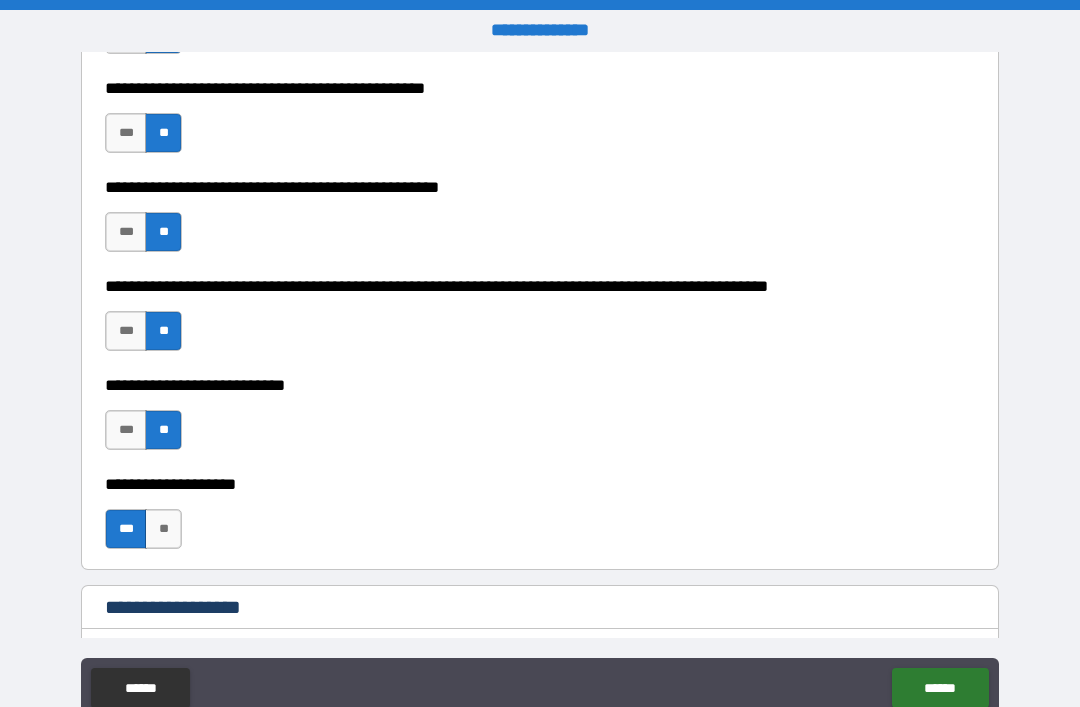 click on "***" at bounding box center [126, 133] 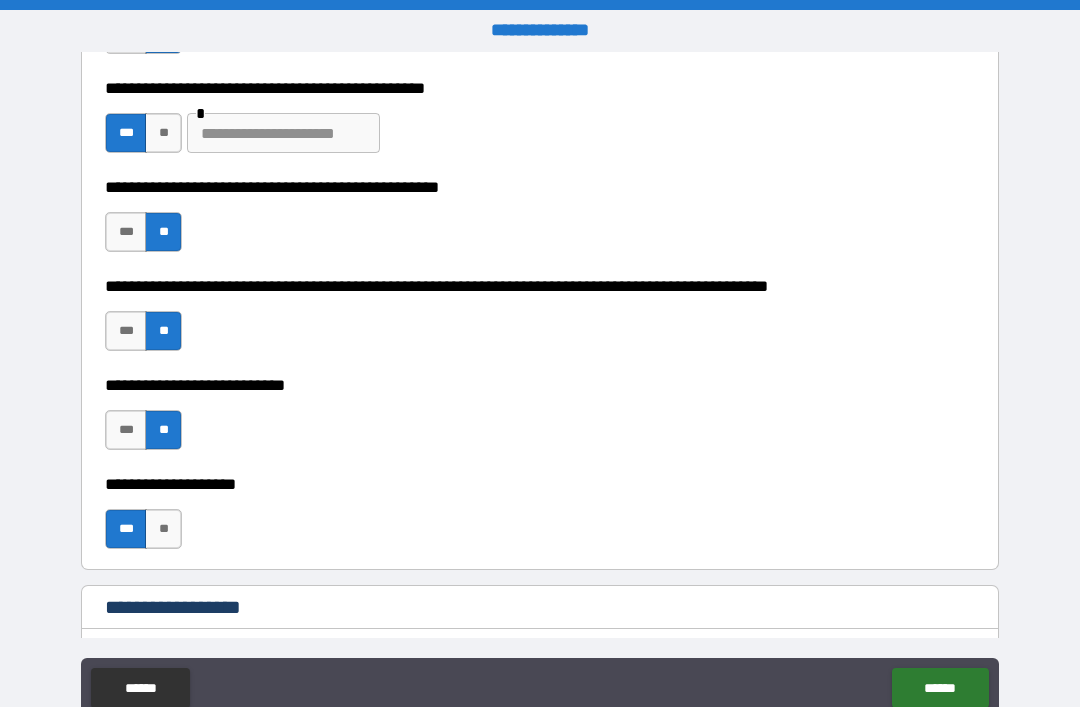 click at bounding box center [283, 133] 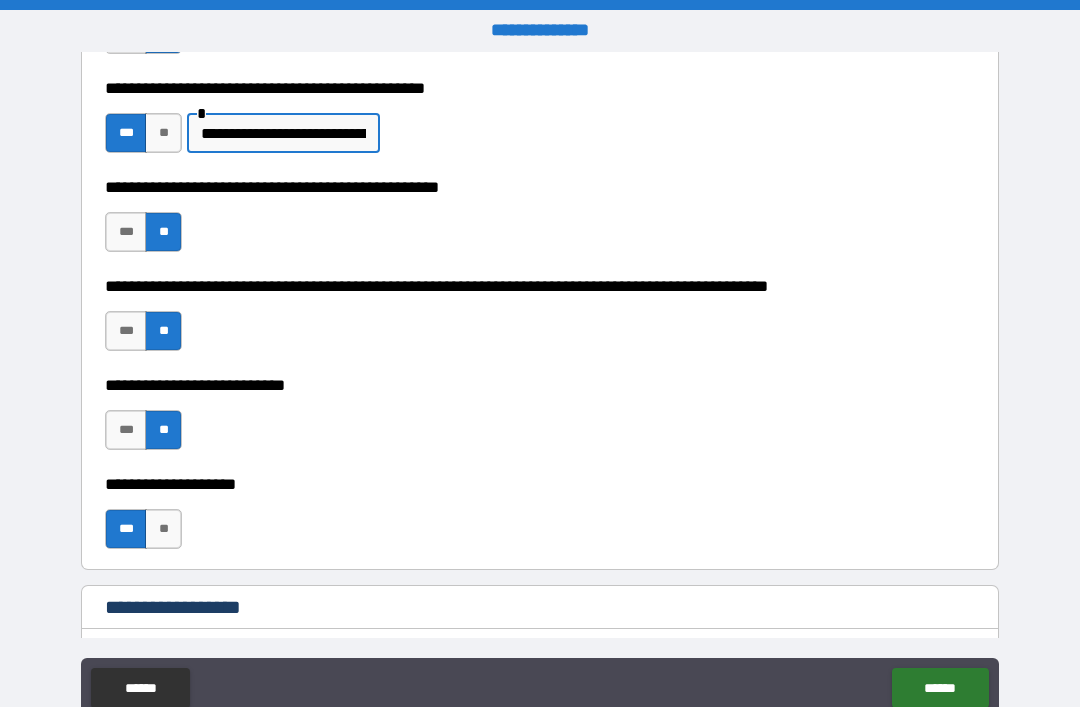 type on "**********" 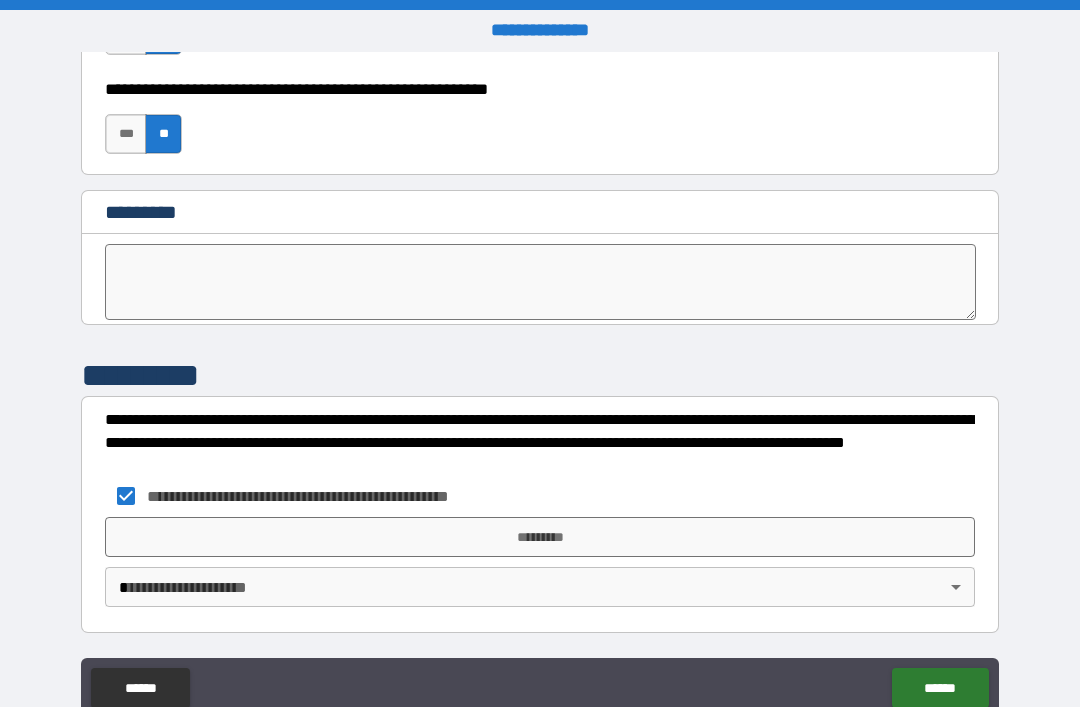scroll, scrollTop: 10215, scrollLeft: 0, axis: vertical 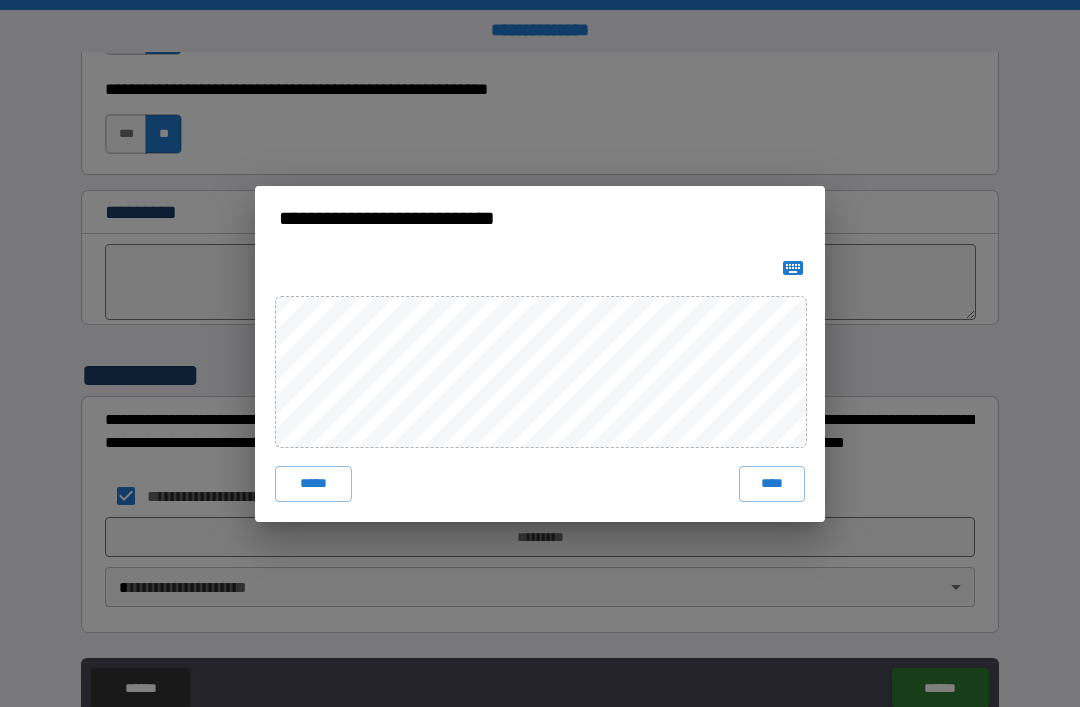 click on "*****" at bounding box center [313, 484] 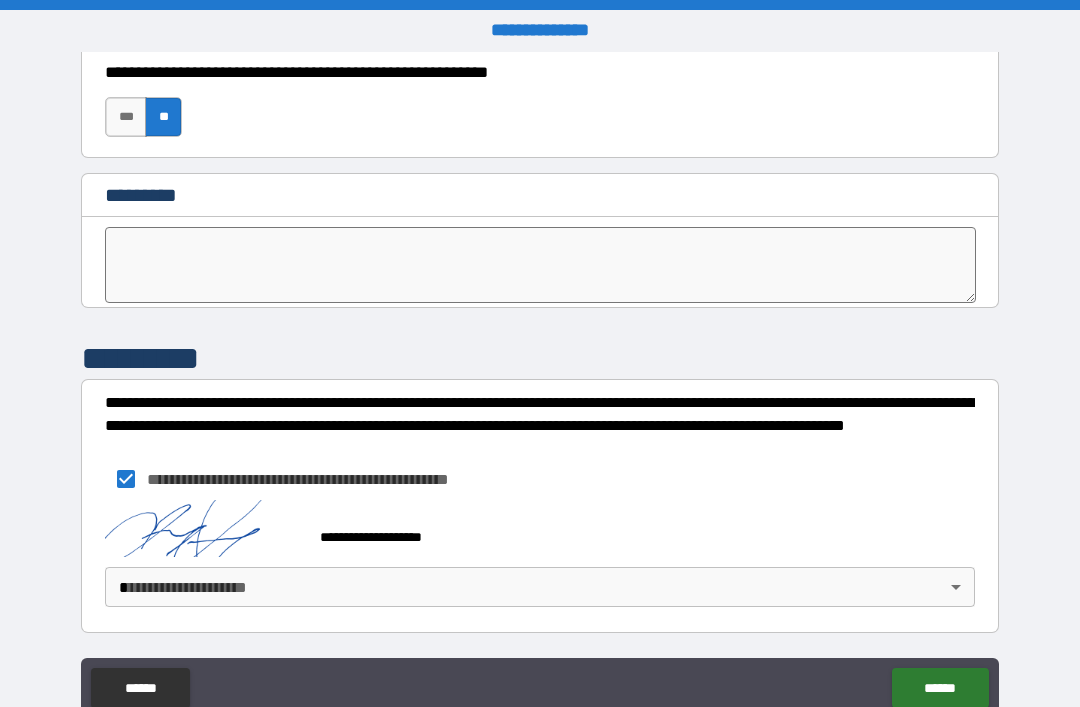 scroll, scrollTop: 10232, scrollLeft: 0, axis: vertical 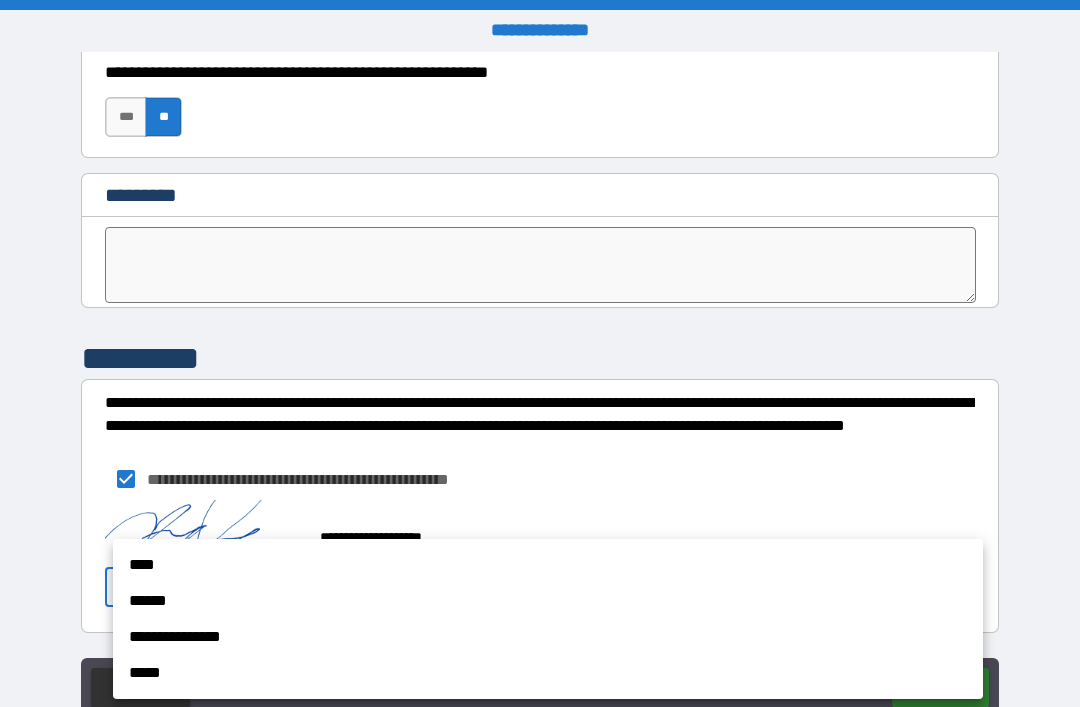 click on "****" at bounding box center [548, 565] 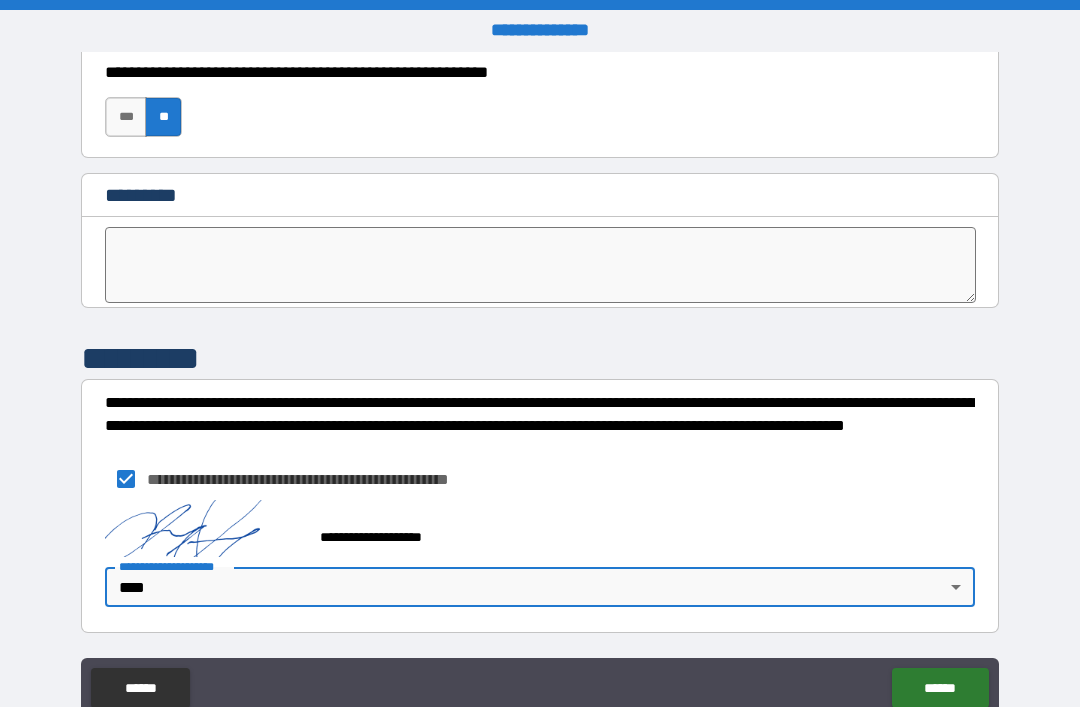 click on "******" at bounding box center [940, 688] 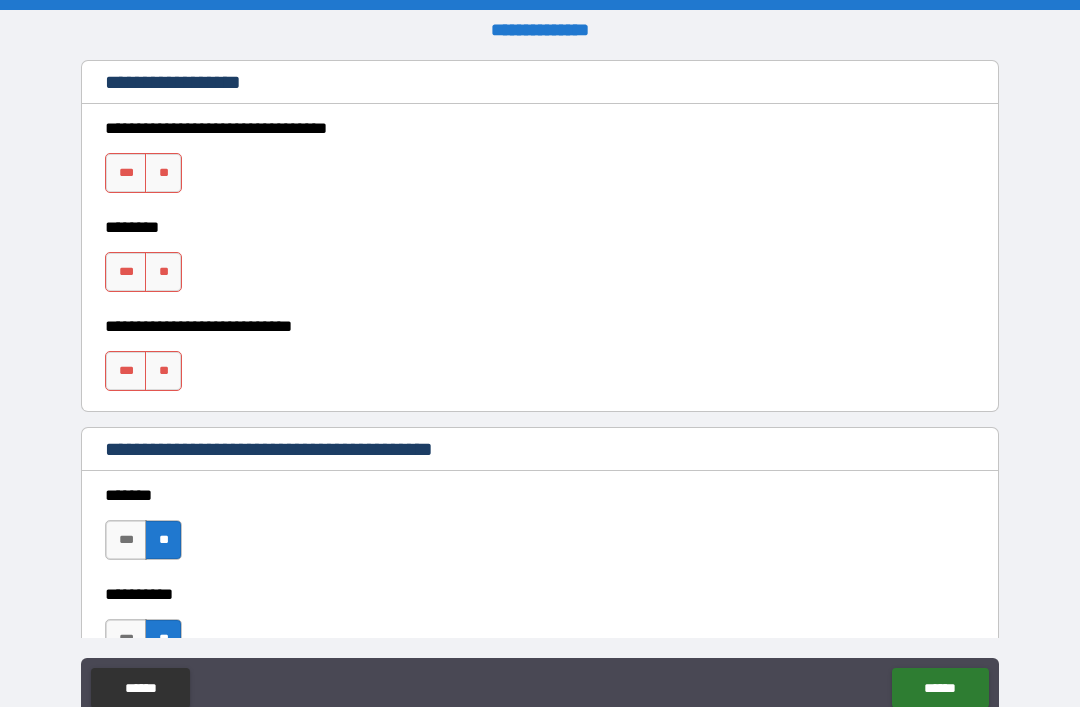 scroll, scrollTop: 1129, scrollLeft: 0, axis: vertical 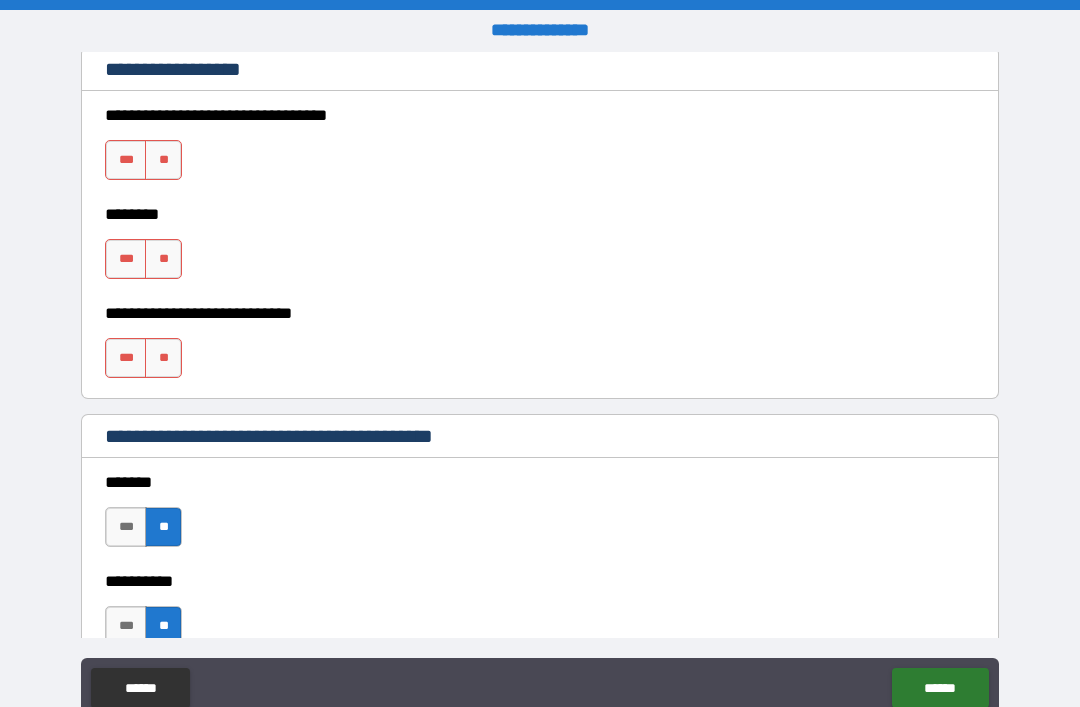 click on "**" at bounding box center [163, 160] 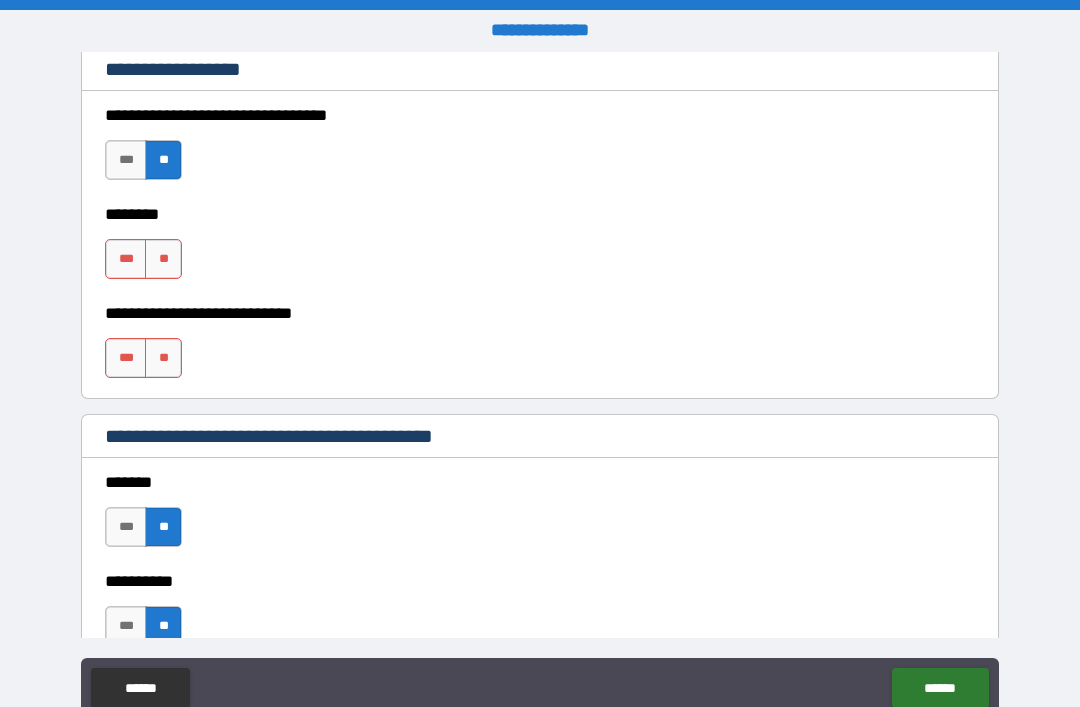 click on "**" at bounding box center [163, 259] 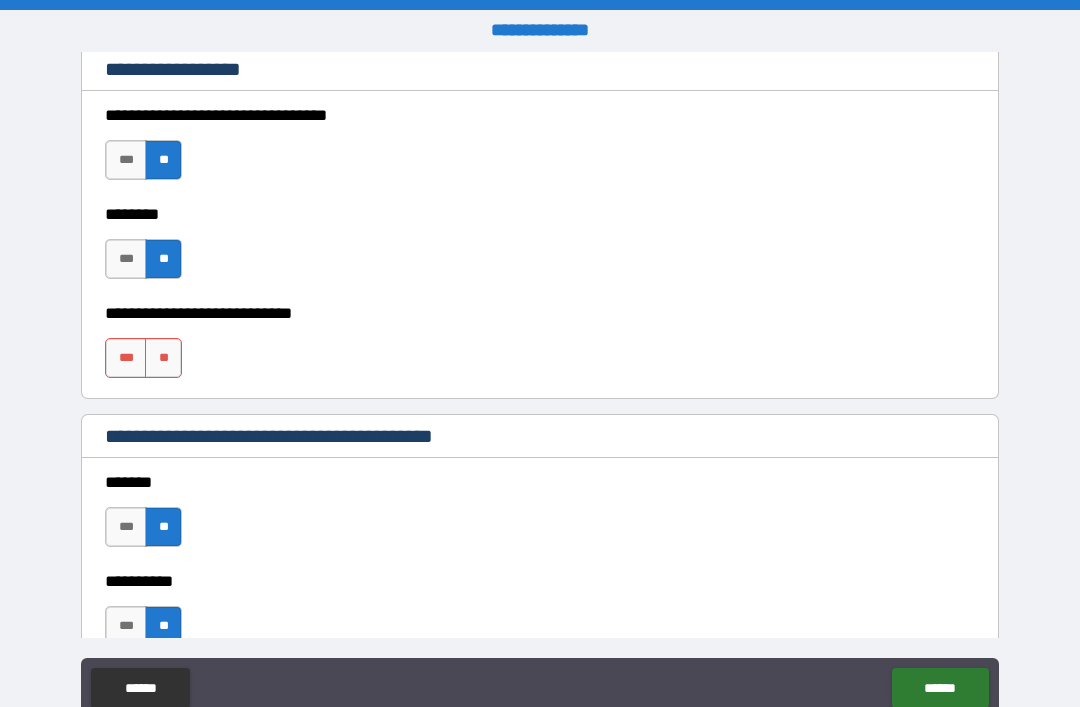 click on "**" at bounding box center (163, 358) 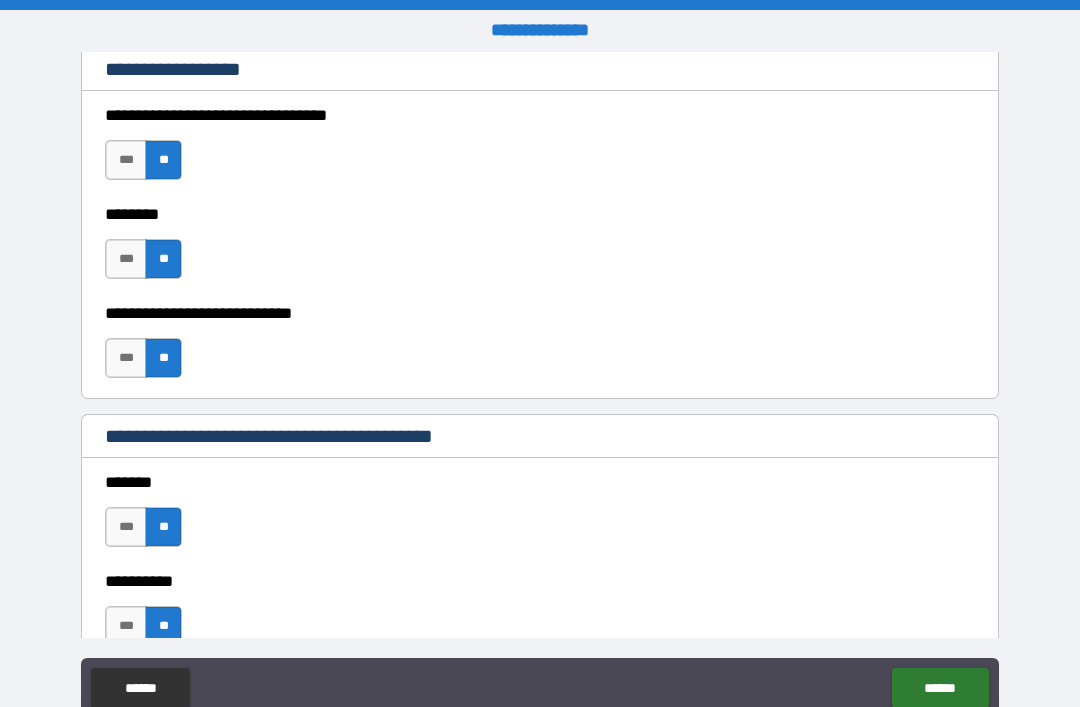 click on "******" at bounding box center [940, 688] 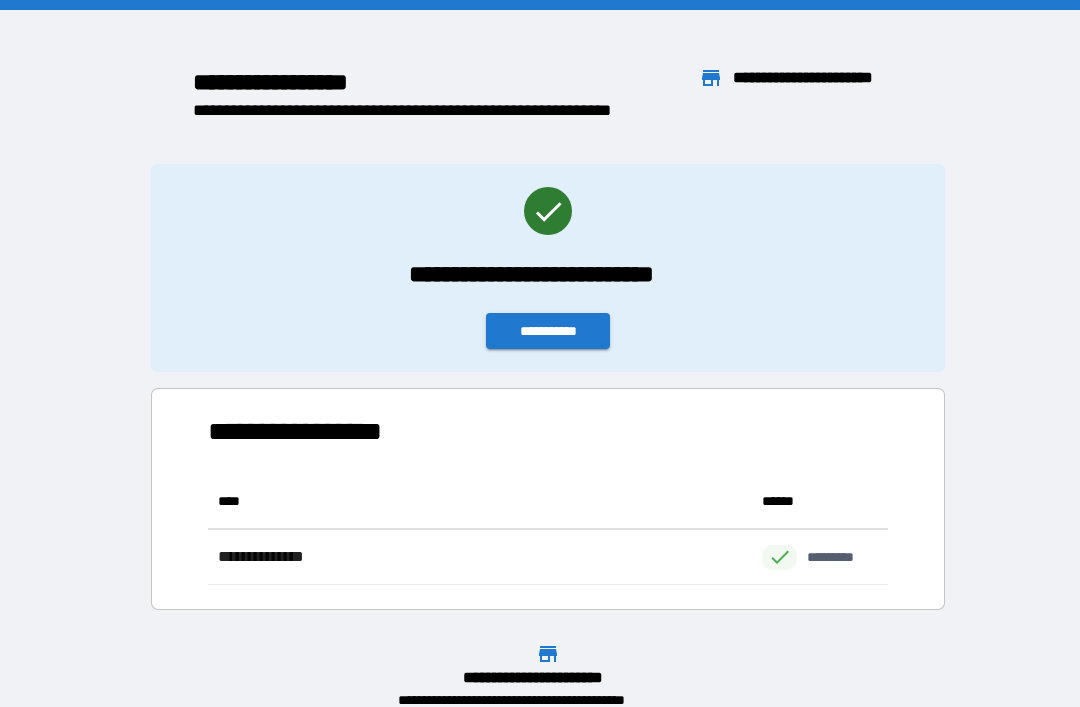 scroll, scrollTop: 1, scrollLeft: 1, axis: both 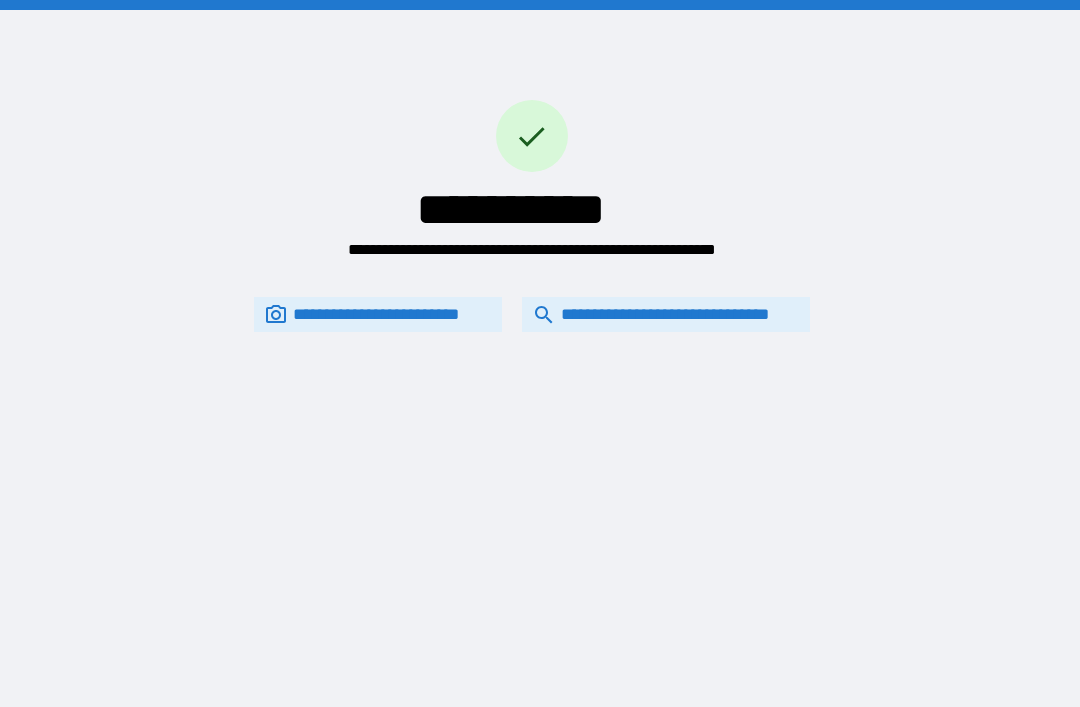 click on "**********" at bounding box center [666, 314] 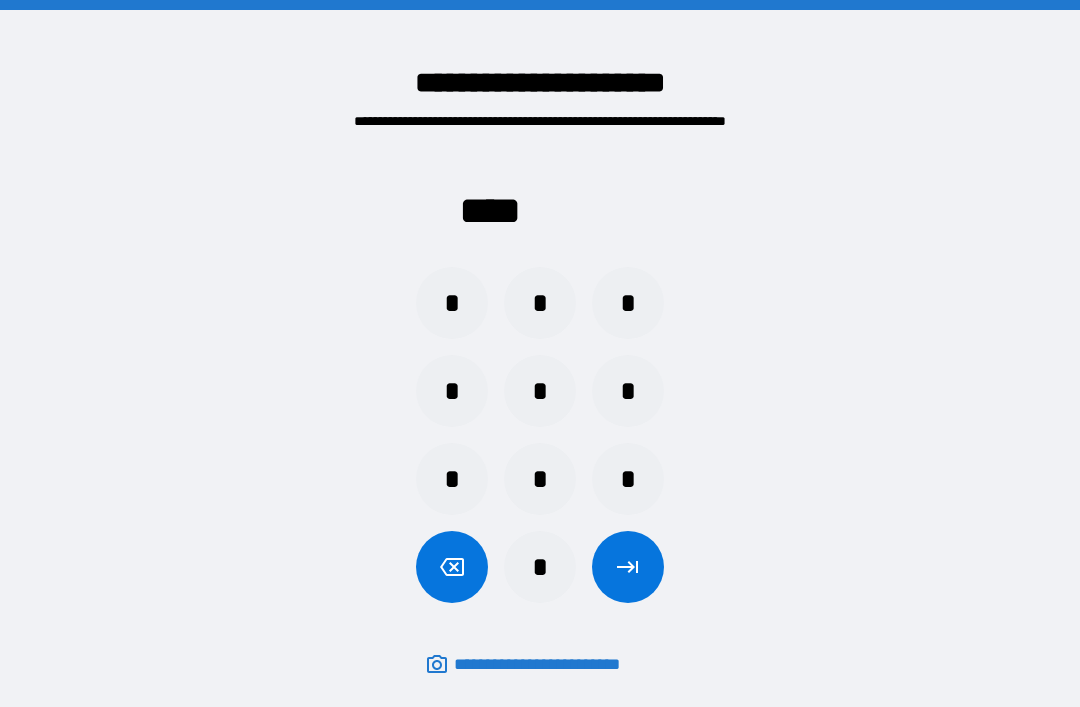 click on "*" at bounding box center (452, 479) 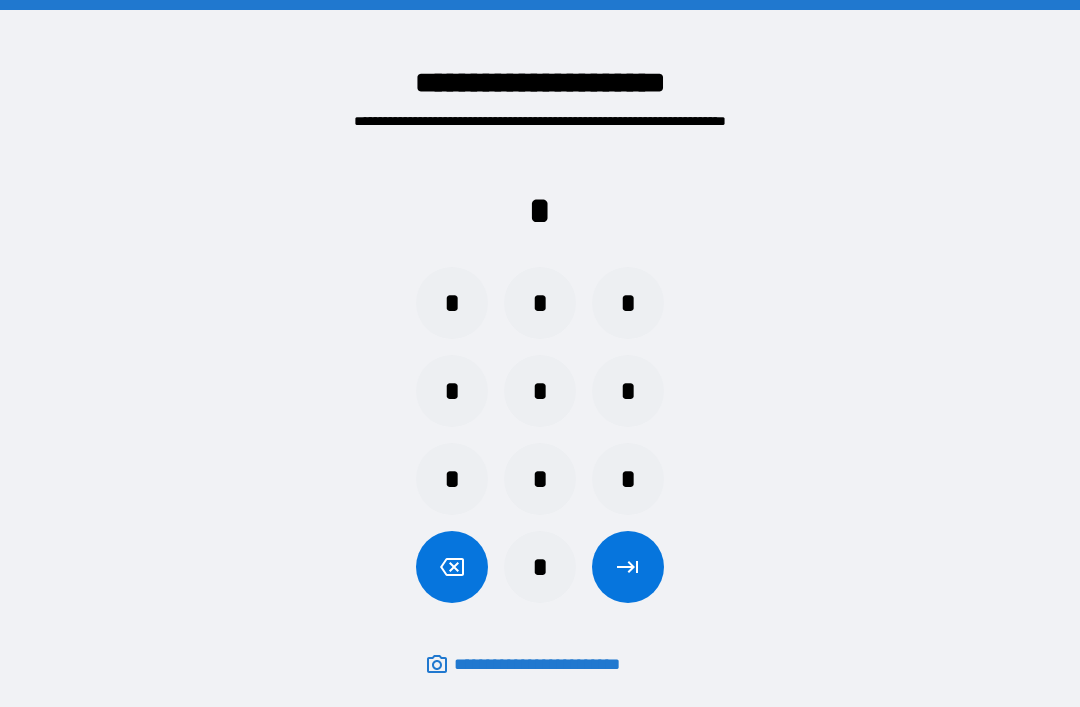 click on "*" at bounding box center [628, 391] 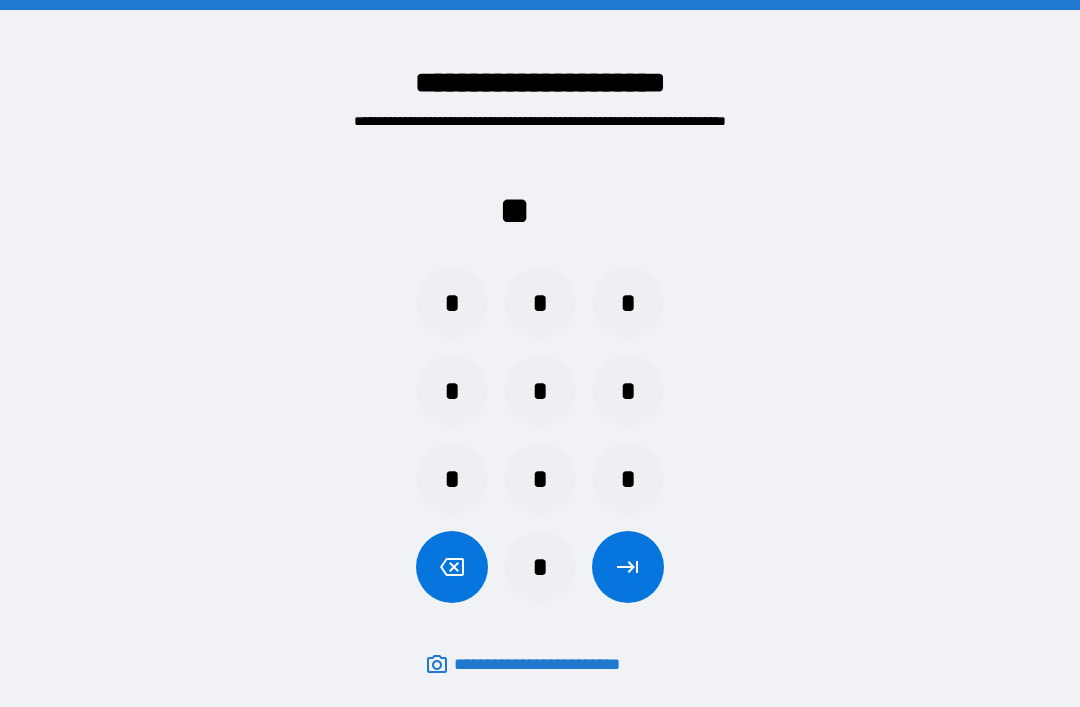 click on "*" at bounding box center [540, 567] 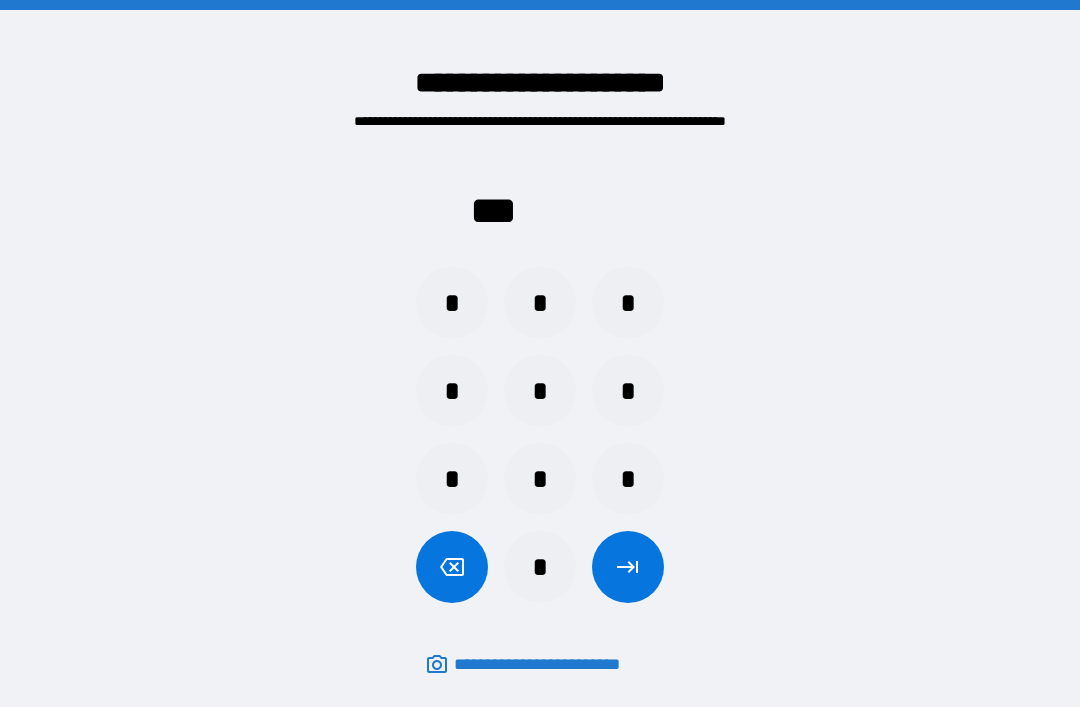 click on "*" at bounding box center (540, 303) 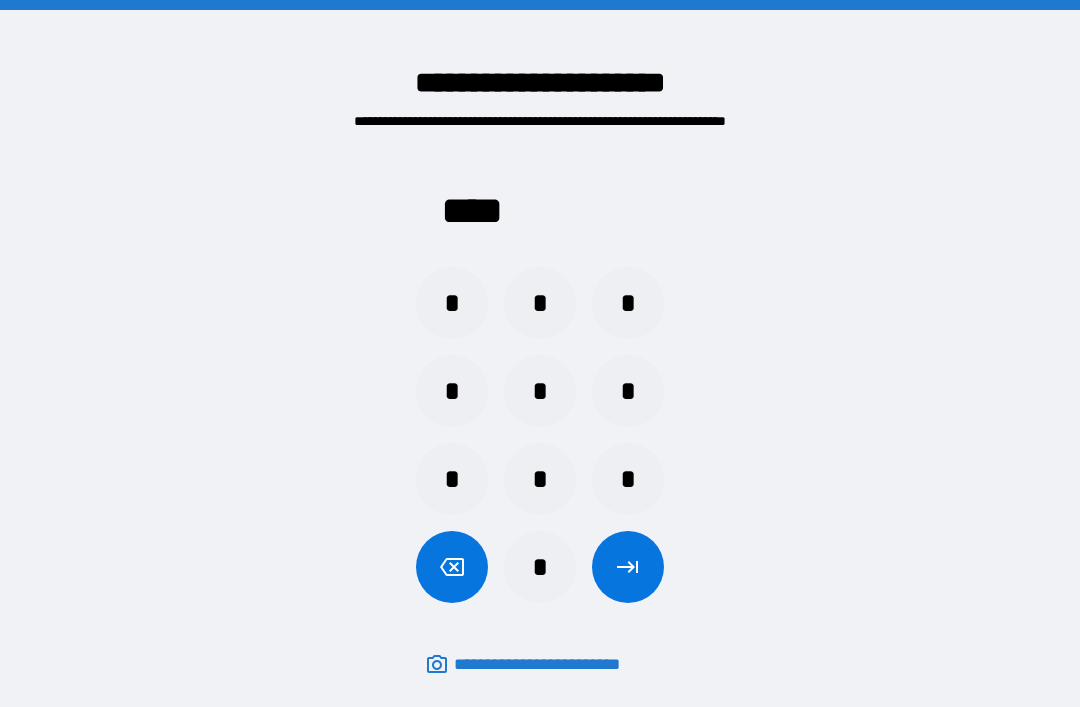 click 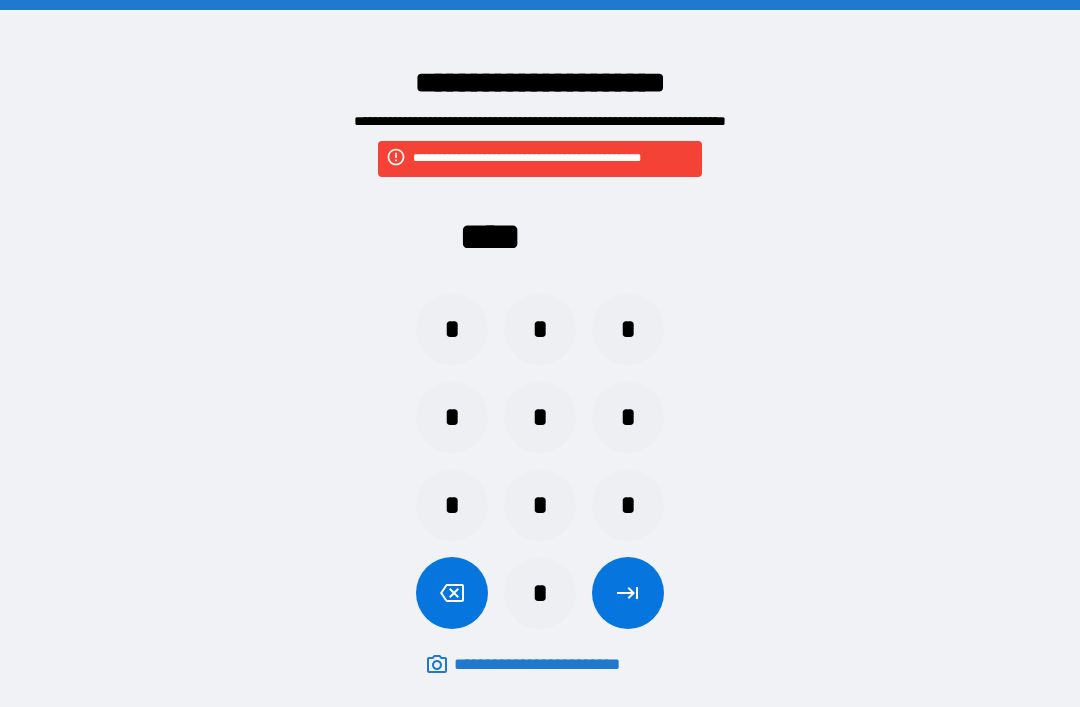 click on "*" at bounding box center (452, 329) 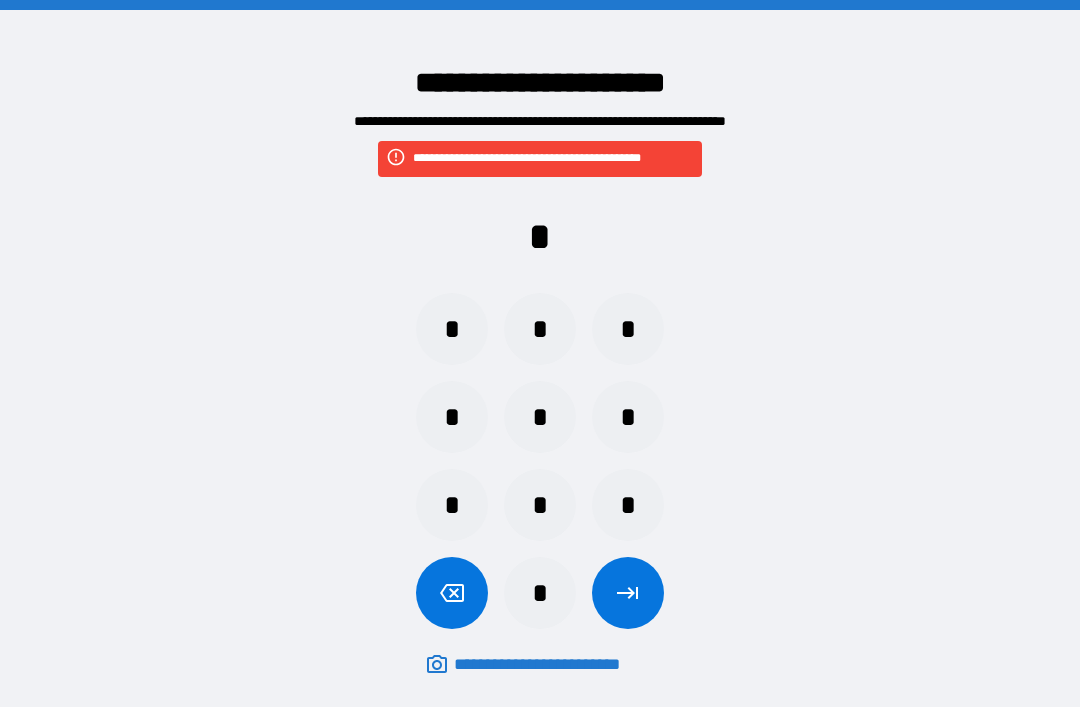 click on "*" at bounding box center (540, 329) 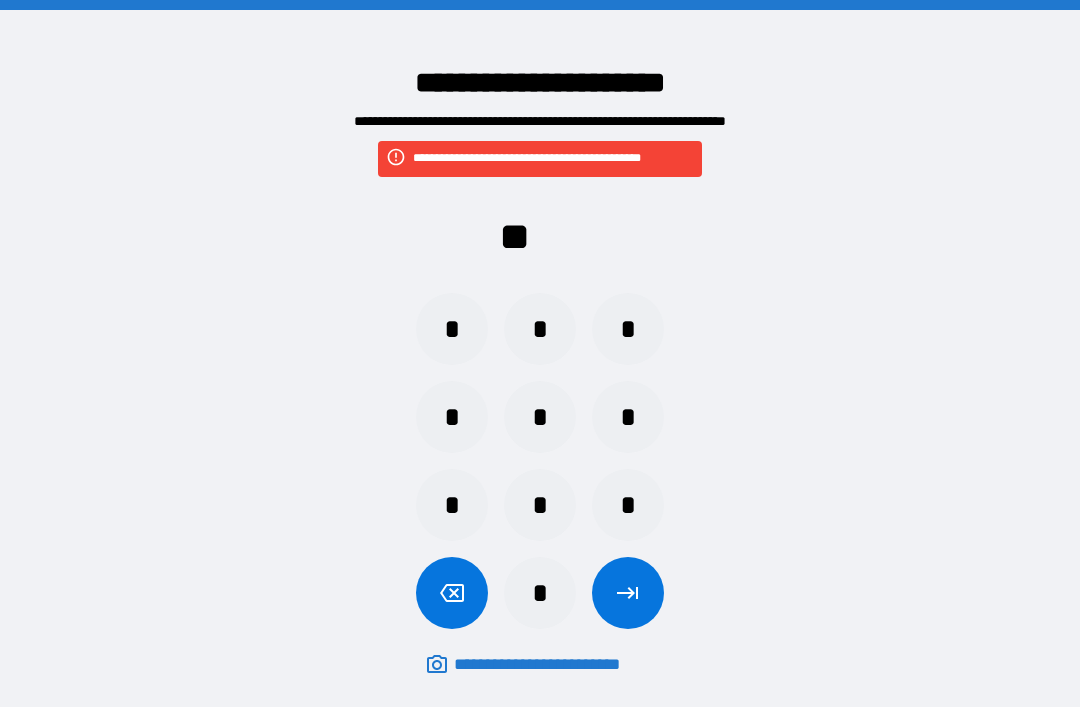 click on "*" at bounding box center (628, 329) 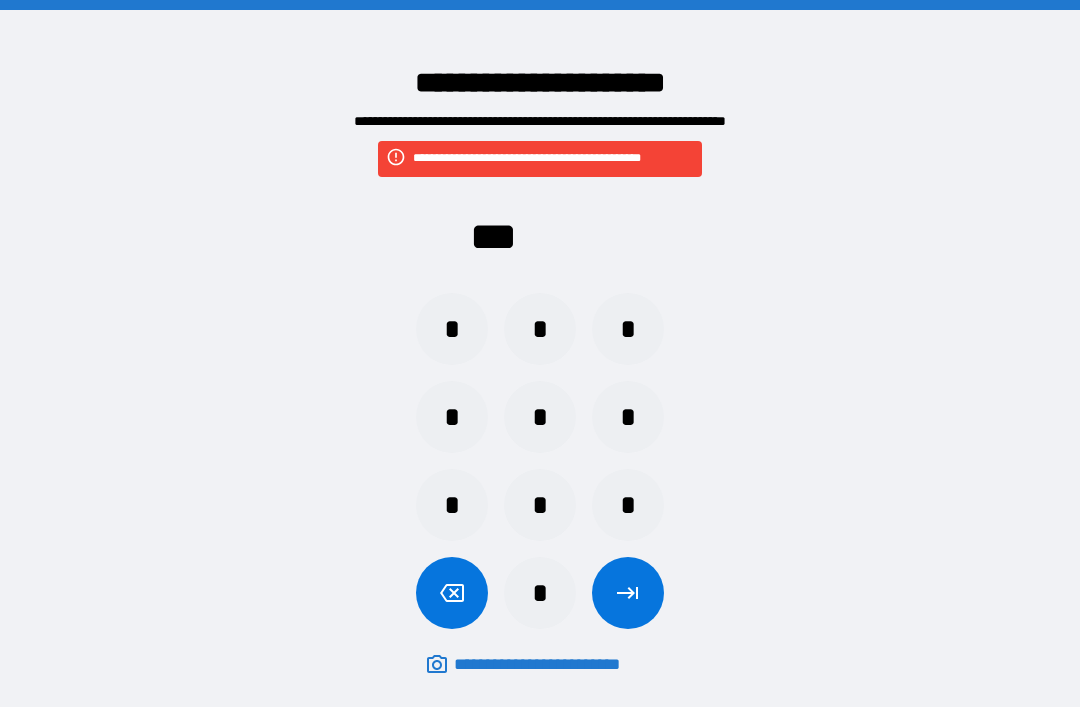 click on "*" at bounding box center [452, 417] 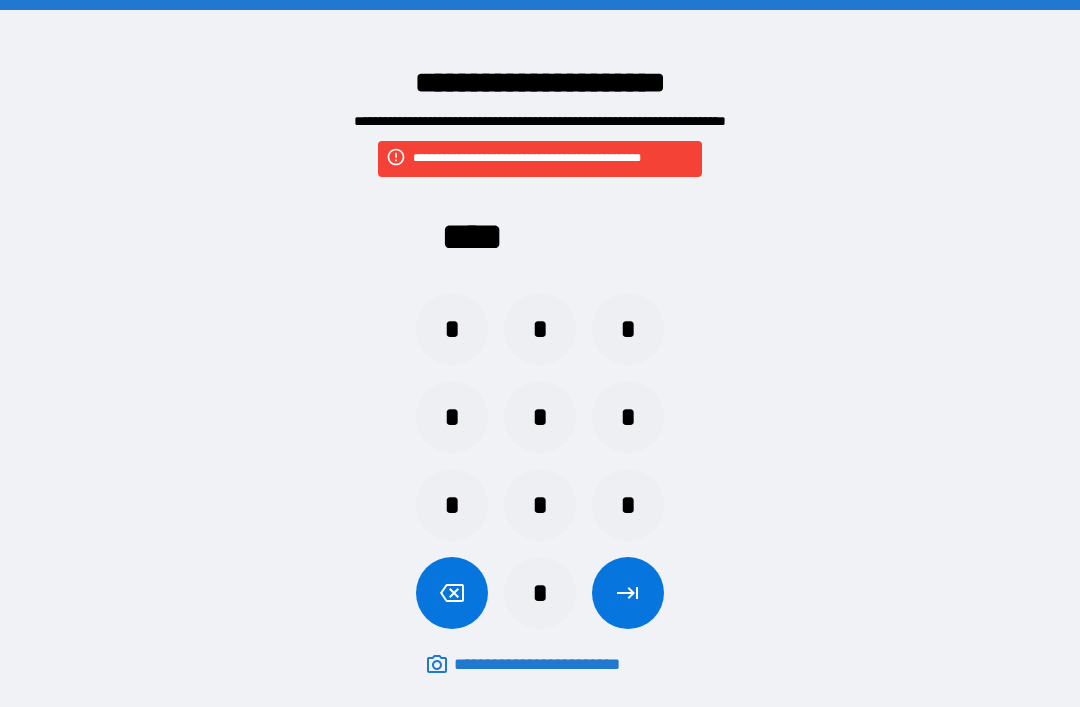 click at bounding box center [628, 593] 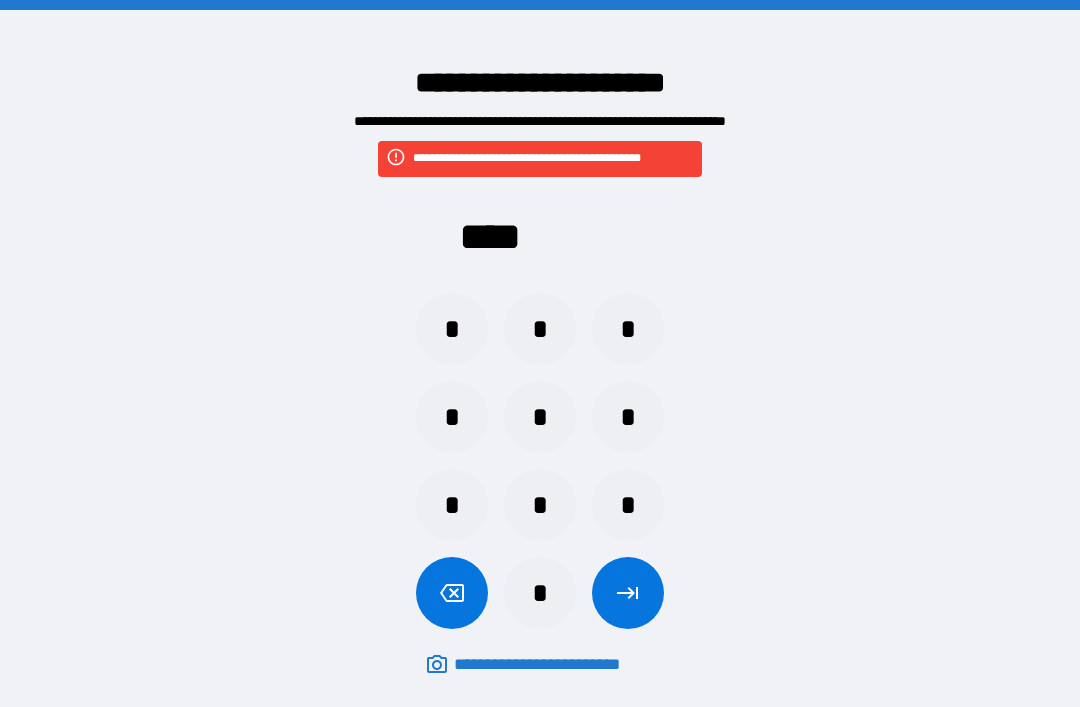 click on "**********" at bounding box center (540, 664) 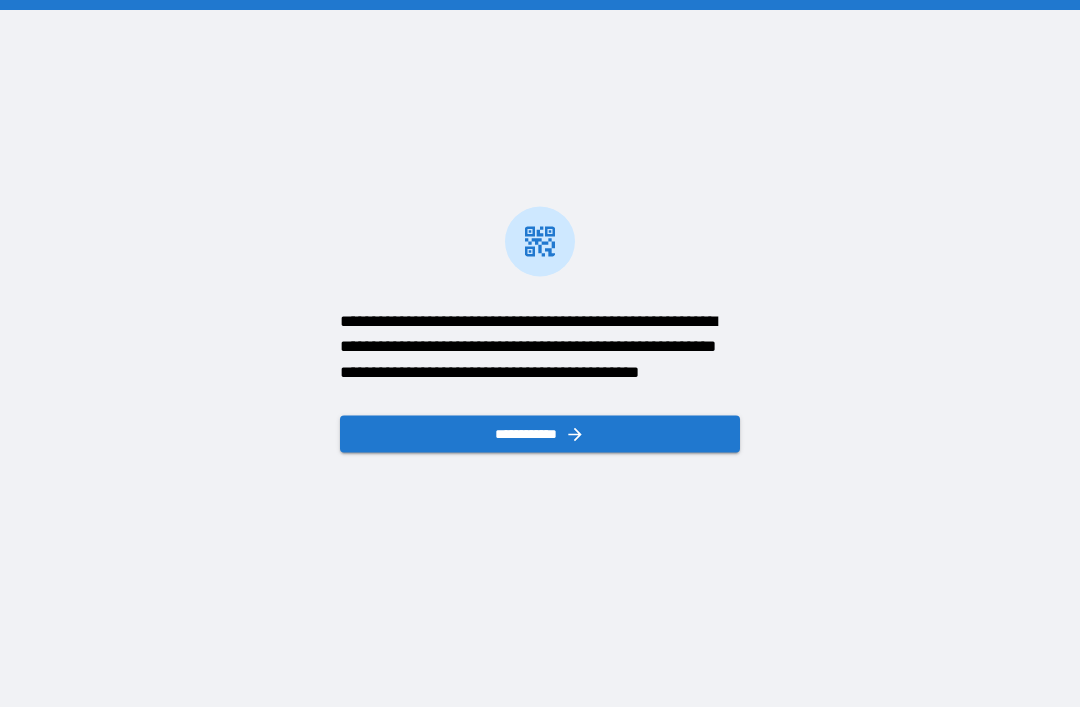 click on "**********" at bounding box center [540, 433] 